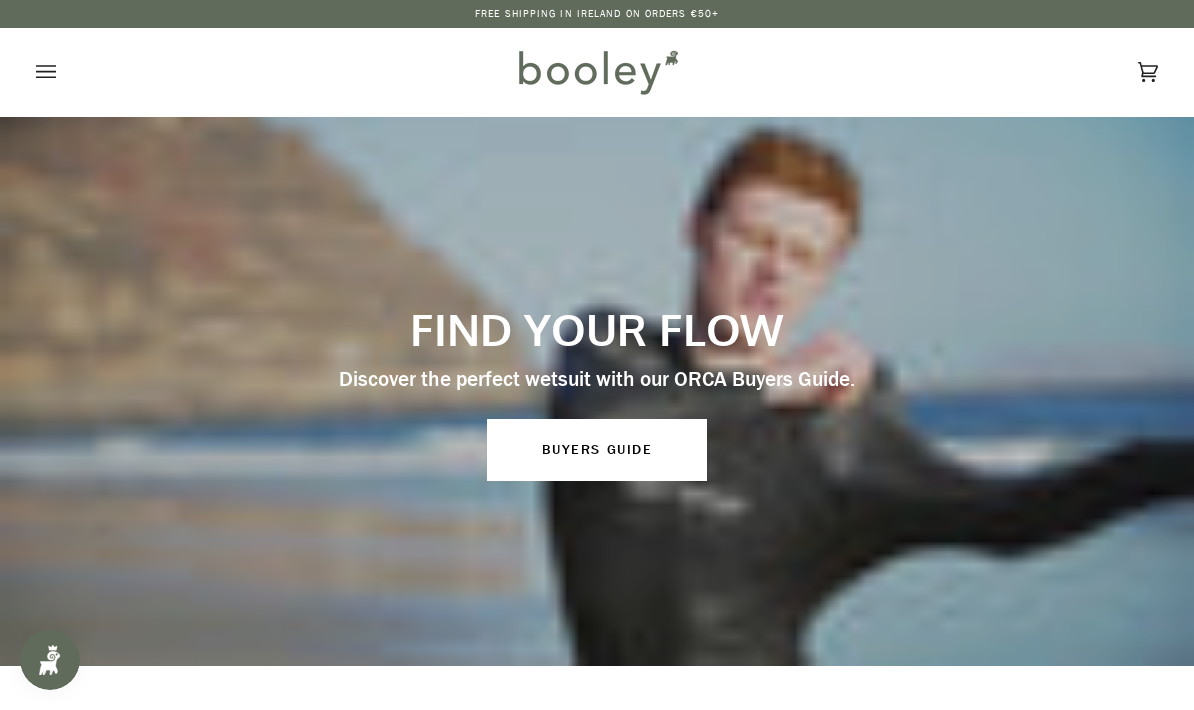 scroll, scrollTop: 0, scrollLeft: 0, axis: both 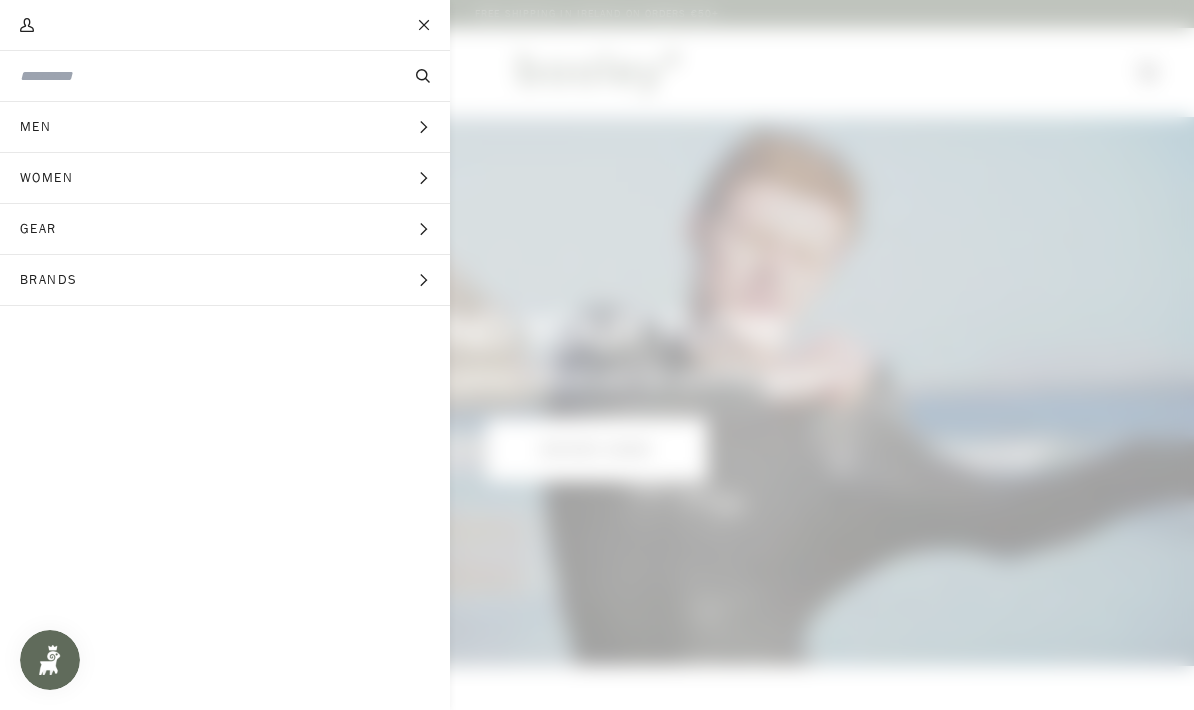 click on "Men
Expand menu" at bounding box center (225, 127) 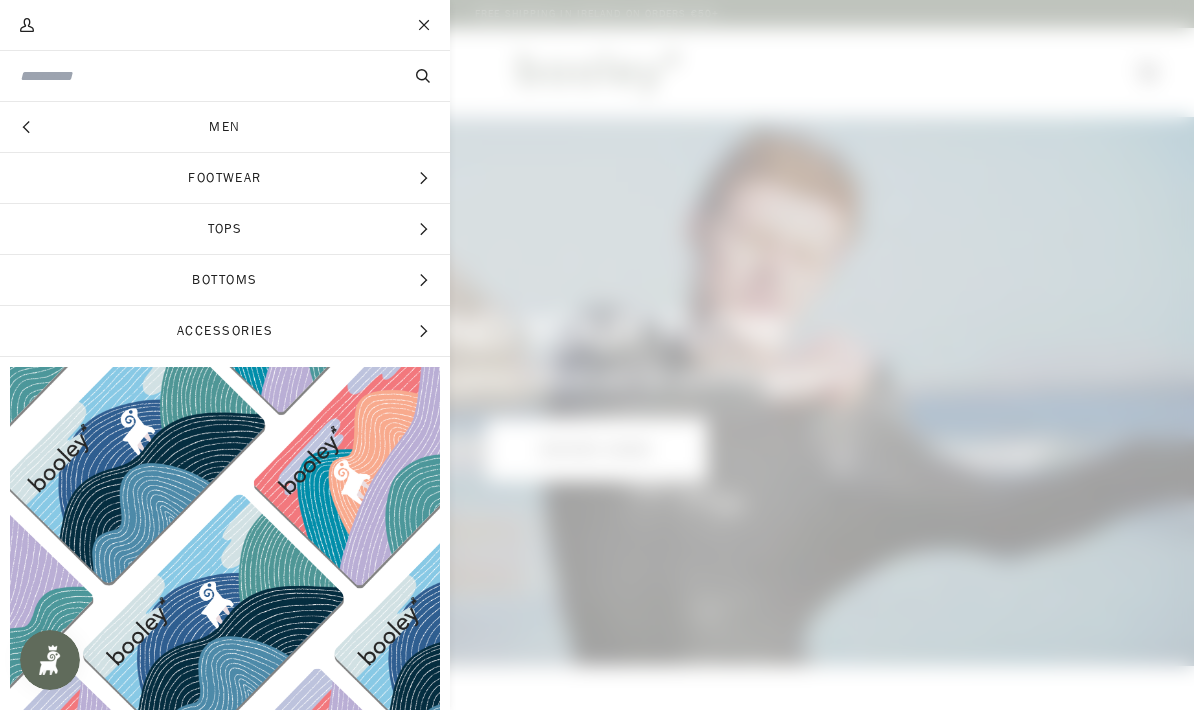 click on "Accessories" at bounding box center (225, 178) 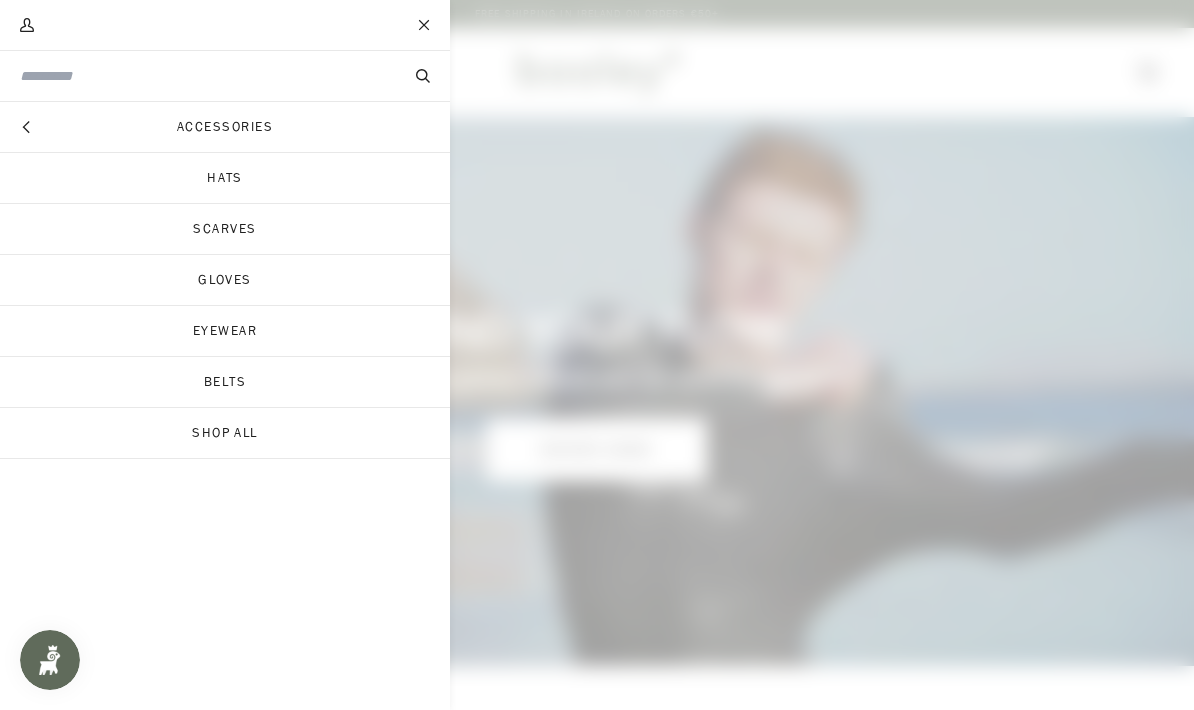 click on "Hats" at bounding box center (225, 178) 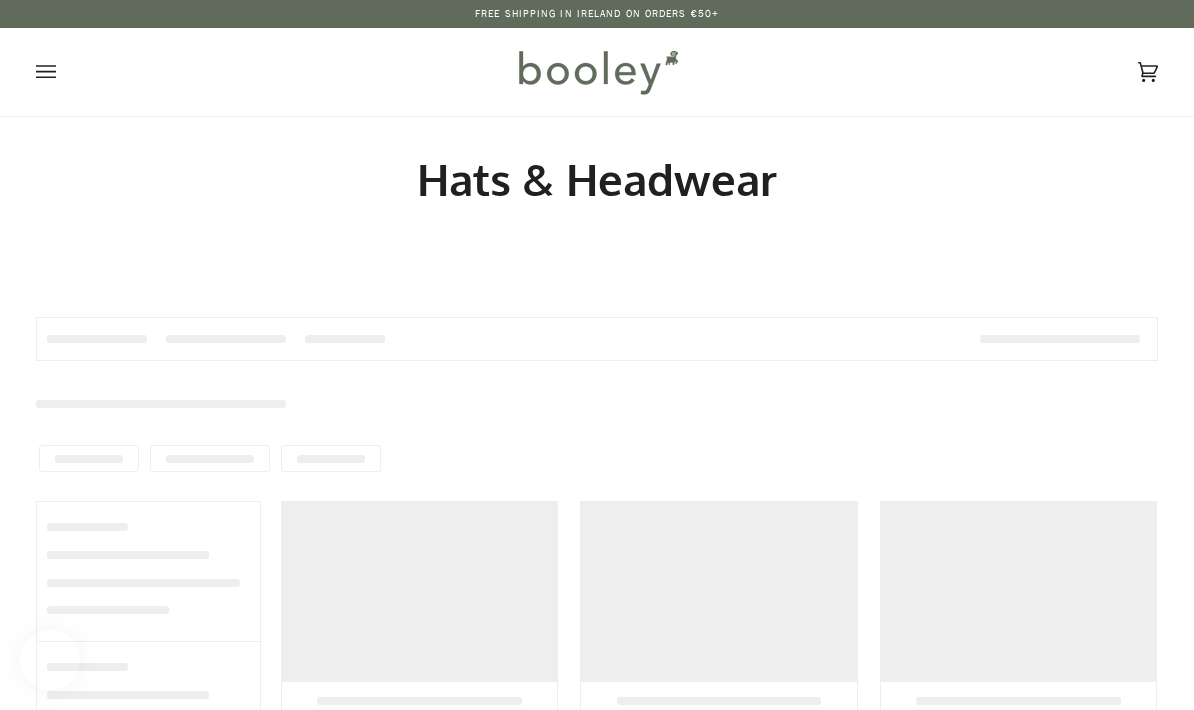 click on "Hats & Headwear" at bounding box center [597, 179] 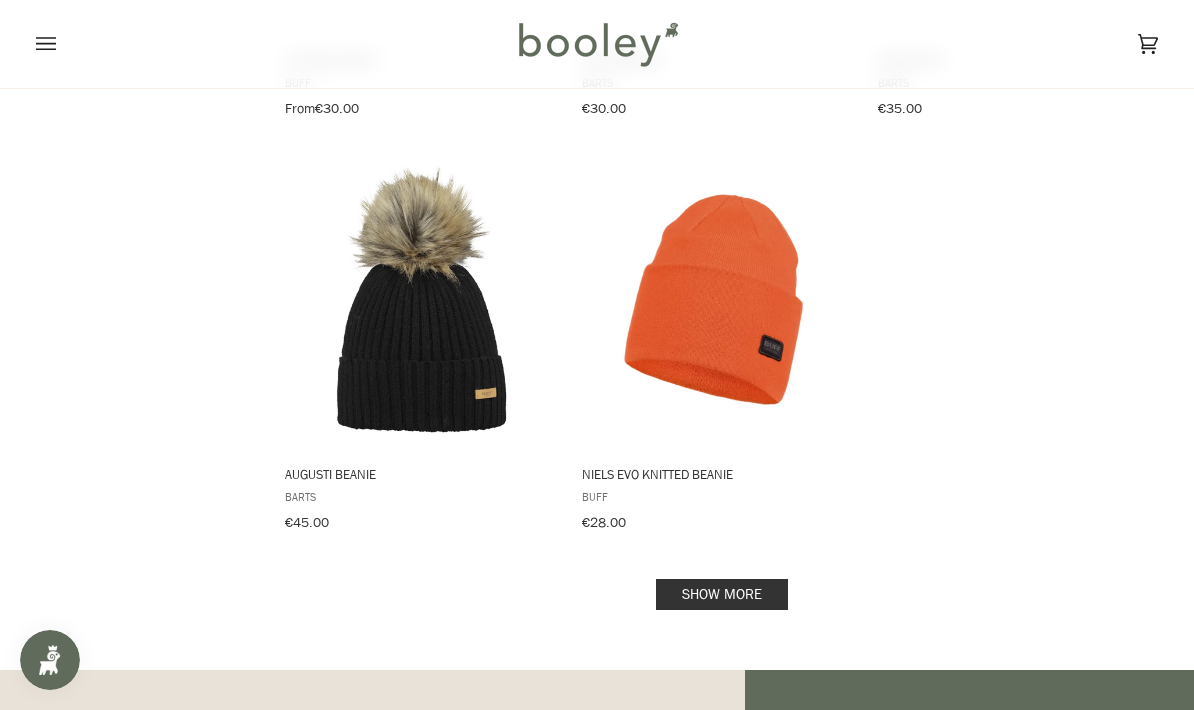scroll, scrollTop: 2793, scrollLeft: 0, axis: vertical 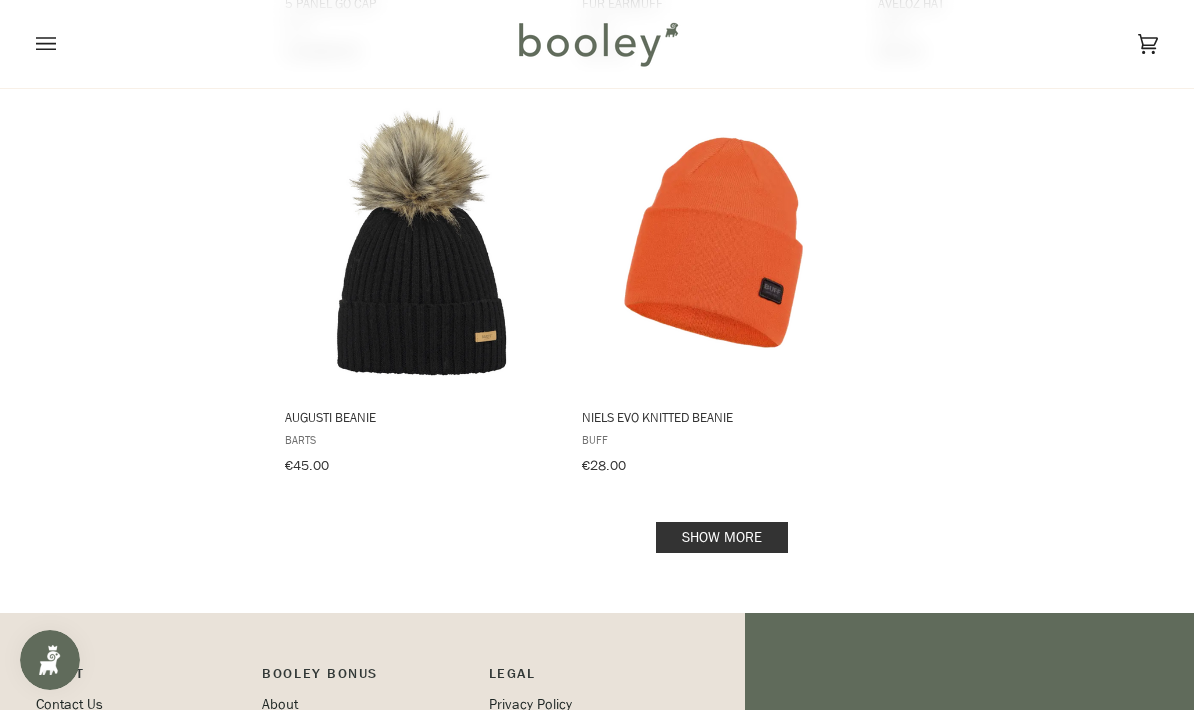 click on "Show more" at bounding box center (722, 537) 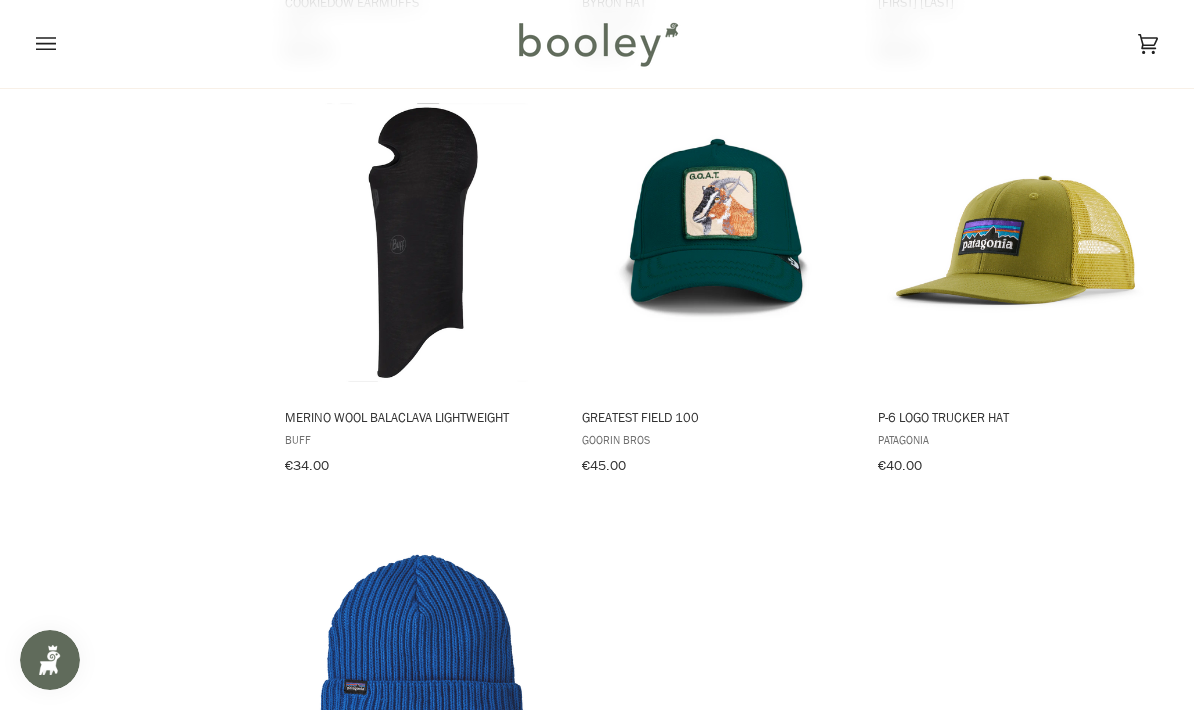 scroll, scrollTop: 5567, scrollLeft: 0, axis: vertical 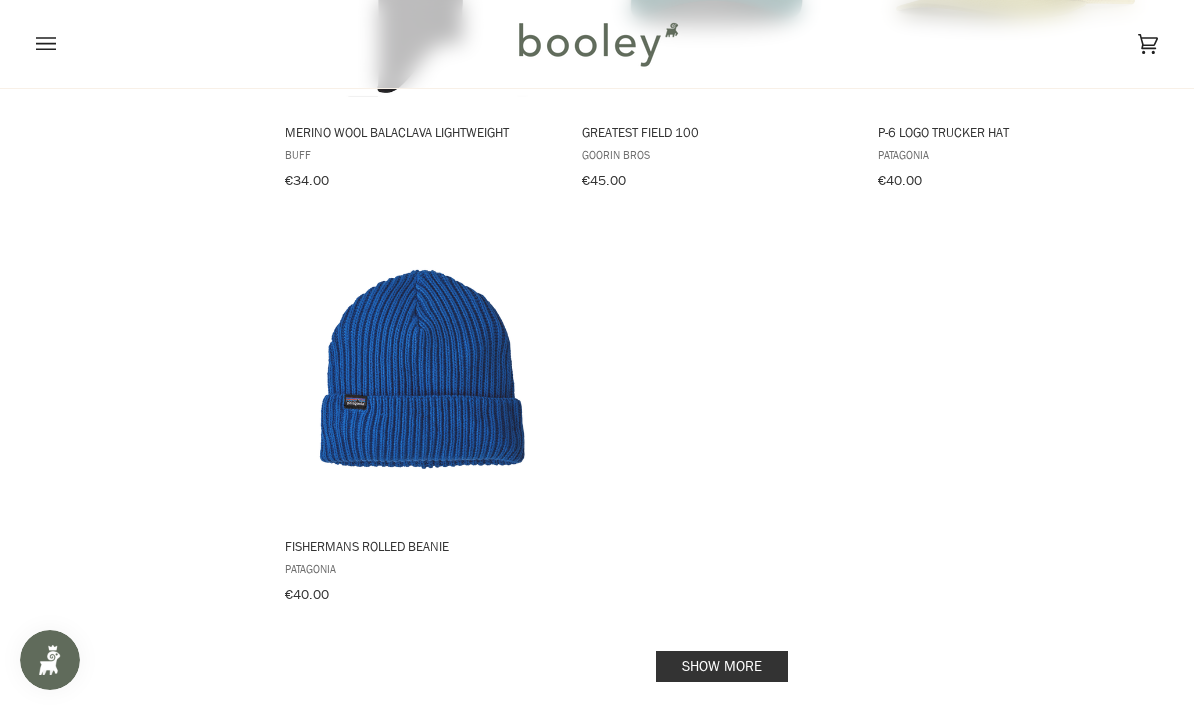 click on "Show more" at bounding box center [722, 666] 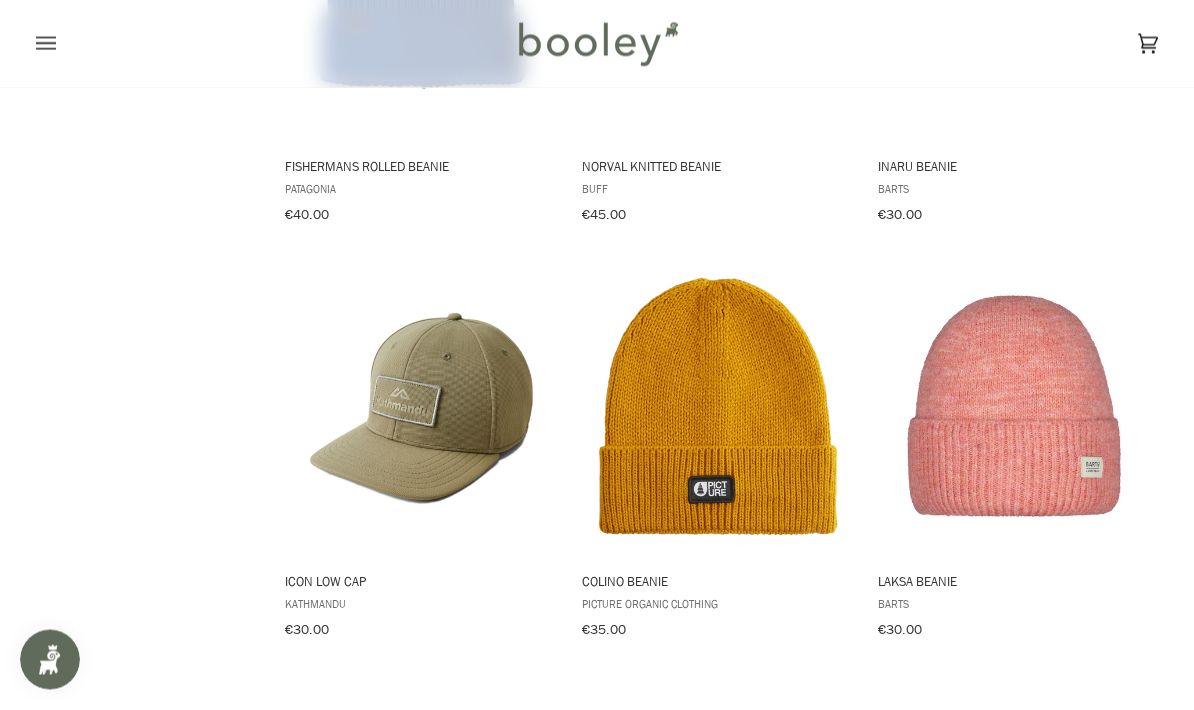 scroll, scrollTop: 5948, scrollLeft: 0, axis: vertical 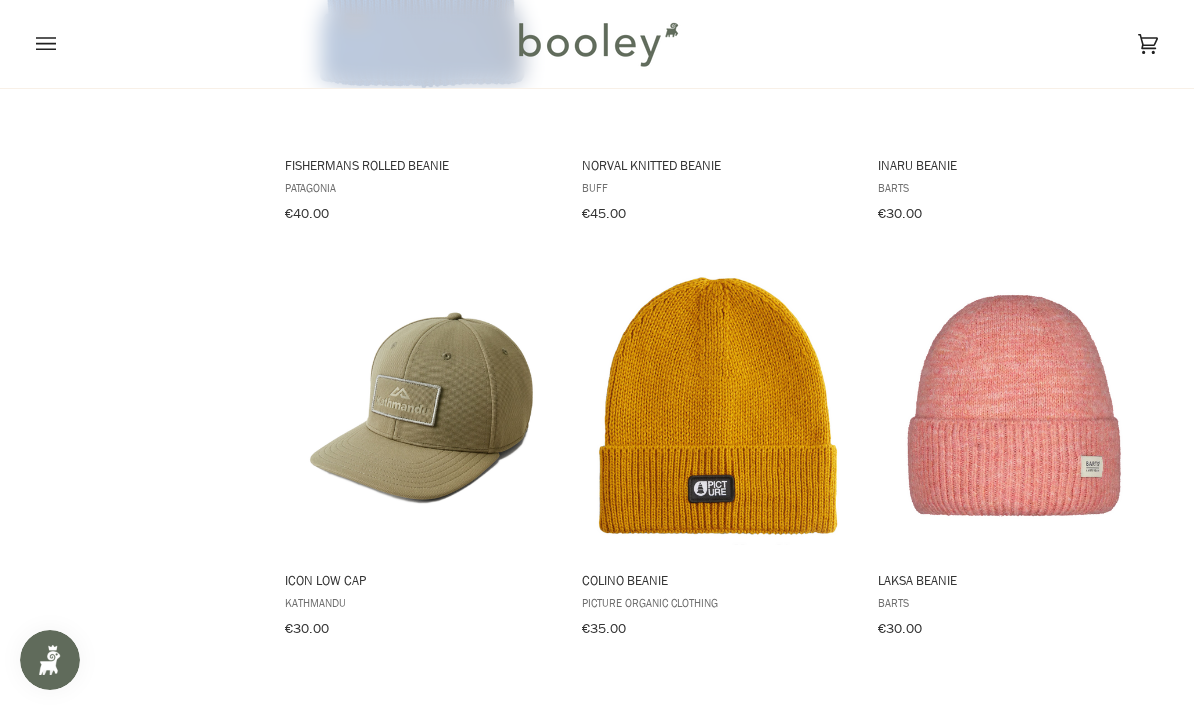 click at bounding box center [421, 406] 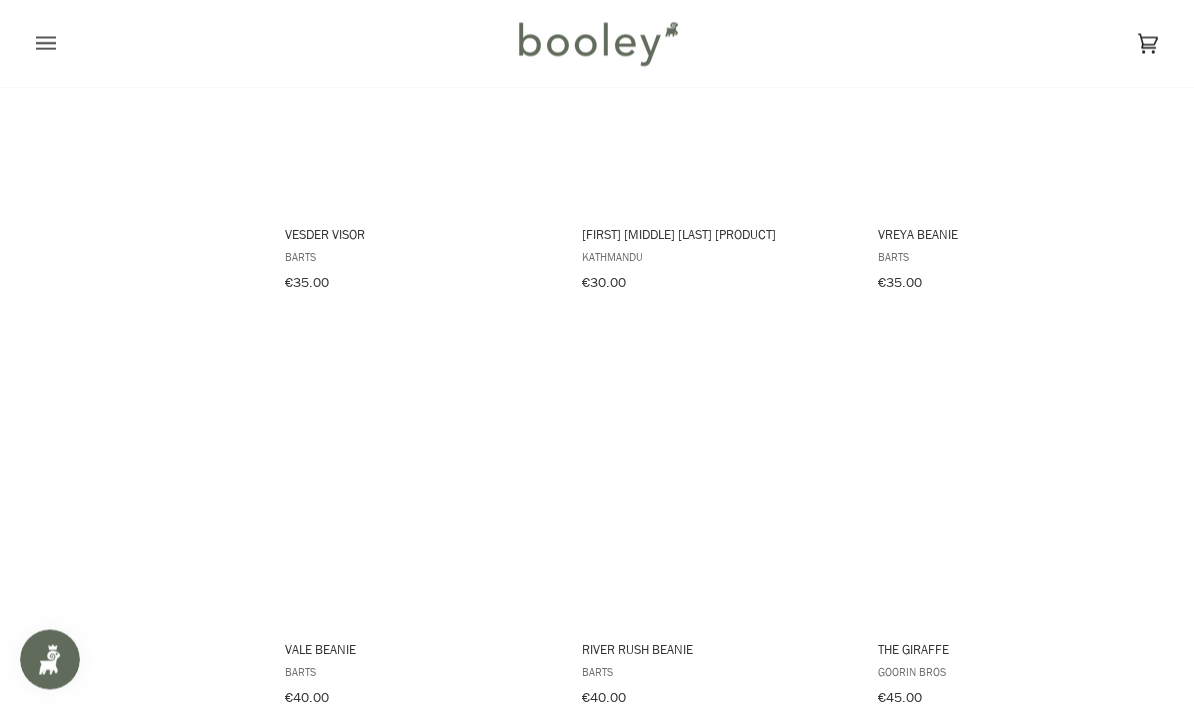 scroll, scrollTop: 7706, scrollLeft: 0, axis: vertical 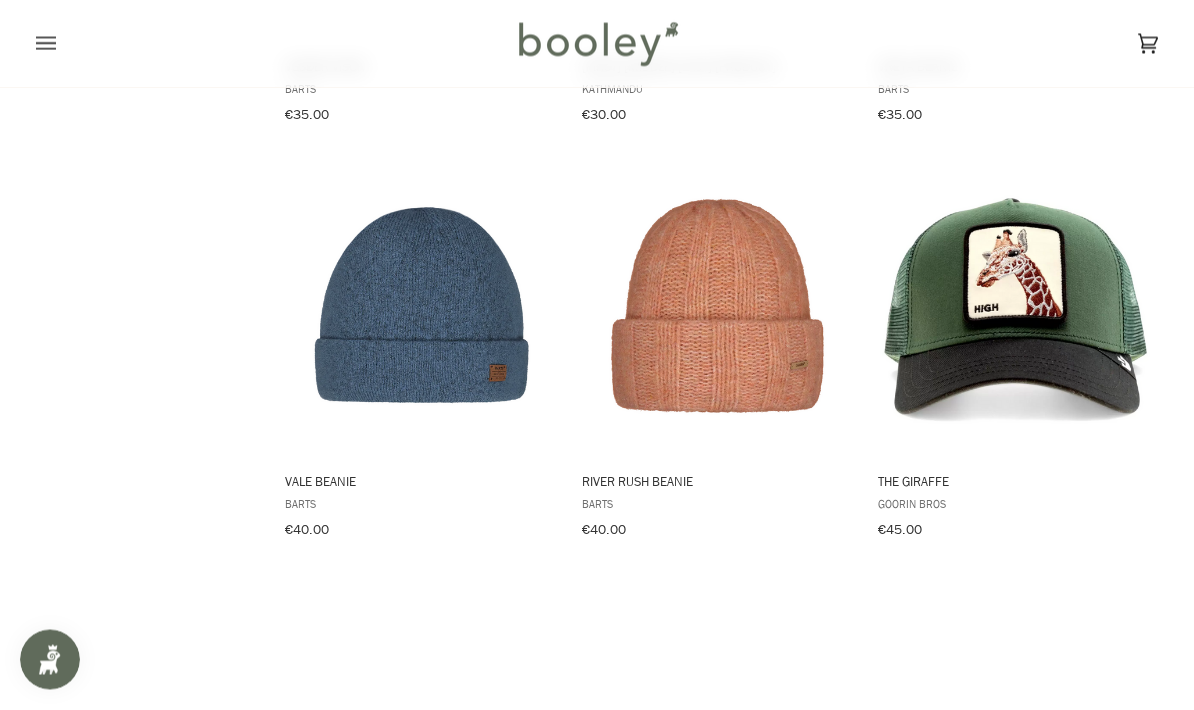 click at bounding box center (1014, 306) 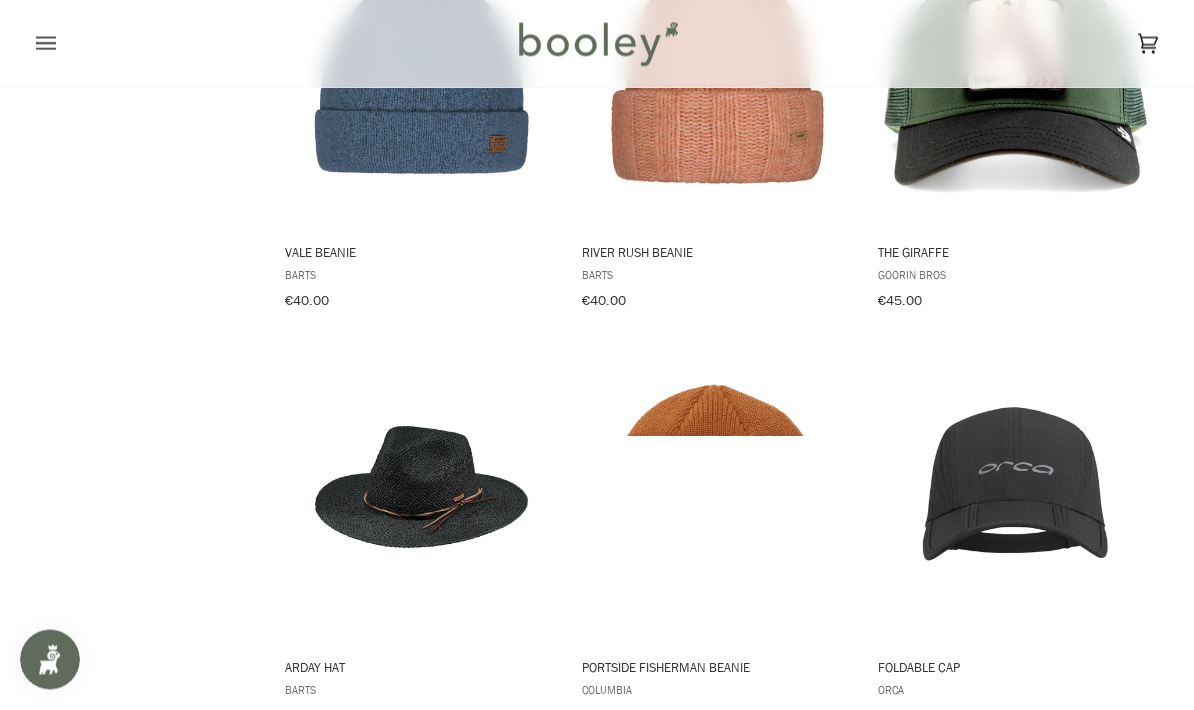 scroll, scrollTop: 7997, scrollLeft: 0, axis: vertical 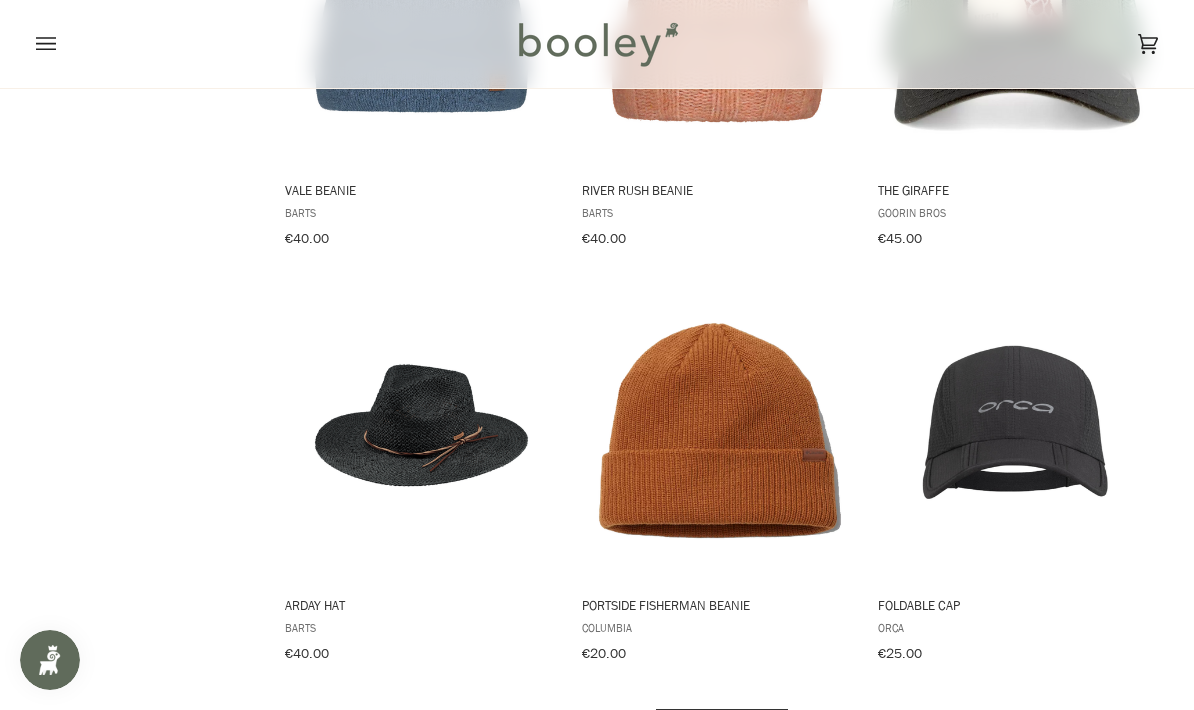 click on "Show more" at bounding box center (722, 724) 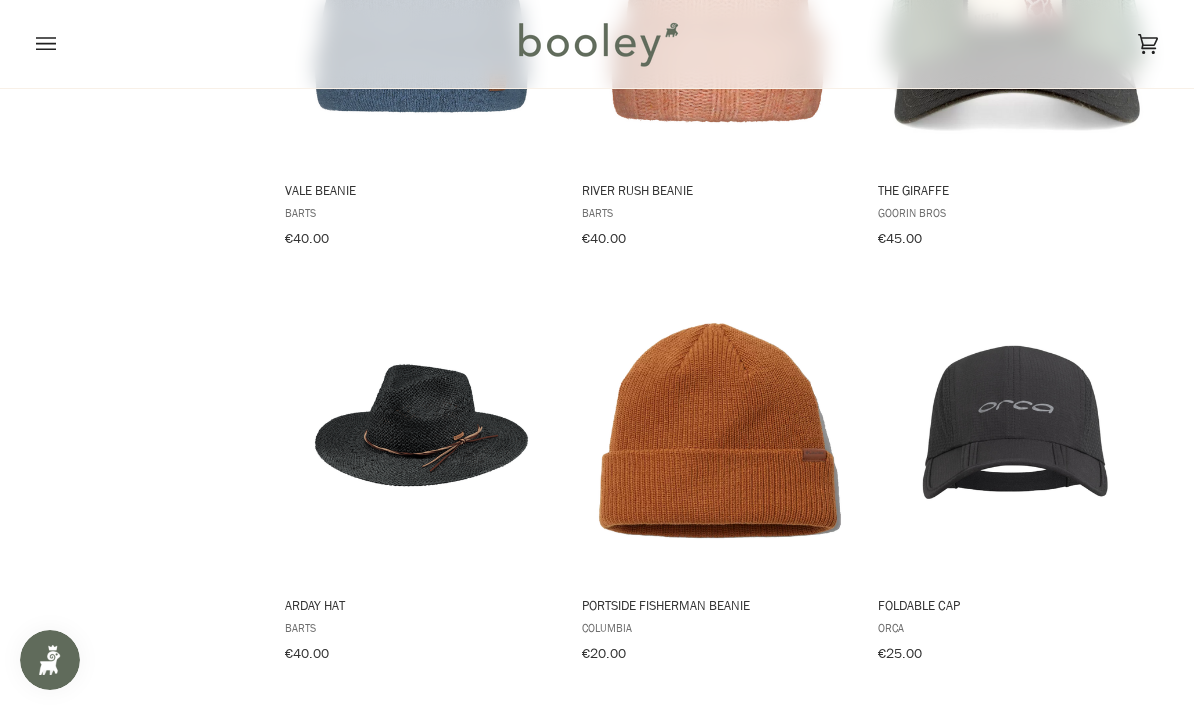 scroll, scrollTop: 8077, scrollLeft: 0, axis: vertical 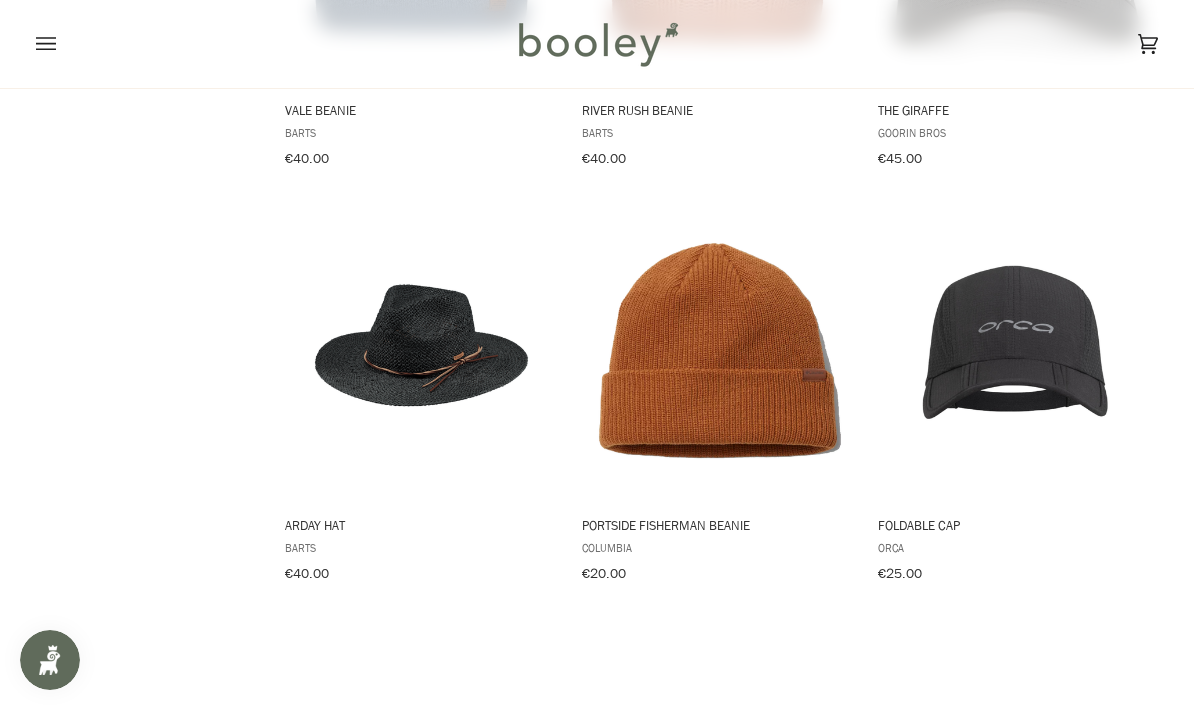 click at bounding box center [1014, 350] 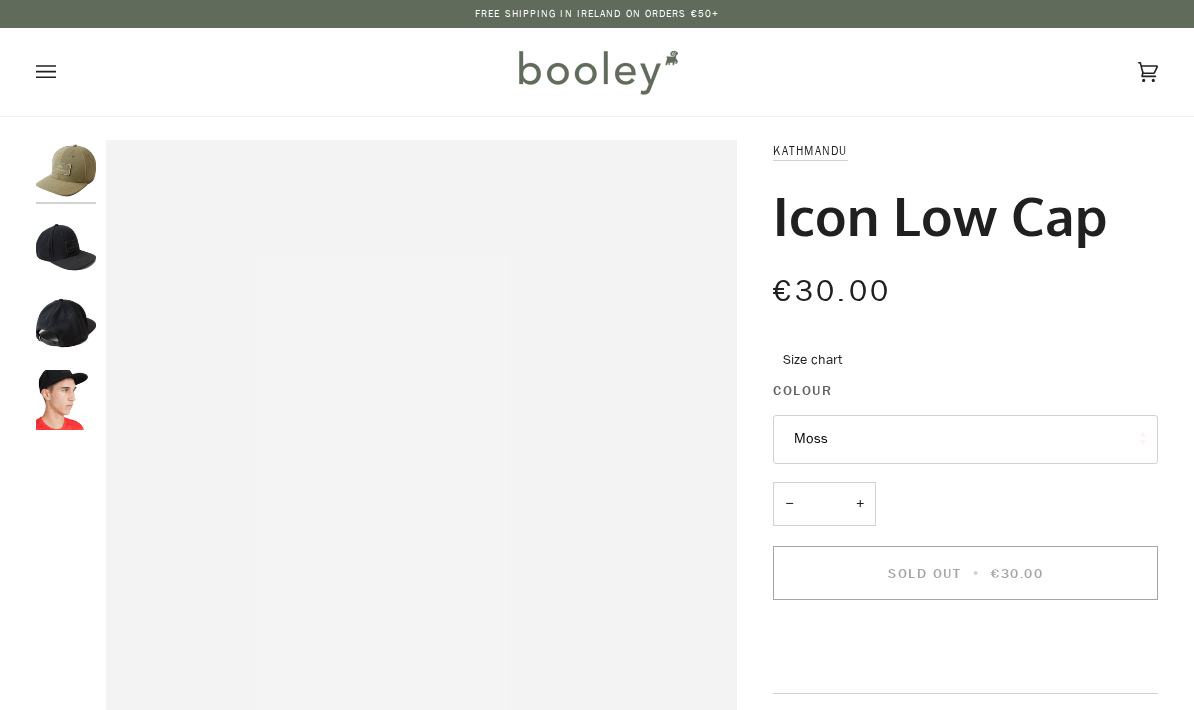 scroll, scrollTop: 0, scrollLeft: 0, axis: both 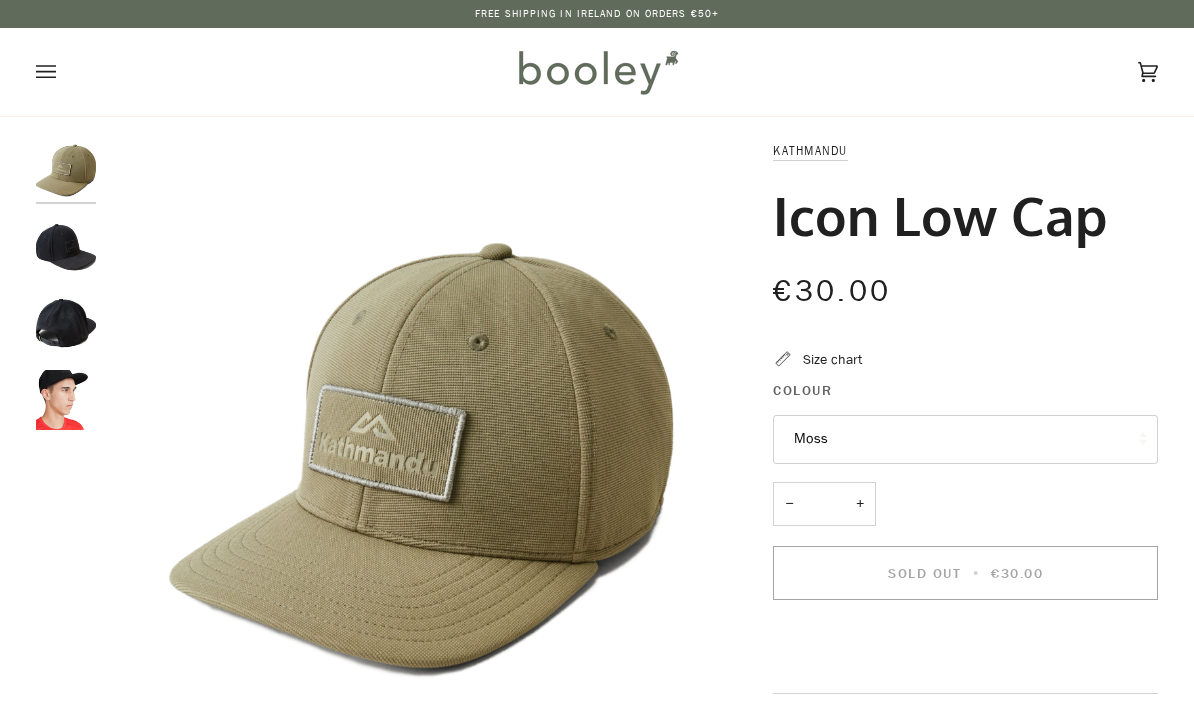 click at bounding box center [66, 247] 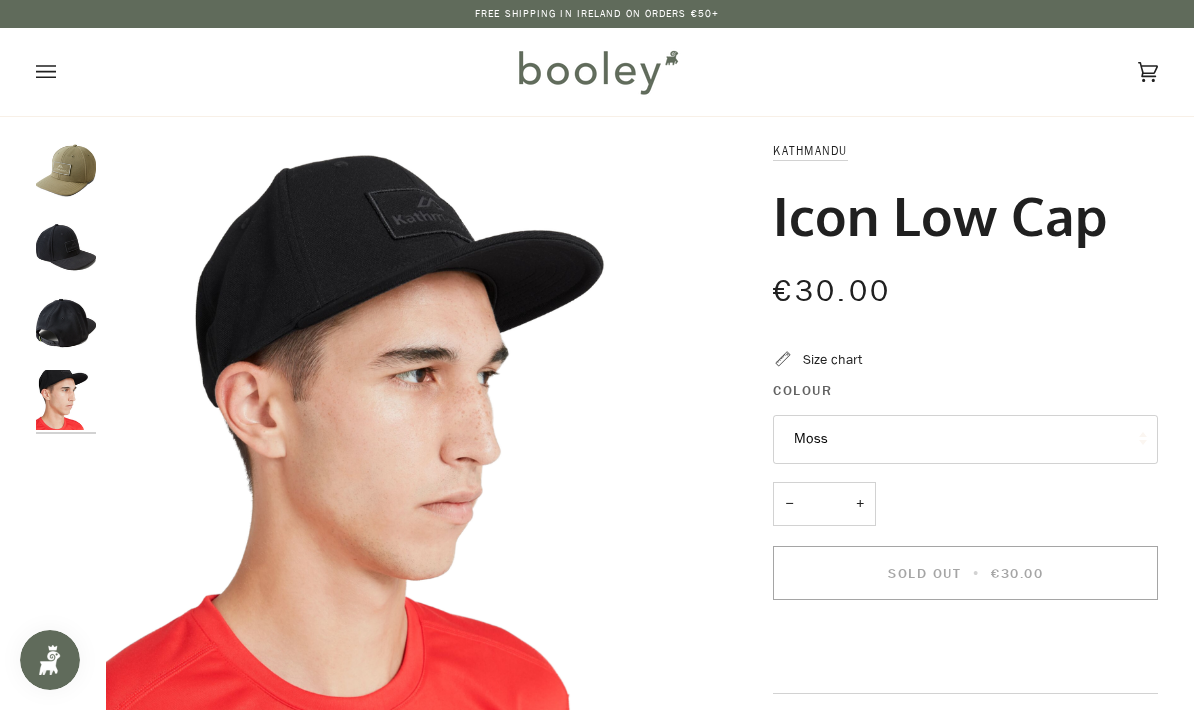scroll, scrollTop: 0, scrollLeft: 0, axis: both 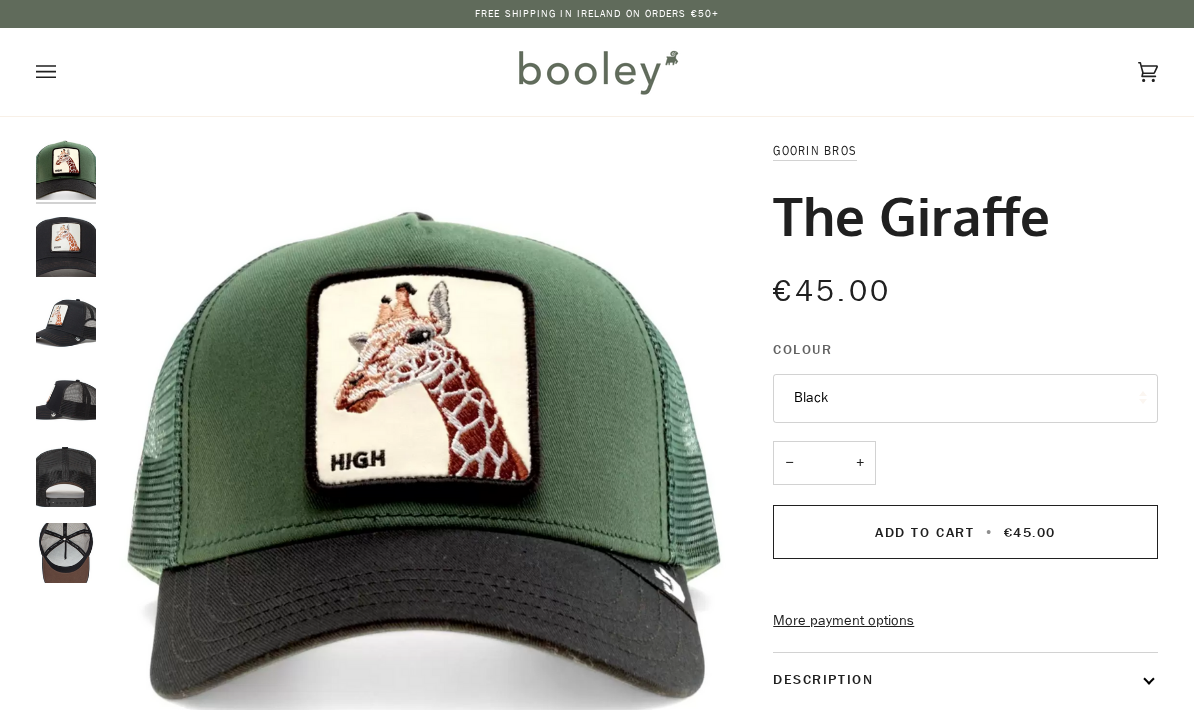 click at bounding box center (66, 247) 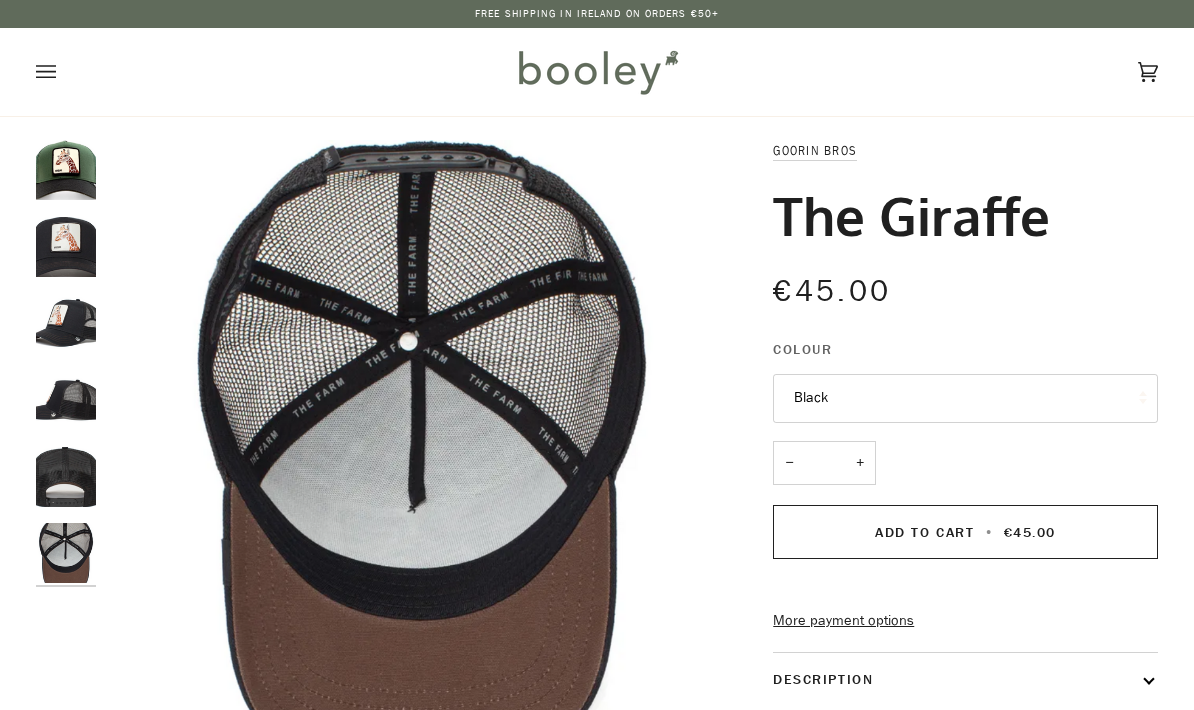click at bounding box center (66, 247) 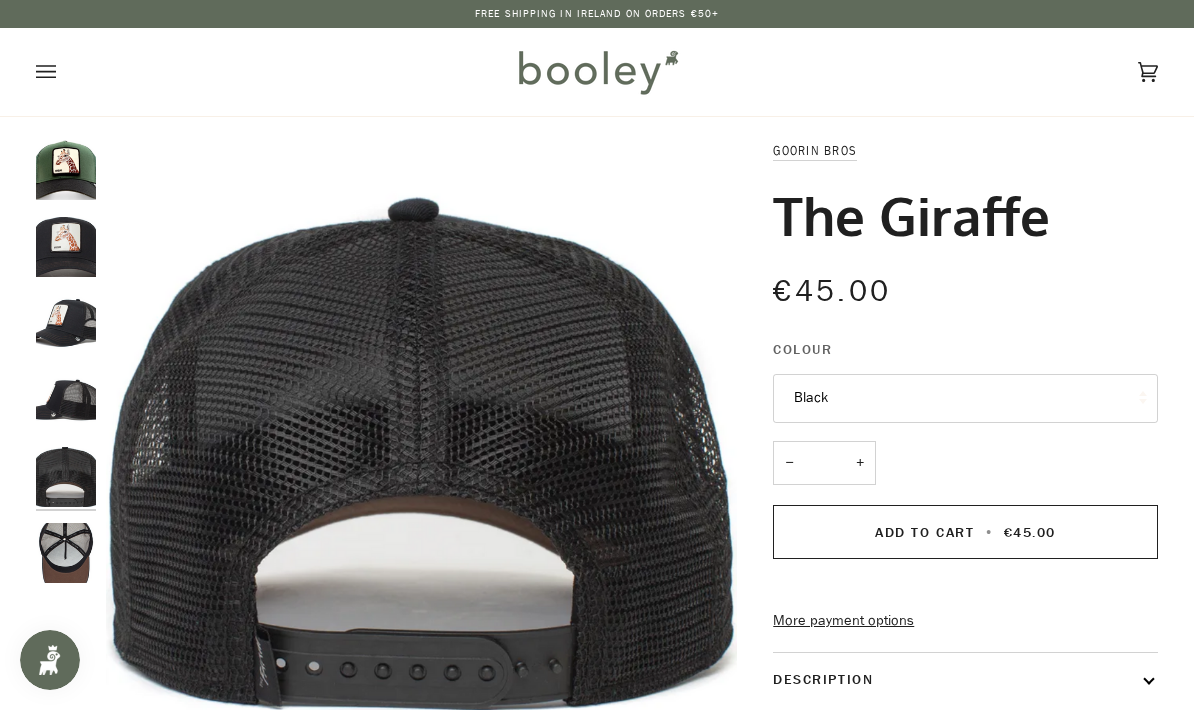scroll, scrollTop: 0, scrollLeft: 0, axis: both 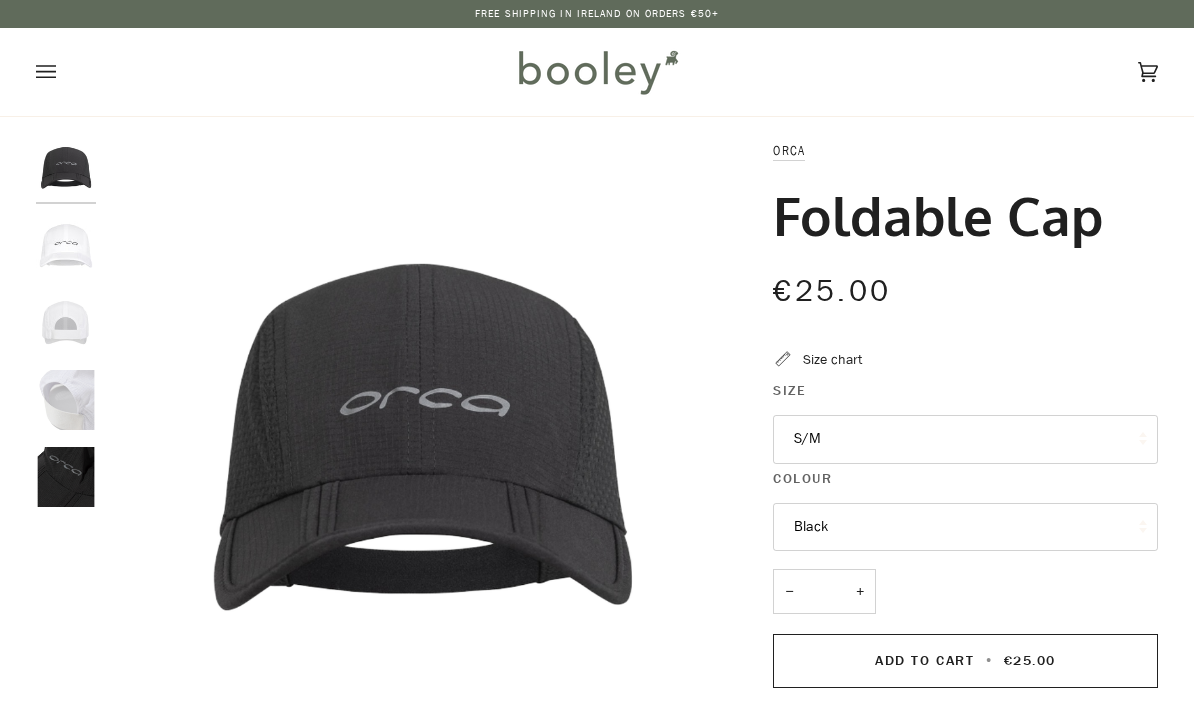 click at bounding box center (66, 247) 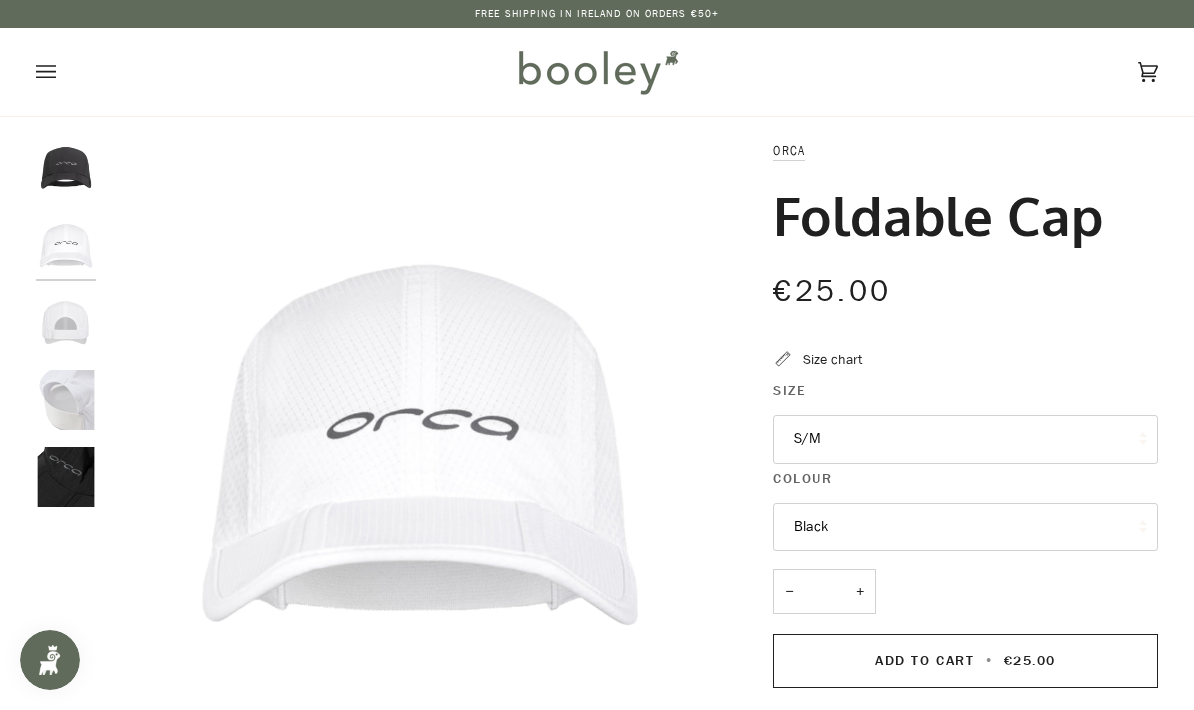 scroll, scrollTop: 0, scrollLeft: 0, axis: both 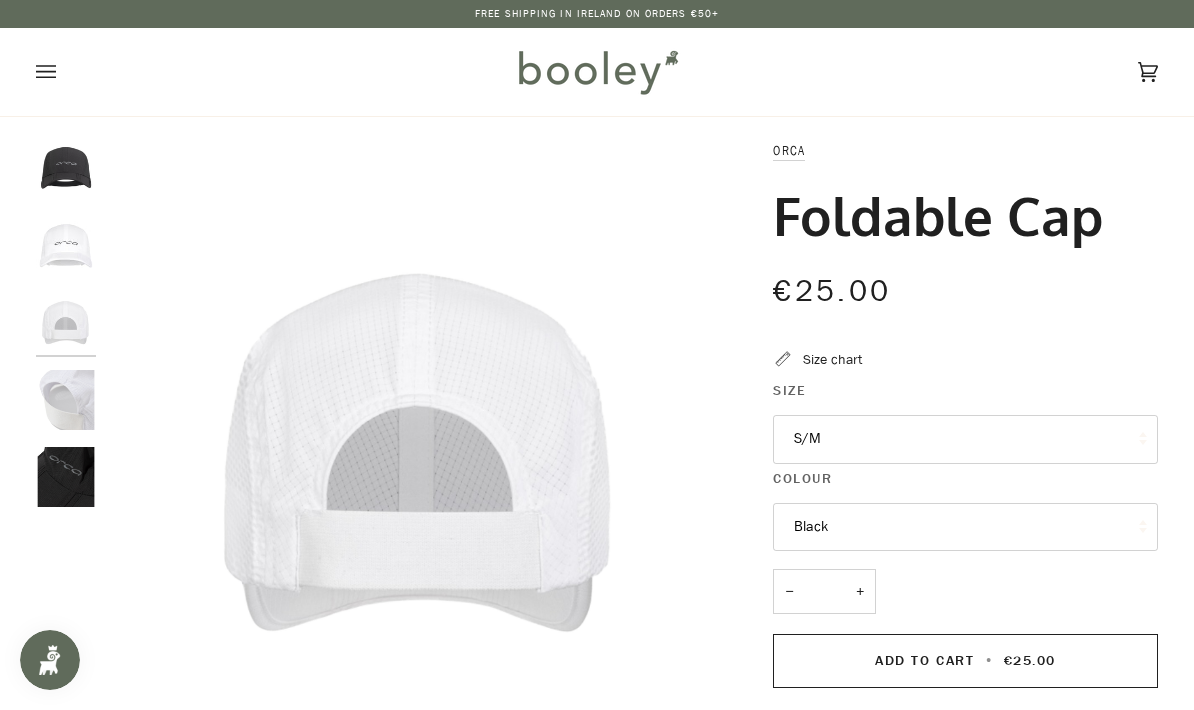 click at bounding box center [66, 247] 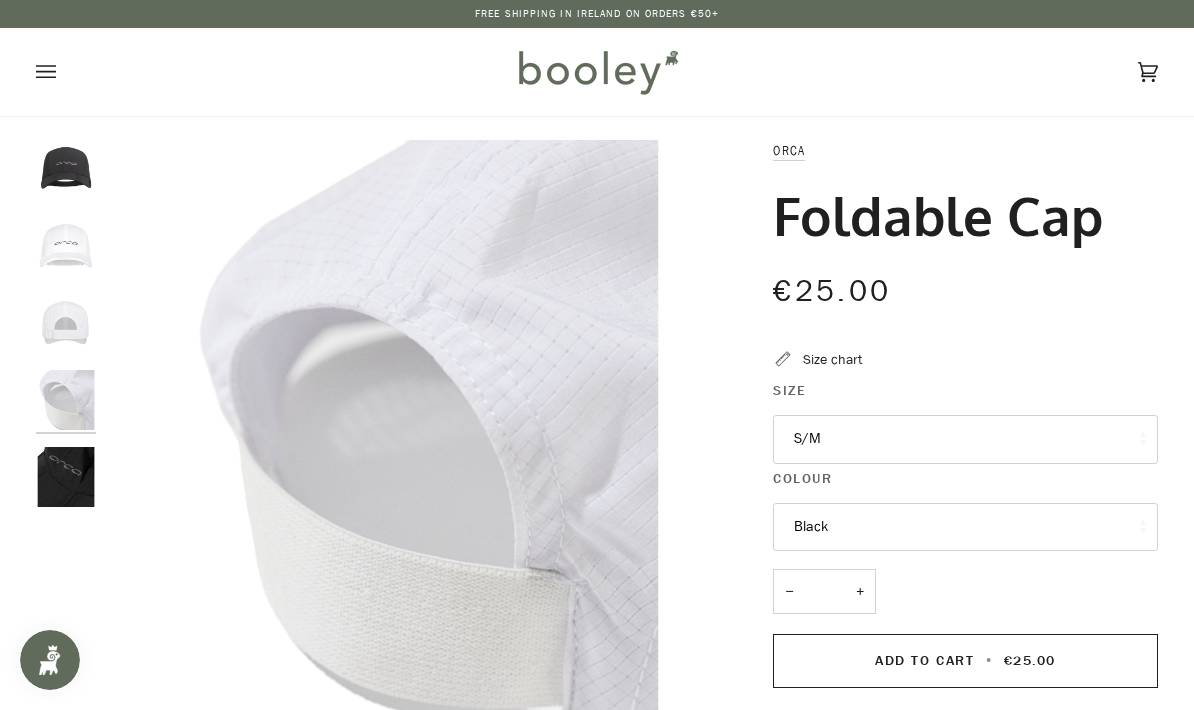 click at bounding box center (66, 170) 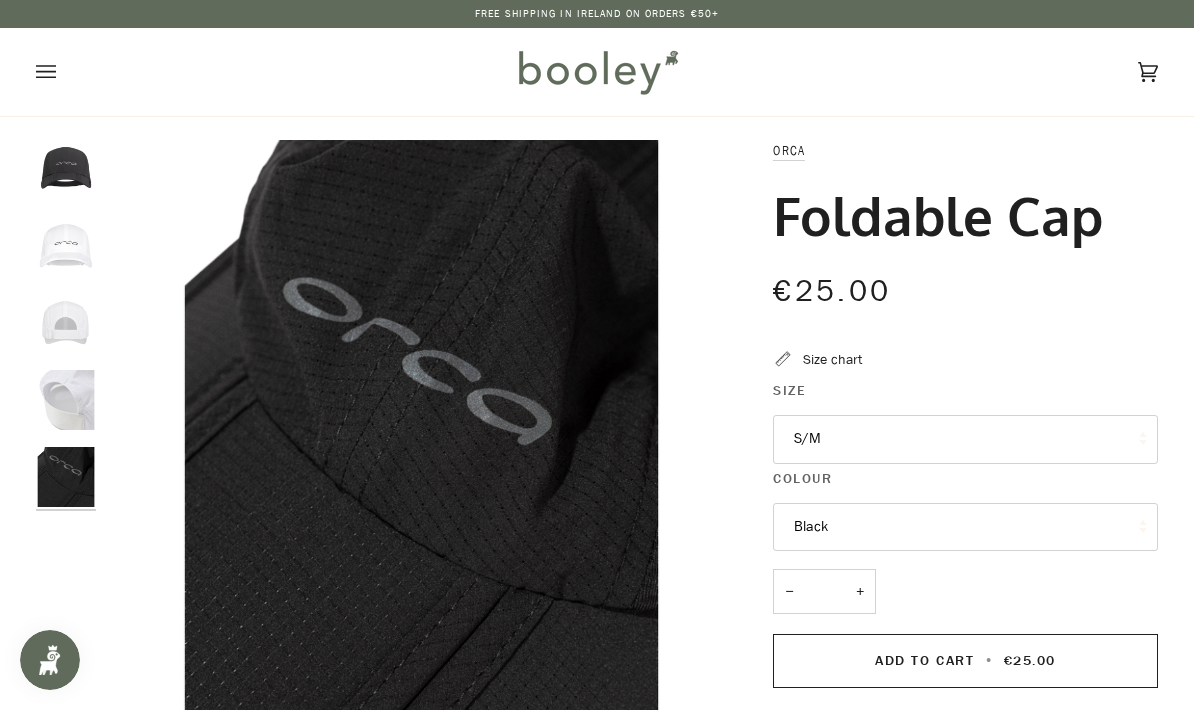 click on "S/M" at bounding box center (965, 439) 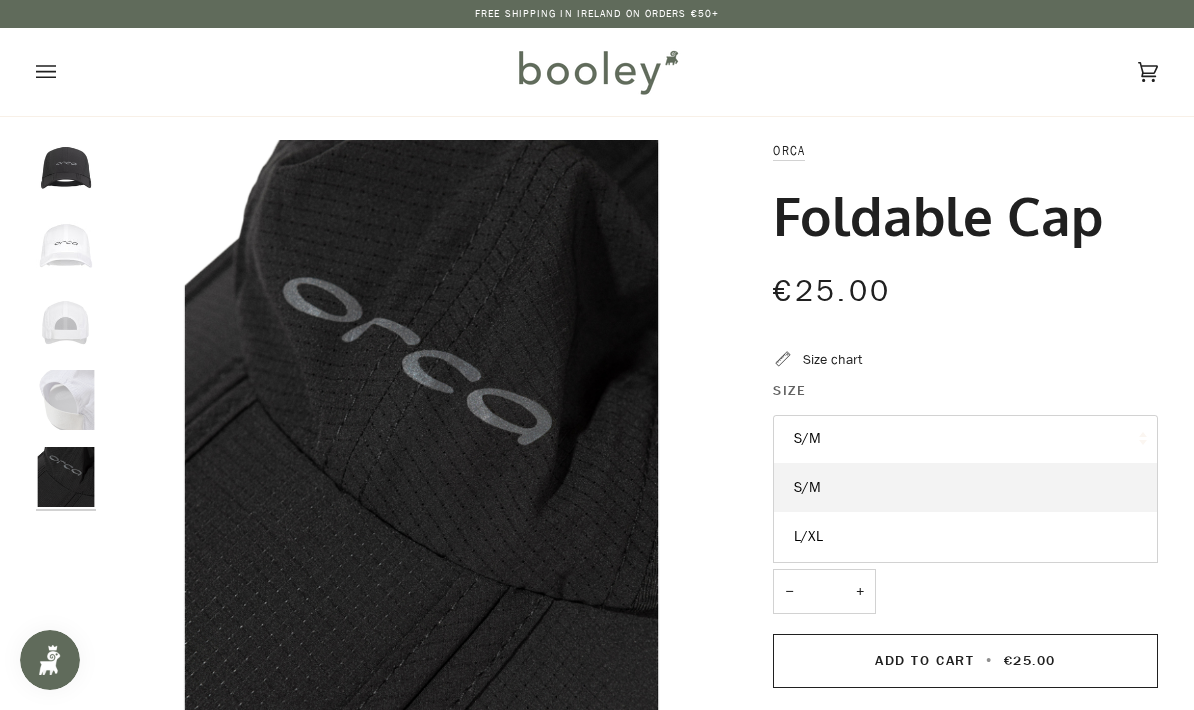 click on "L/XL" at bounding box center (965, 488) 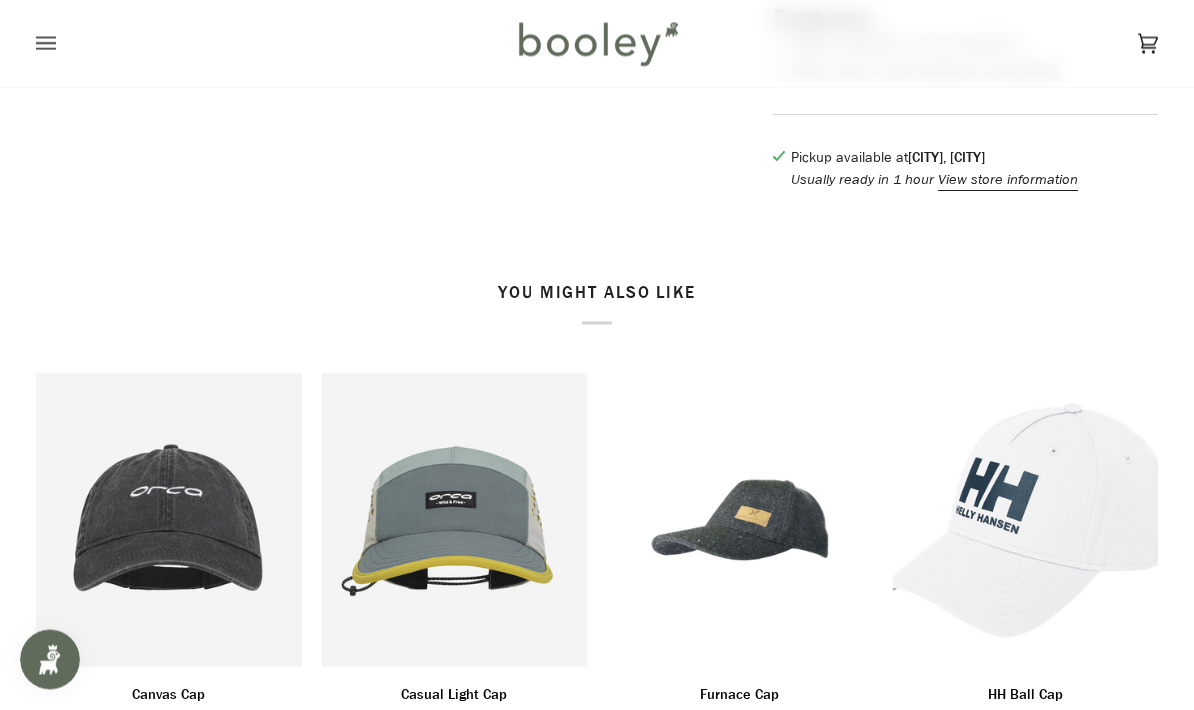 scroll, scrollTop: 893, scrollLeft: 0, axis: vertical 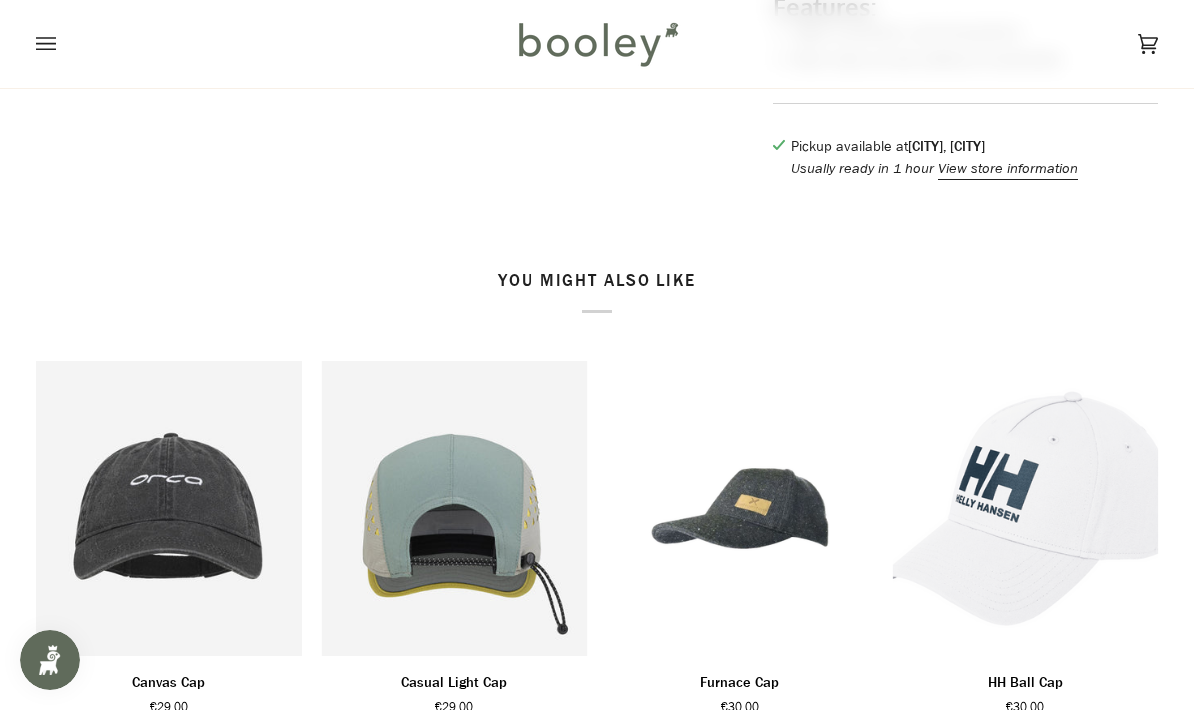 click at bounding box center (455, 508) 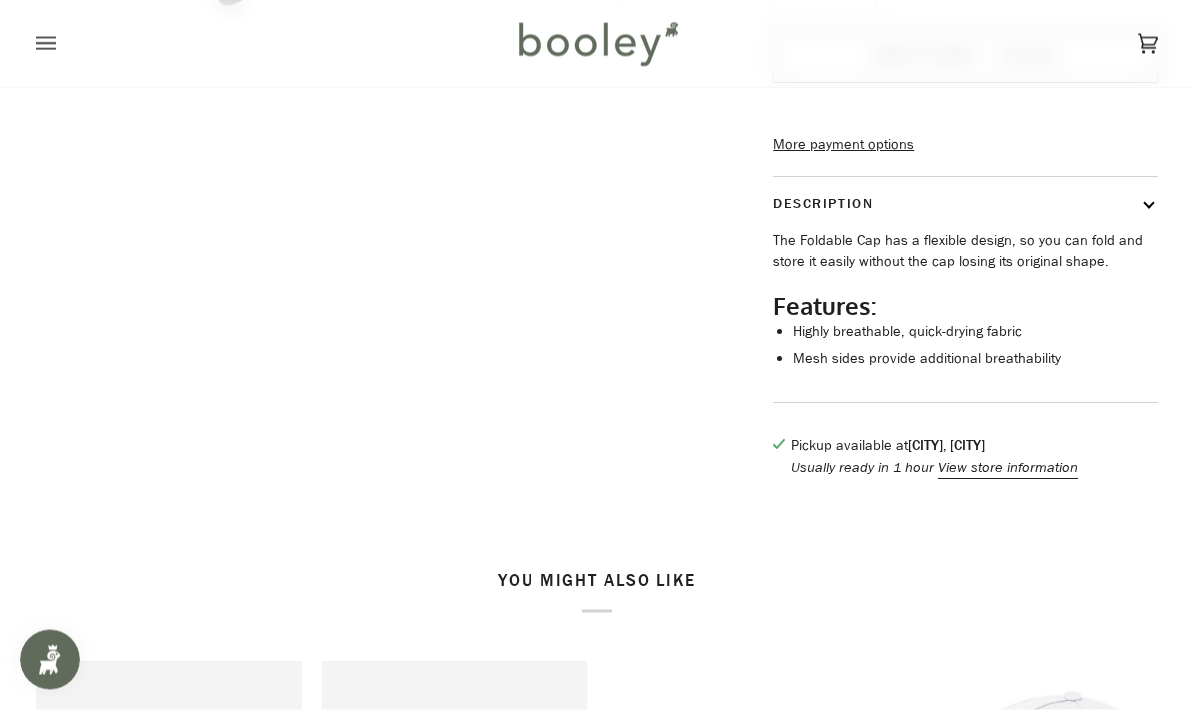 scroll, scrollTop: 603, scrollLeft: 0, axis: vertical 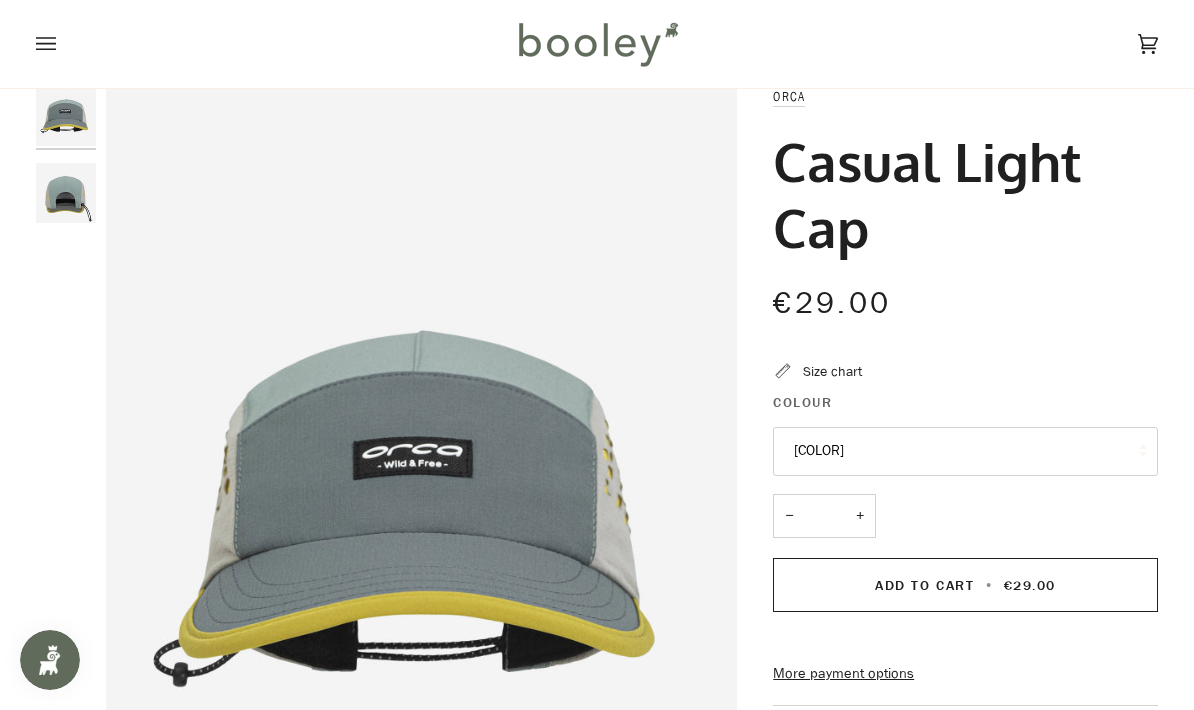 click at bounding box center [66, 116] 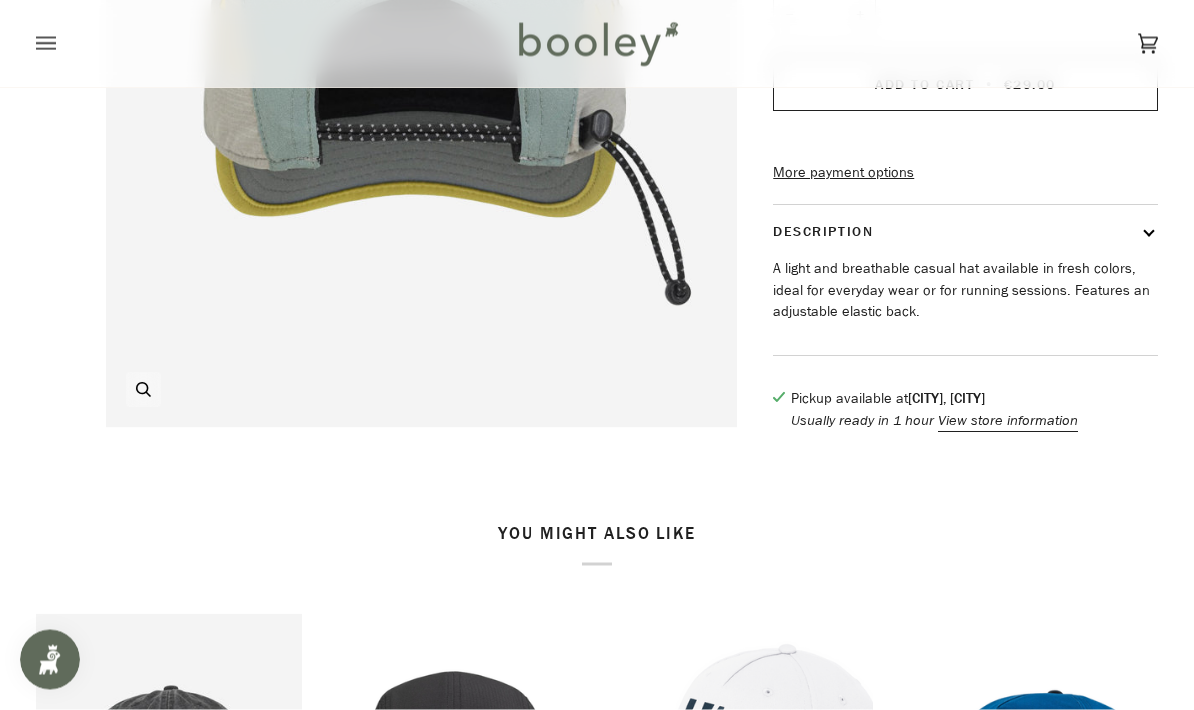 scroll, scrollTop: 555, scrollLeft: 0, axis: vertical 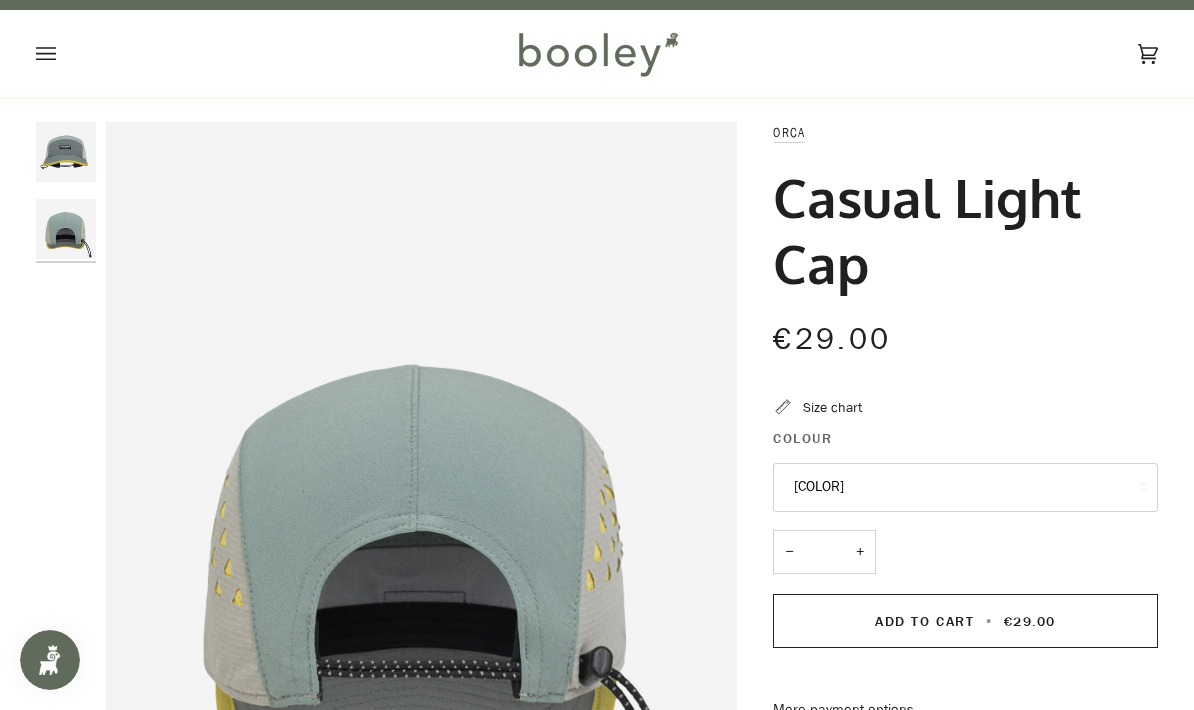 click at bounding box center (66, 152) 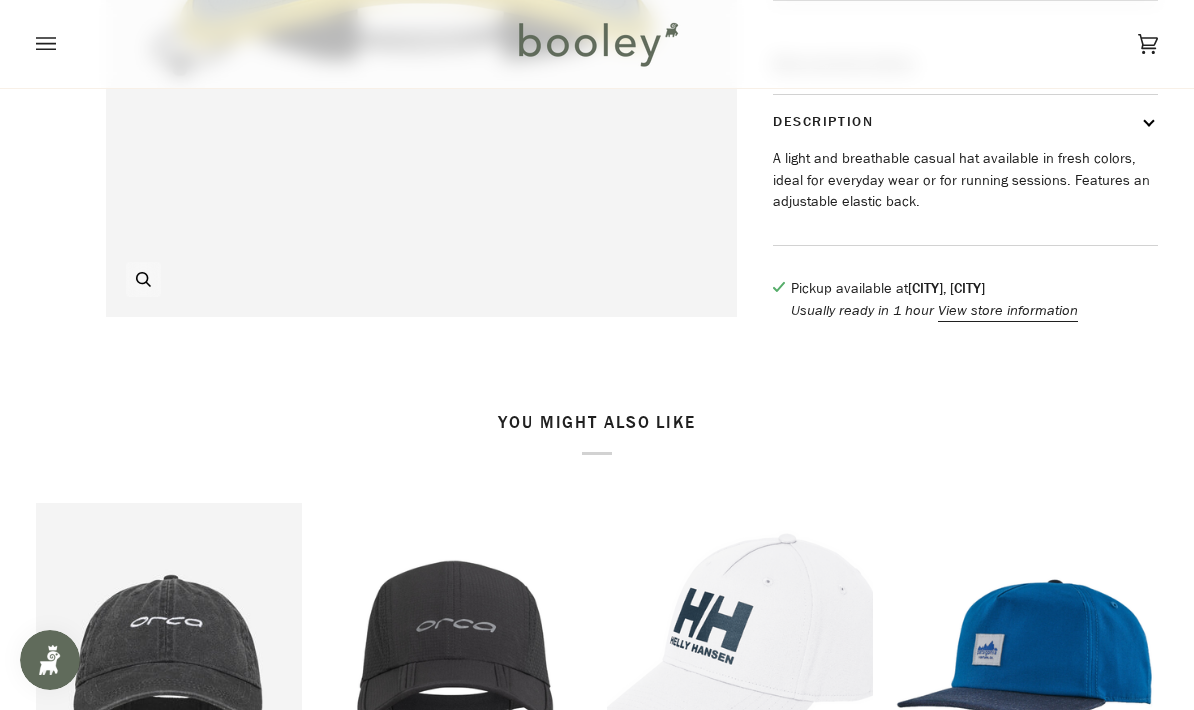 scroll, scrollTop: 686, scrollLeft: 0, axis: vertical 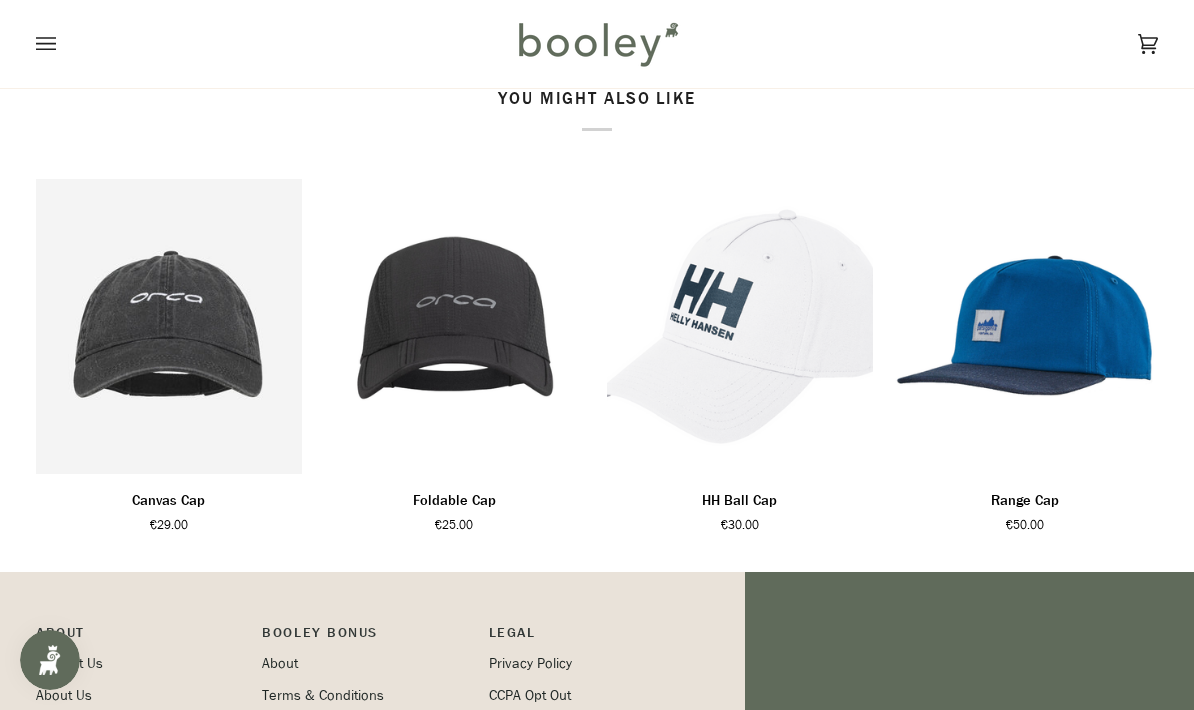 click at bounding box center [169, 326] 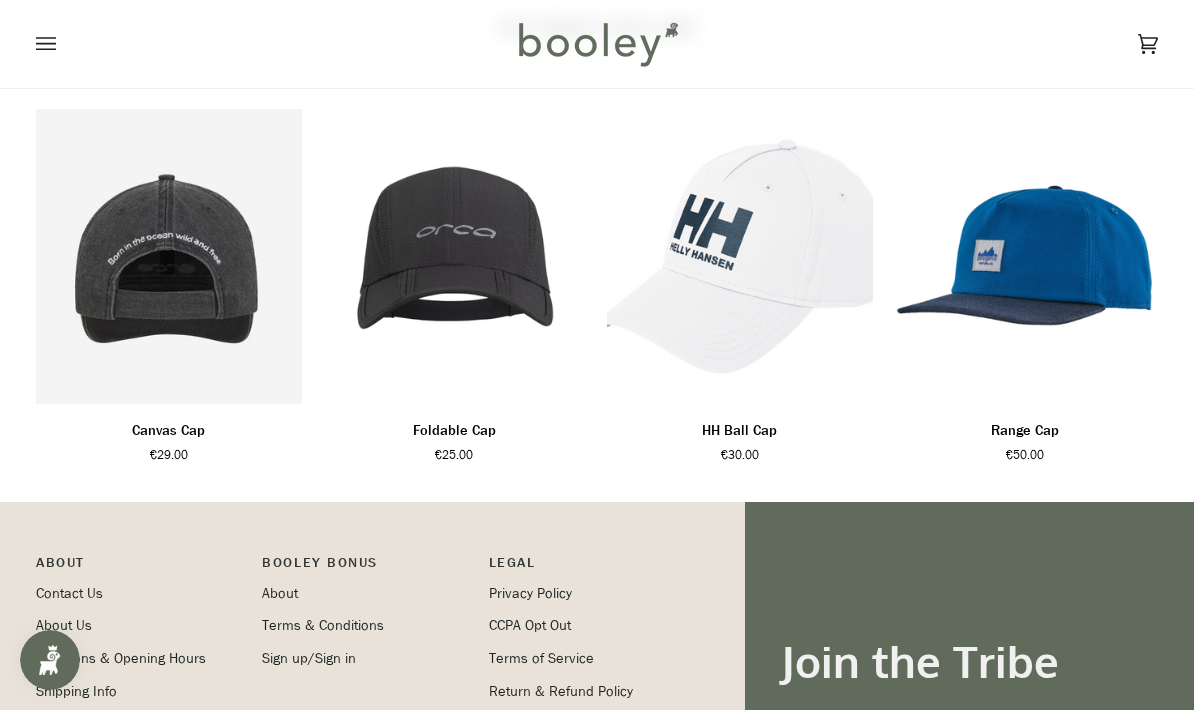 scroll, scrollTop: 1026, scrollLeft: 0, axis: vertical 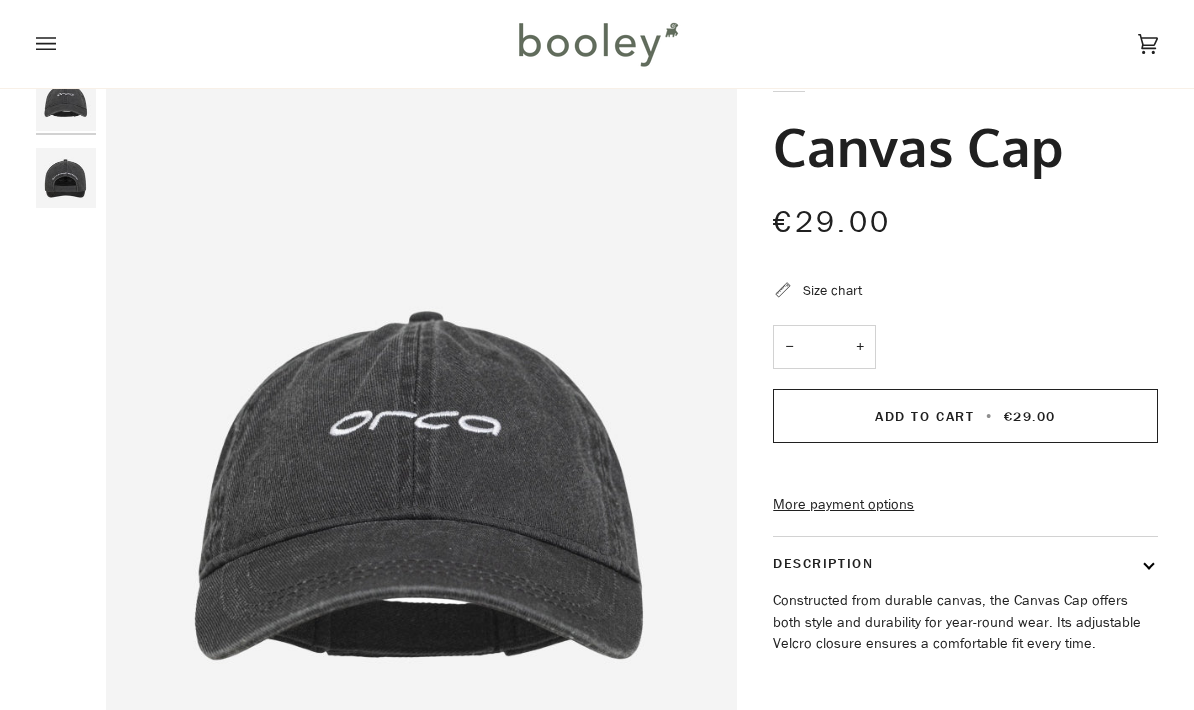 click at bounding box center (66, 101) 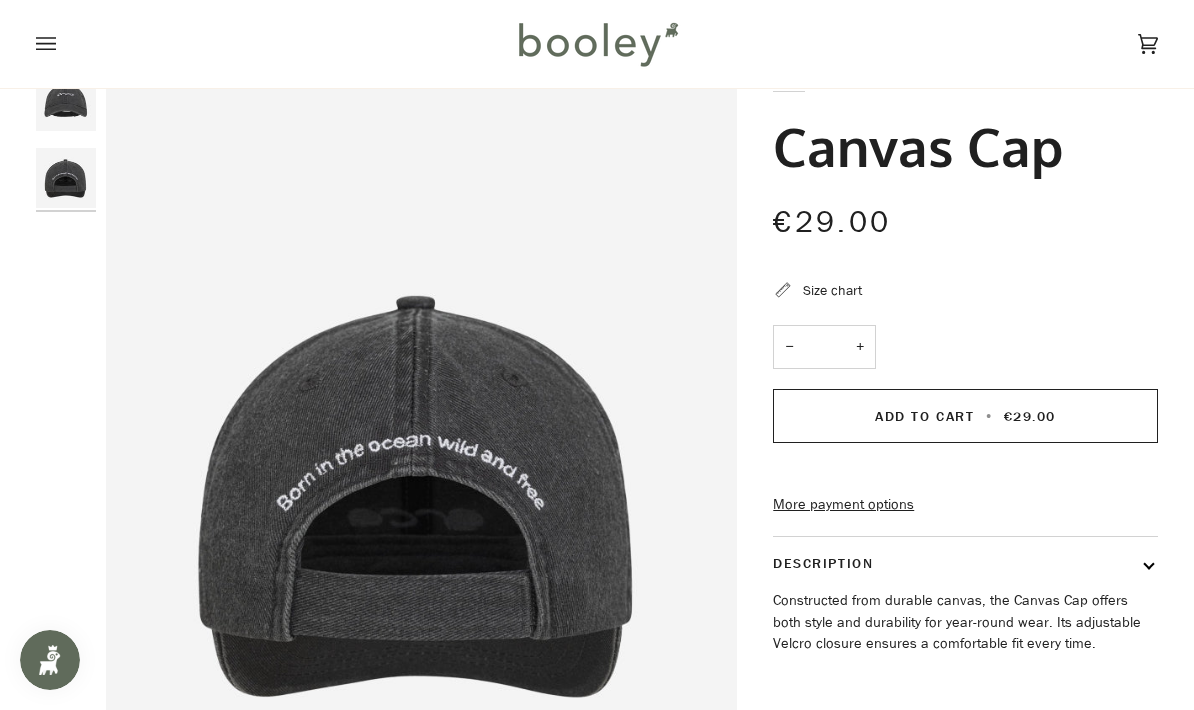 scroll, scrollTop: 0, scrollLeft: 0, axis: both 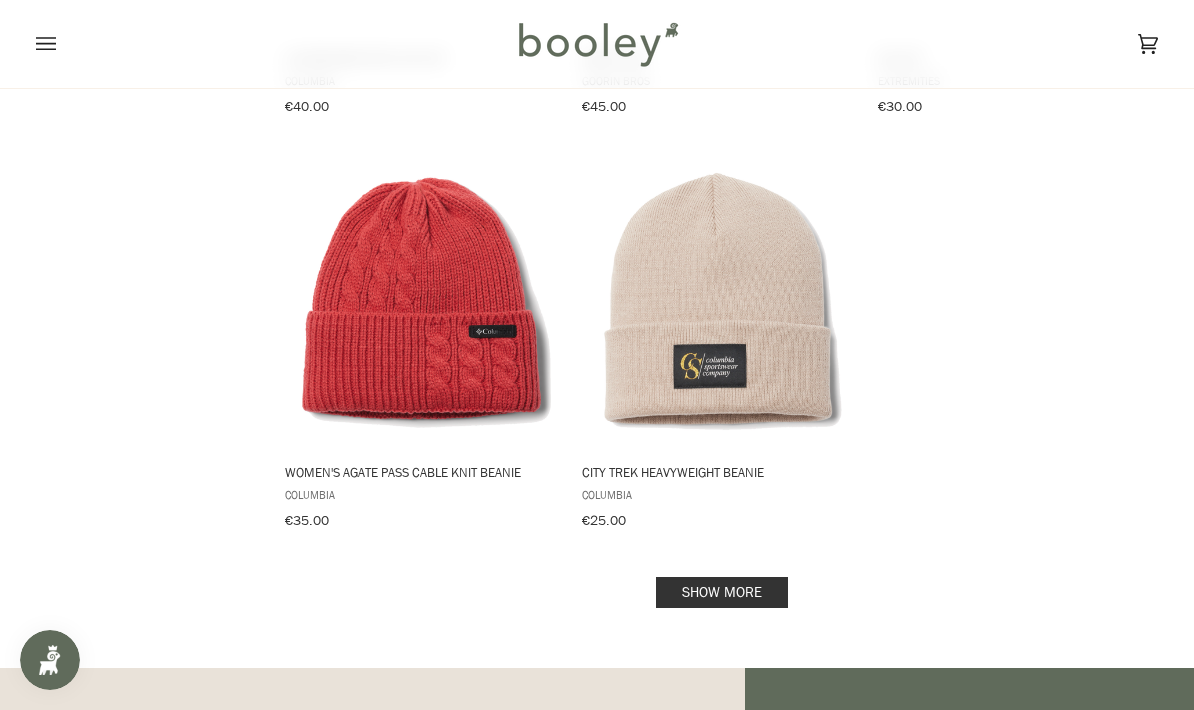 click on "Show more" at bounding box center (722, 592) 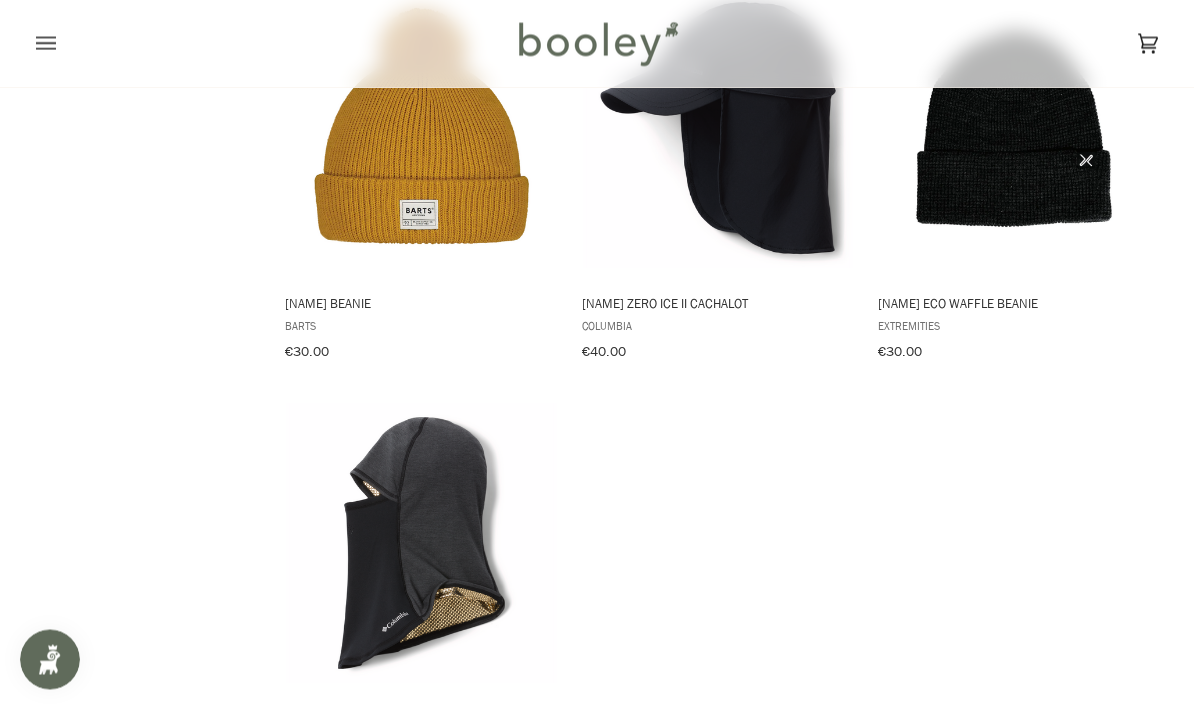 scroll, scrollTop: 13713, scrollLeft: 0, axis: vertical 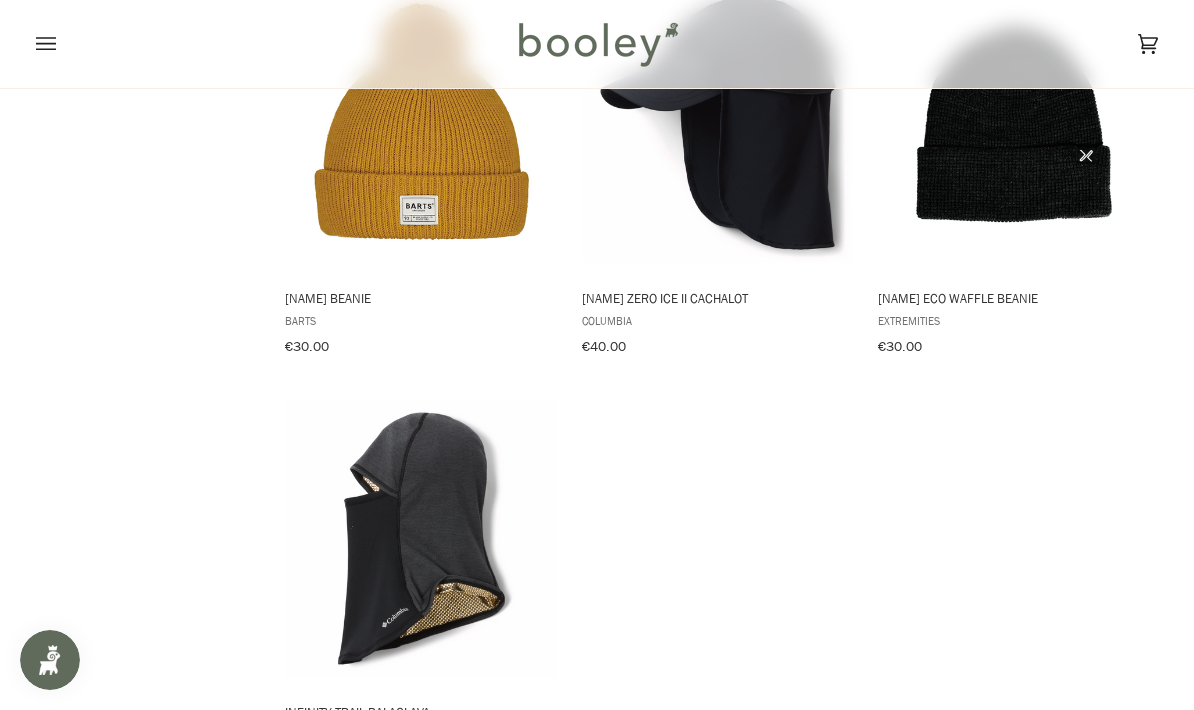 click on "Show more" at bounding box center [722, 832] 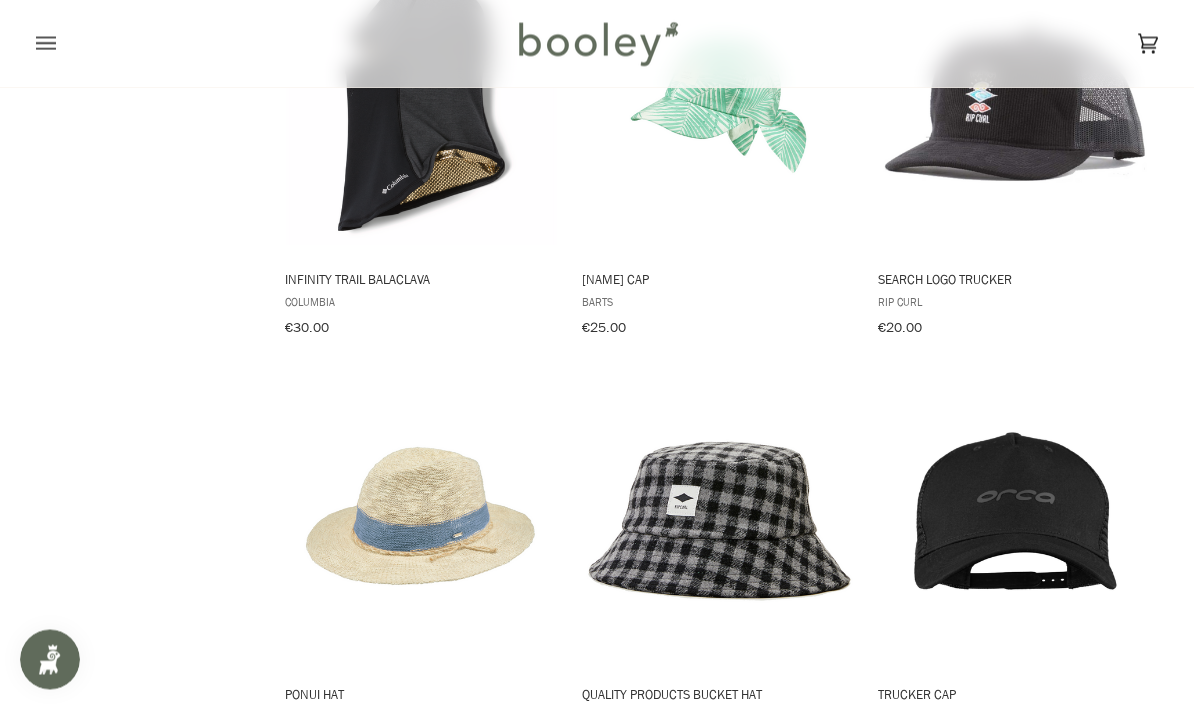 scroll, scrollTop: 14147, scrollLeft: 0, axis: vertical 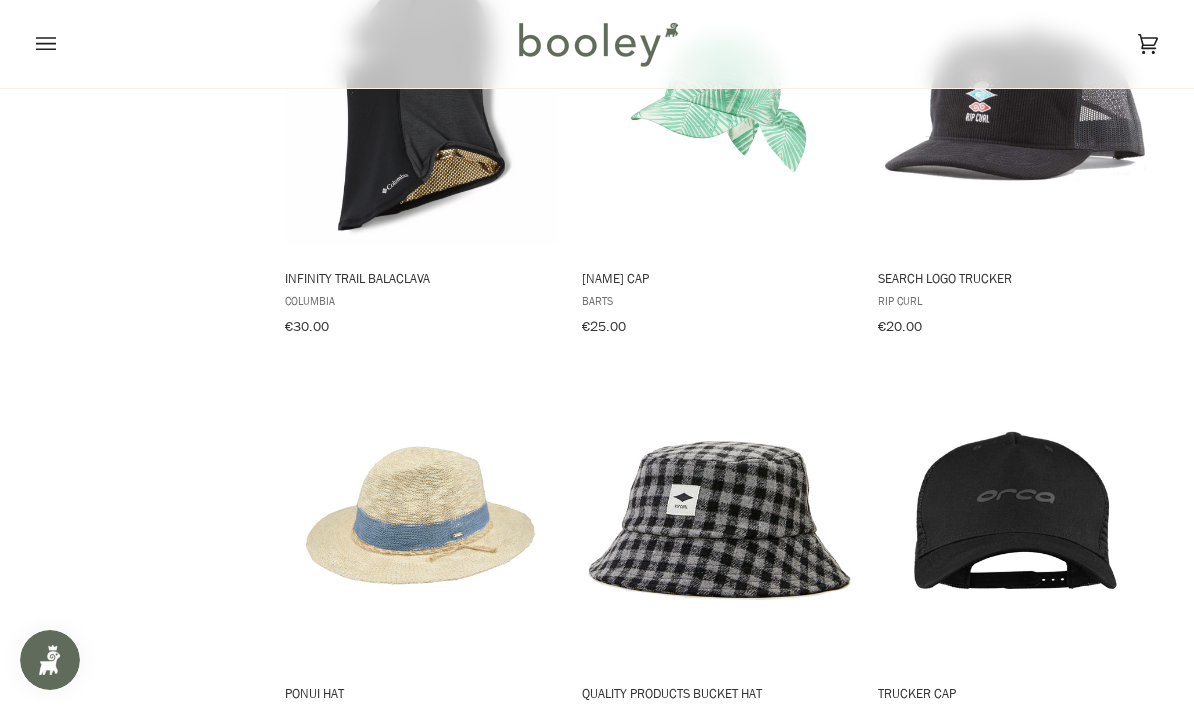 click at bounding box center (1014, 519) 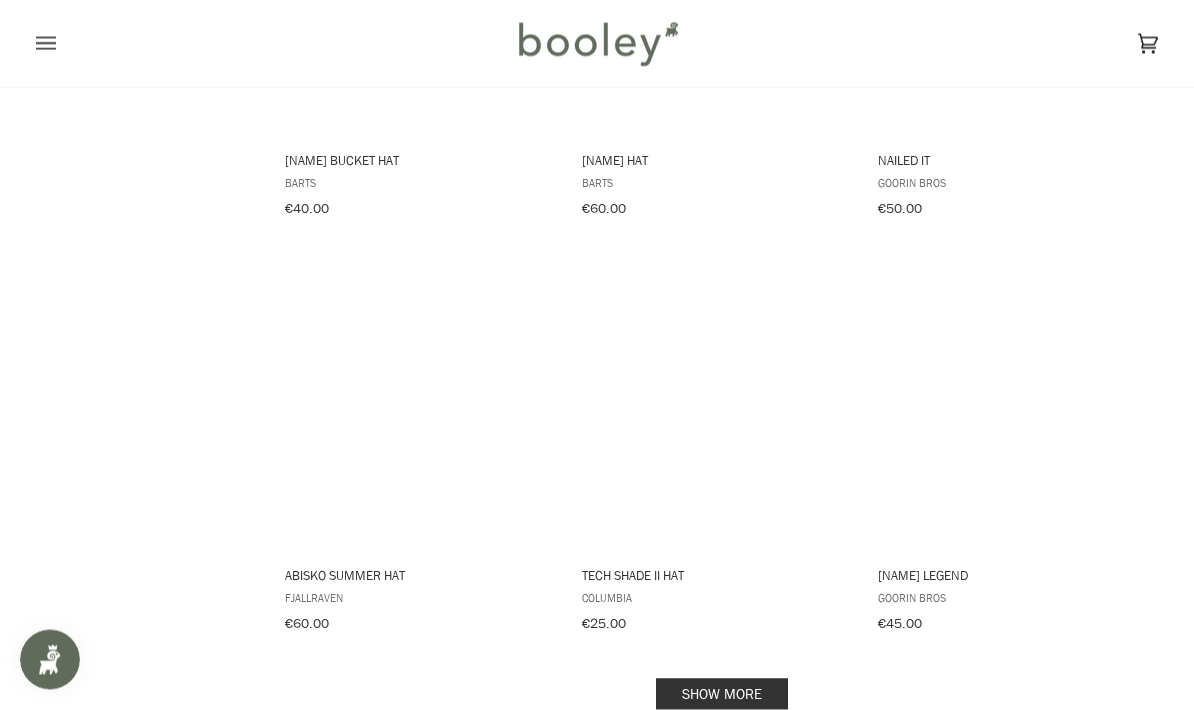 scroll, scrollTop: 16340, scrollLeft: 0, axis: vertical 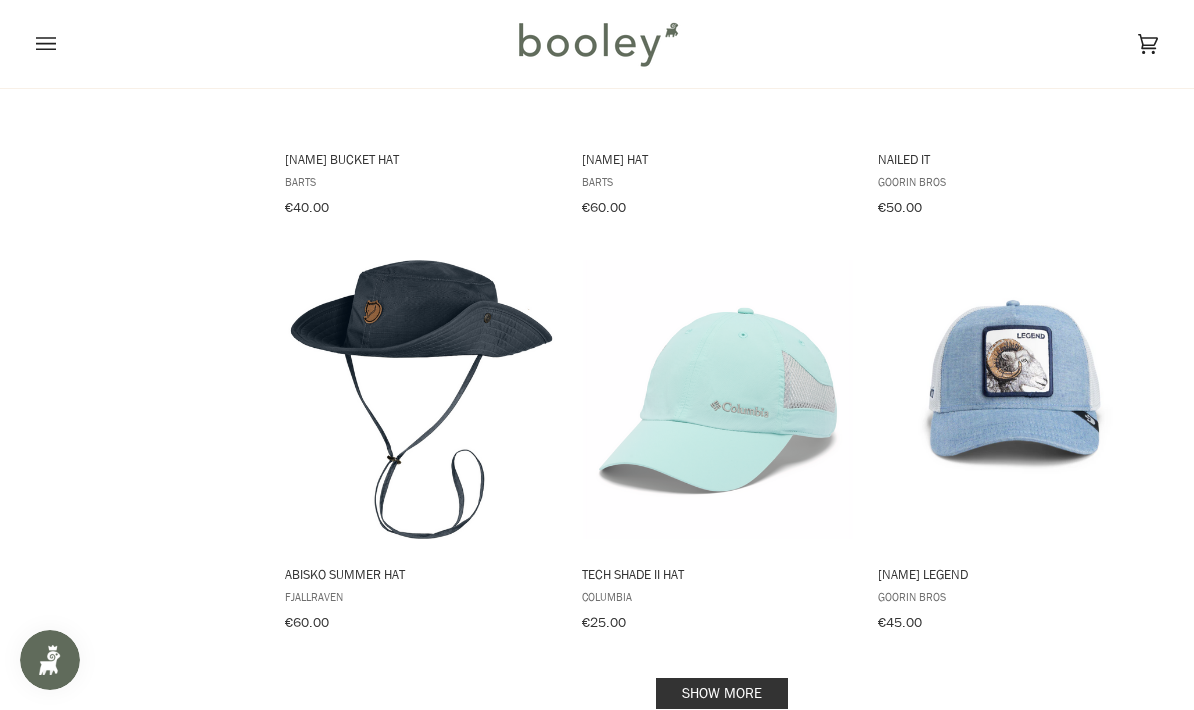 click on "Show more" at bounding box center (722, 693) 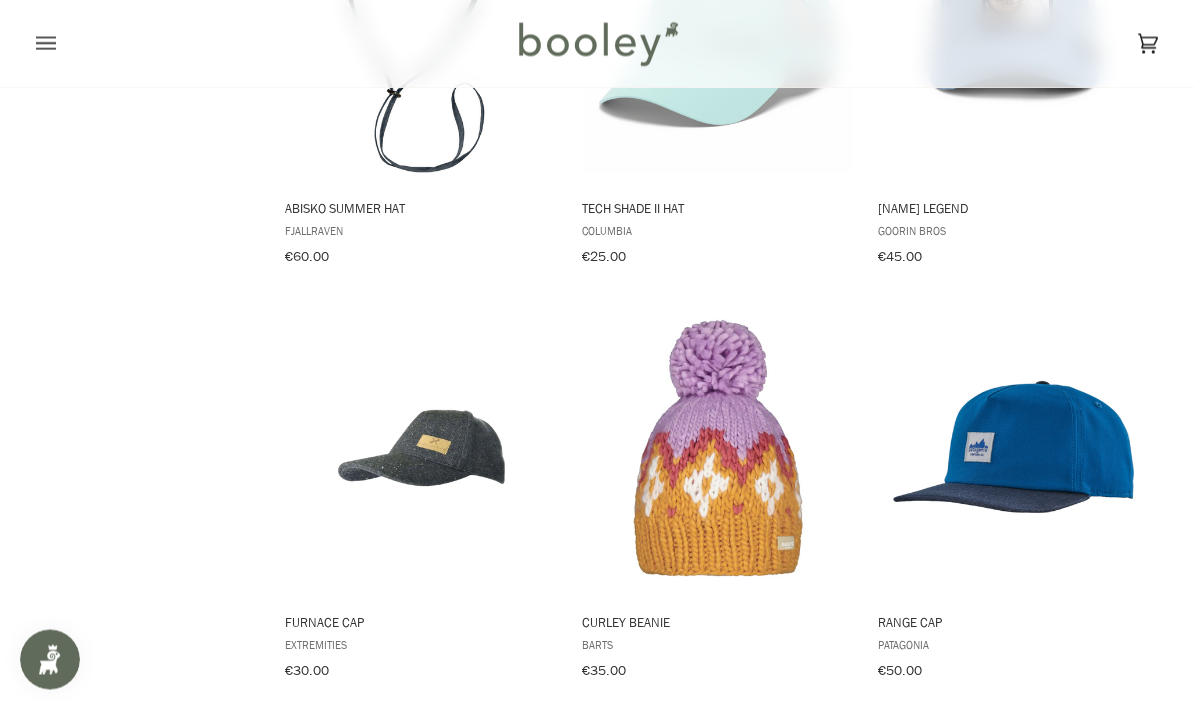 scroll, scrollTop: 16708, scrollLeft: 0, axis: vertical 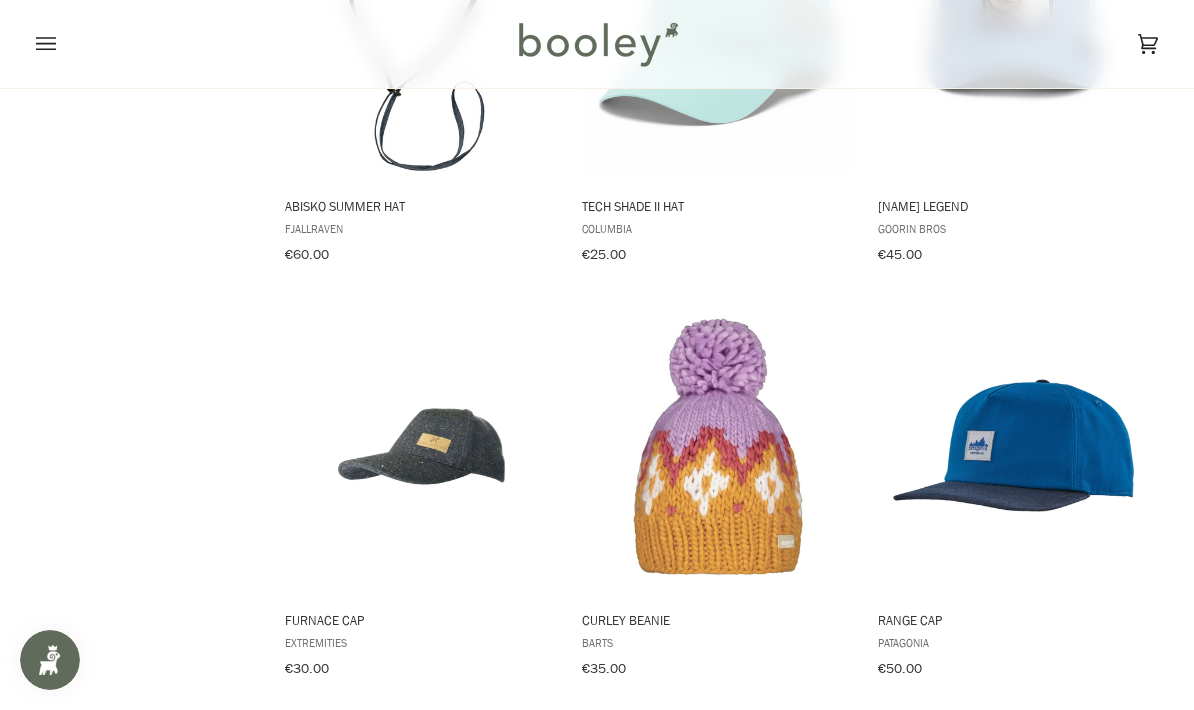 click at bounding box center [421, 446] 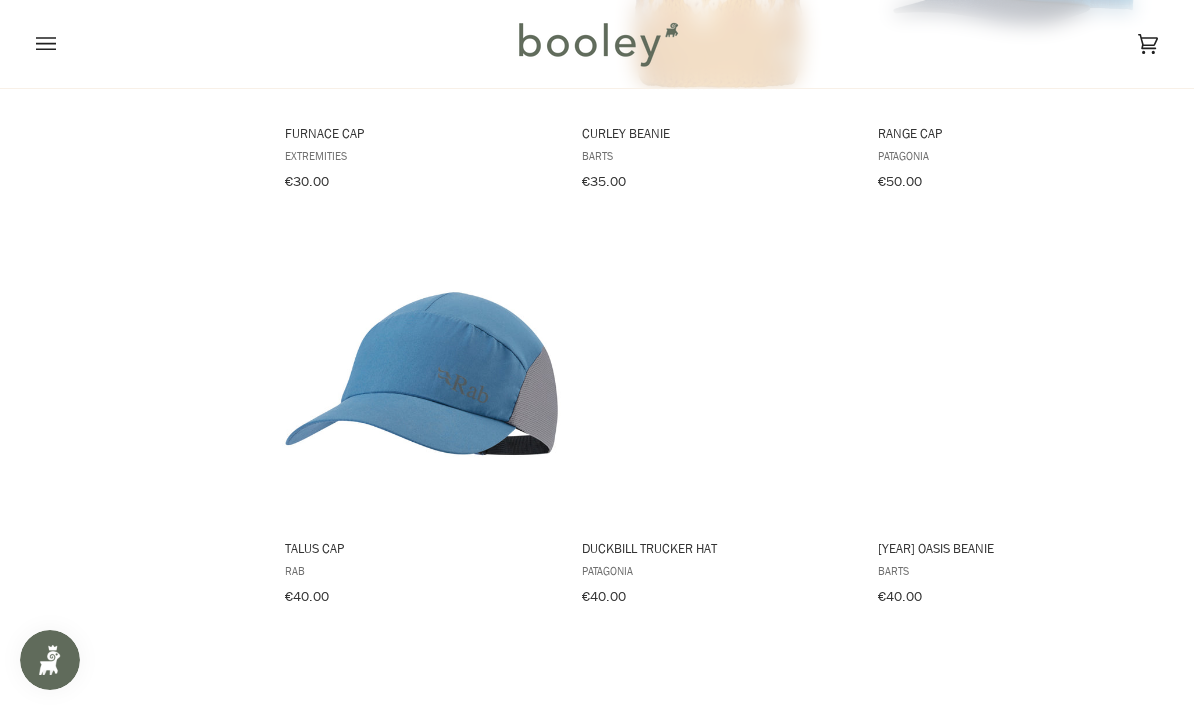 scroll, scrollTop: 17196, scrollLeft: 0, axis: vertical 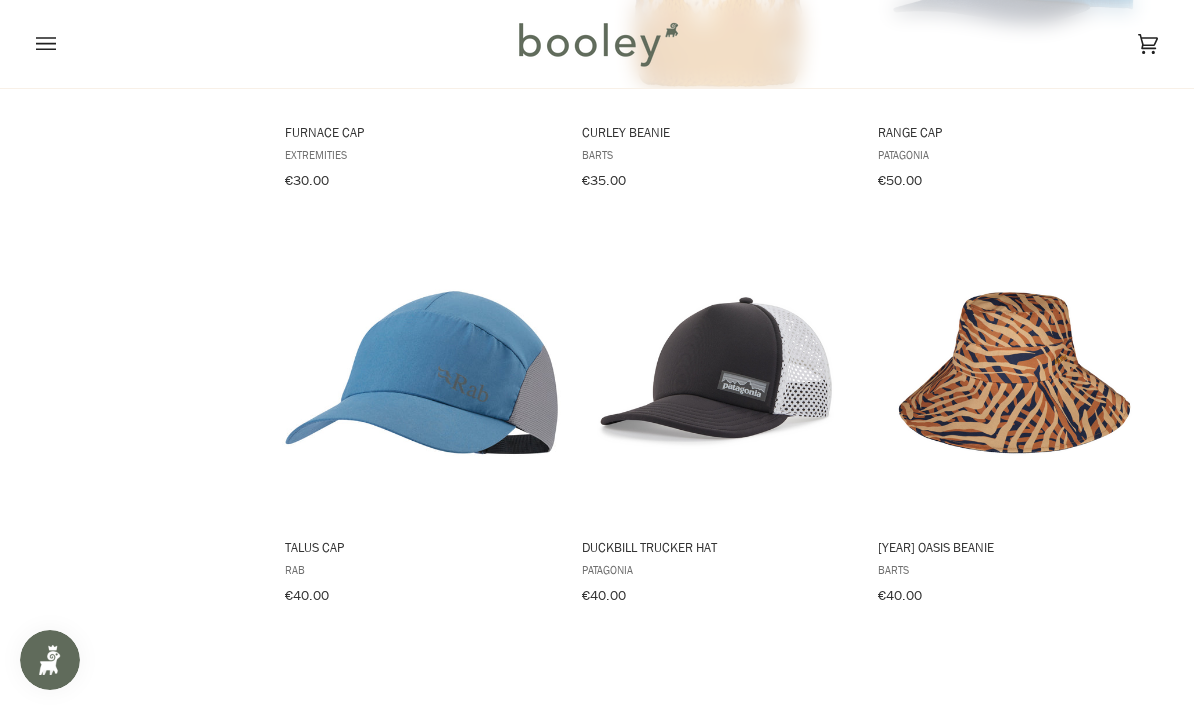 click at bounding box center (421, 373) 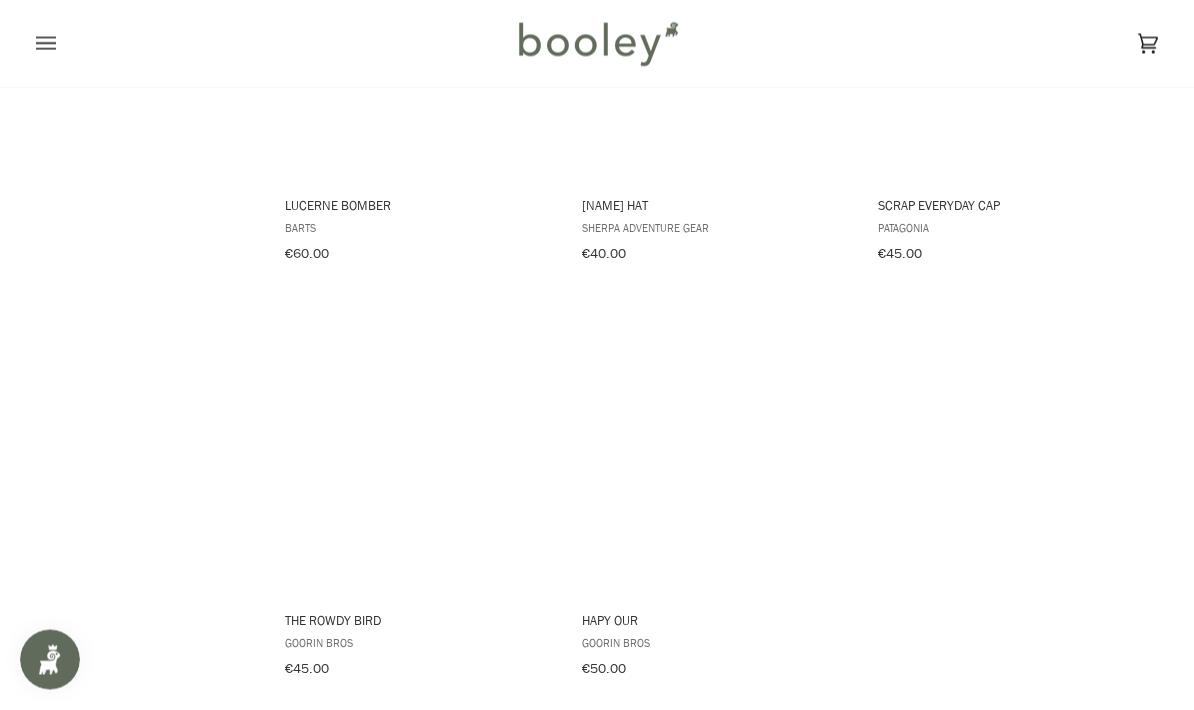 scroll, scrollTop: 19198, scrollLeft: 0, axis: vertical 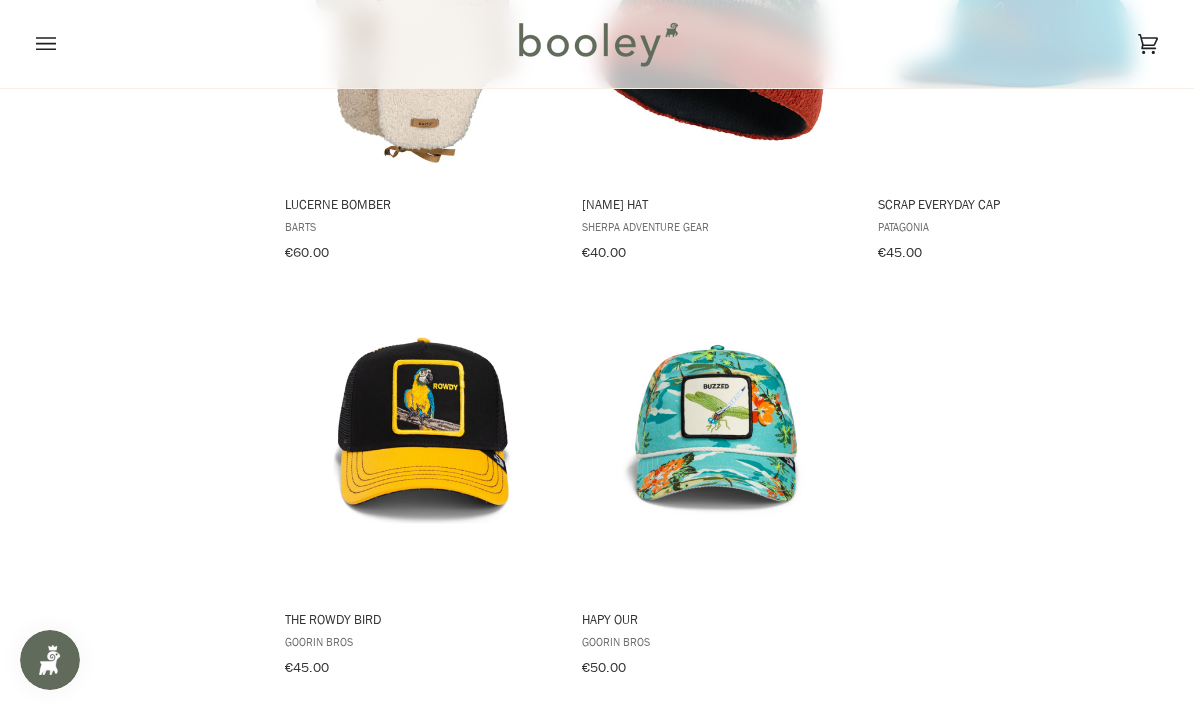 click on "Show more" at bounding box center (722, 738) 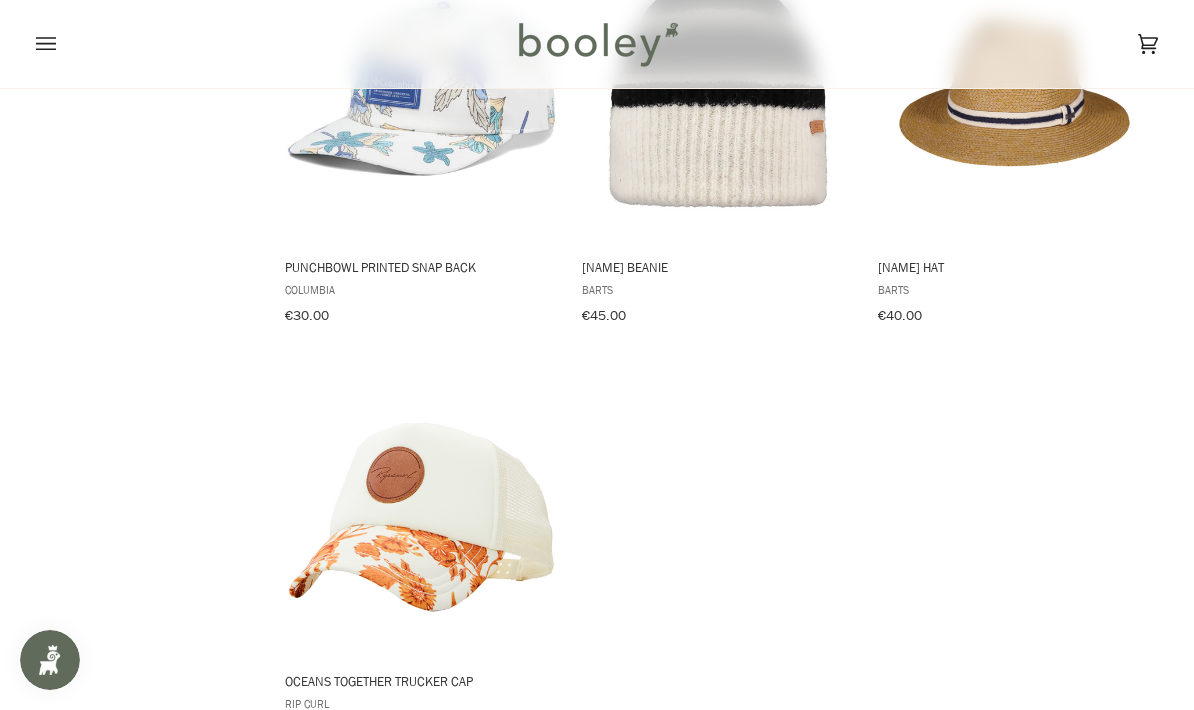 scroll, scrollTop: 22040, scrollLeft: 0, axis: vertical 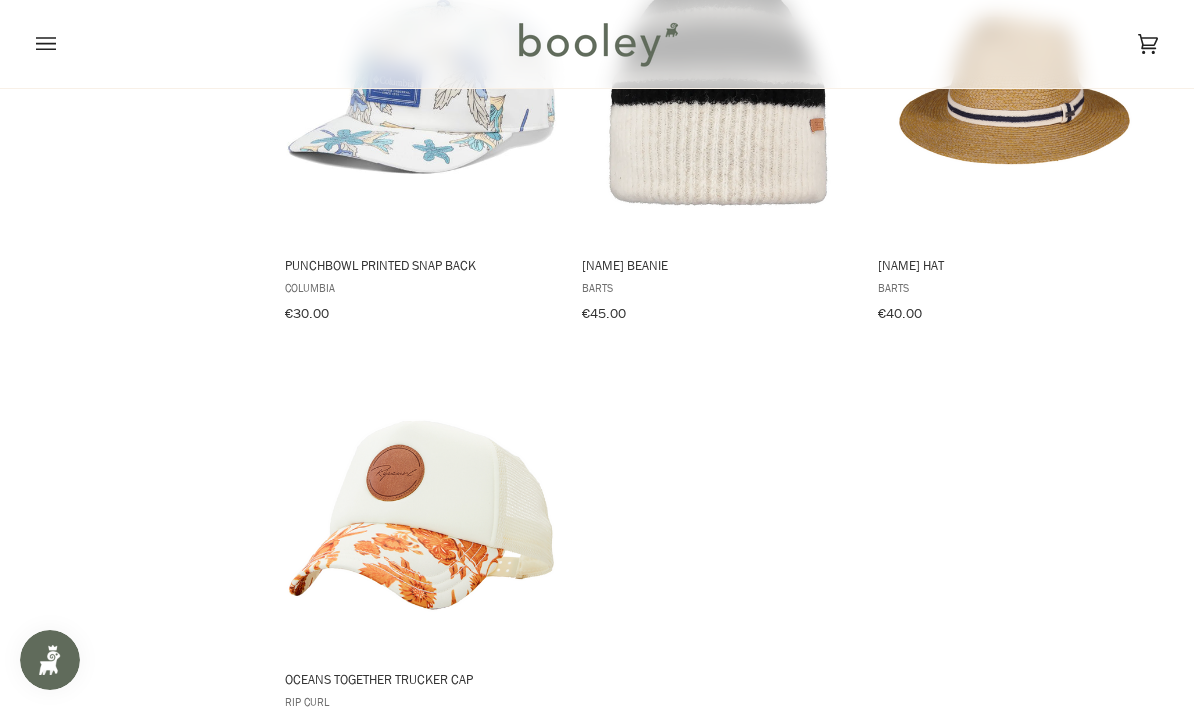 click on "Show more" at bounding box center (722, 799) 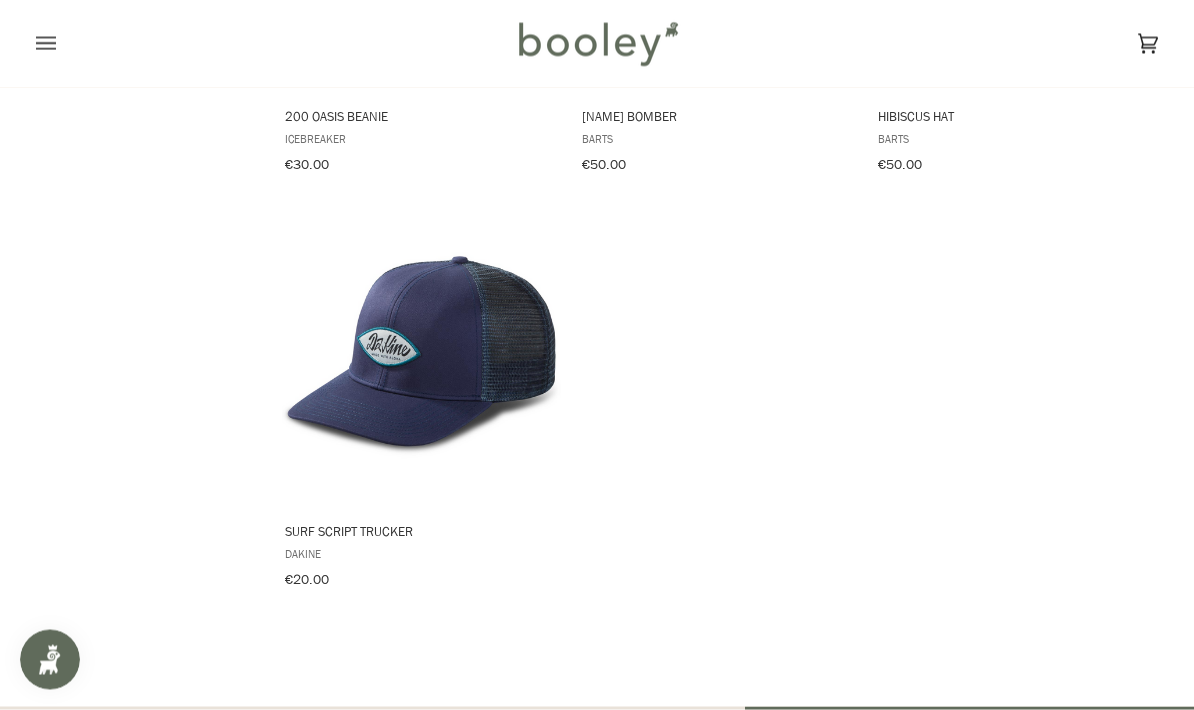 scroll, scrollTop: 23434, scrollLeft: 0, axis: vertical 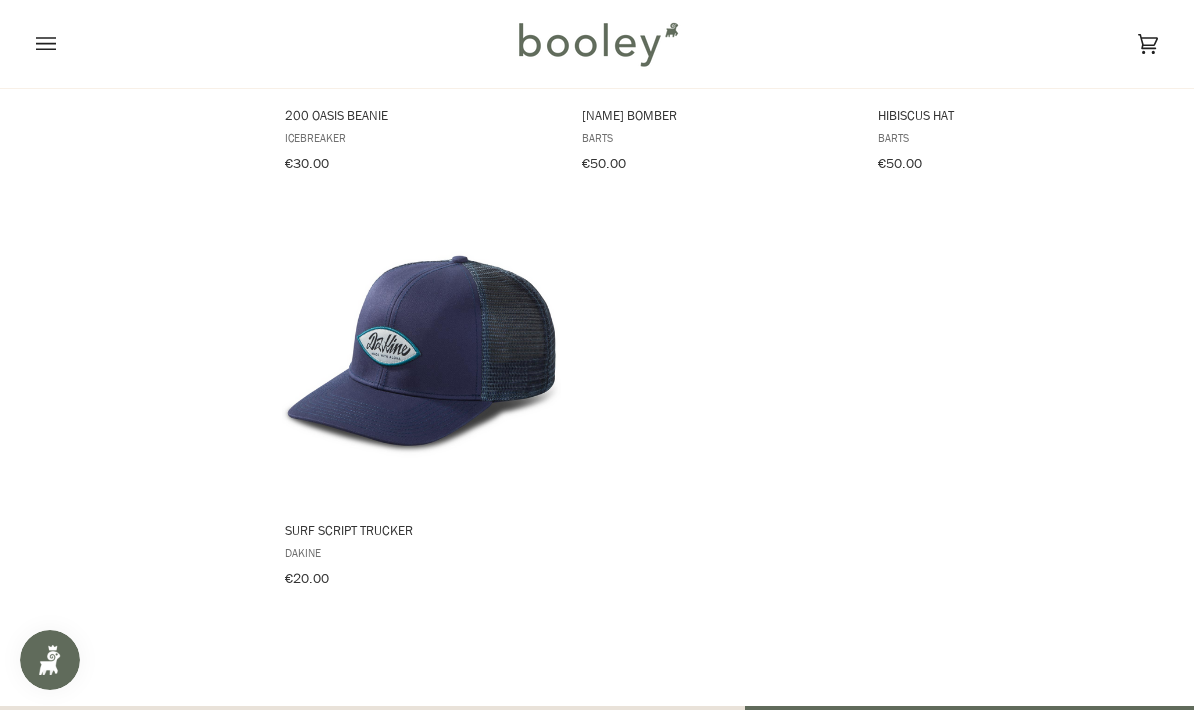 click at bounding box center (421, 355) 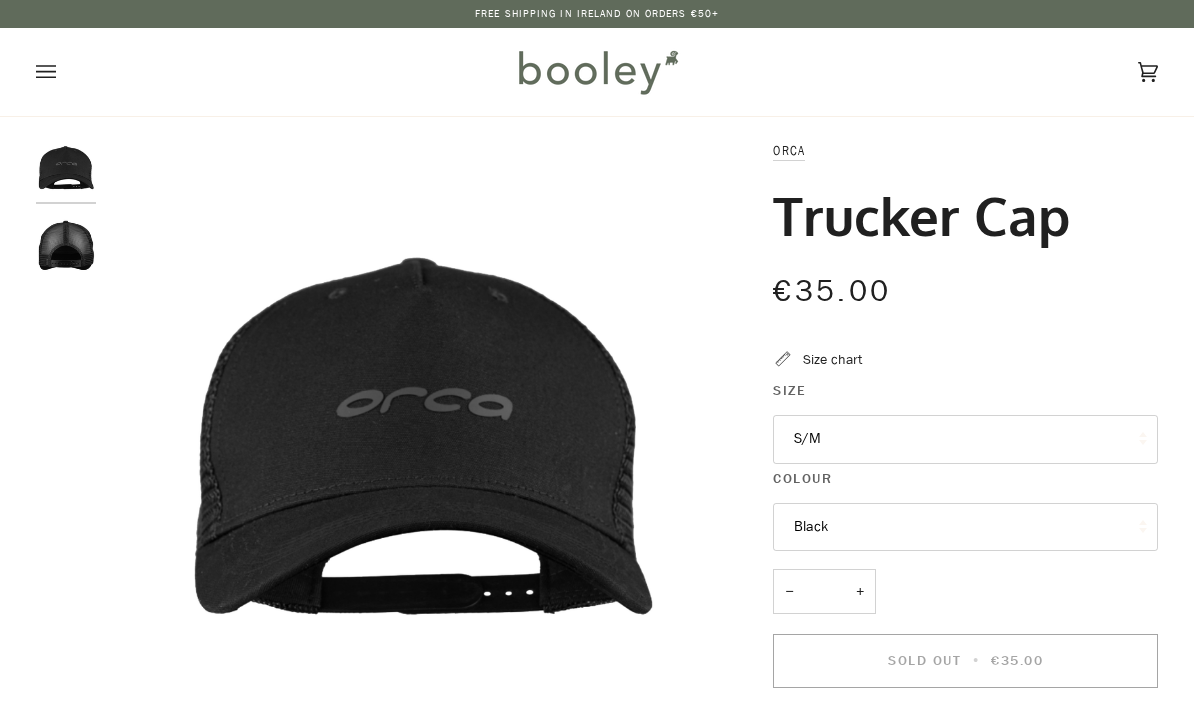 scroll, scrollTop: 0, scrollLeft: 0, axis: both 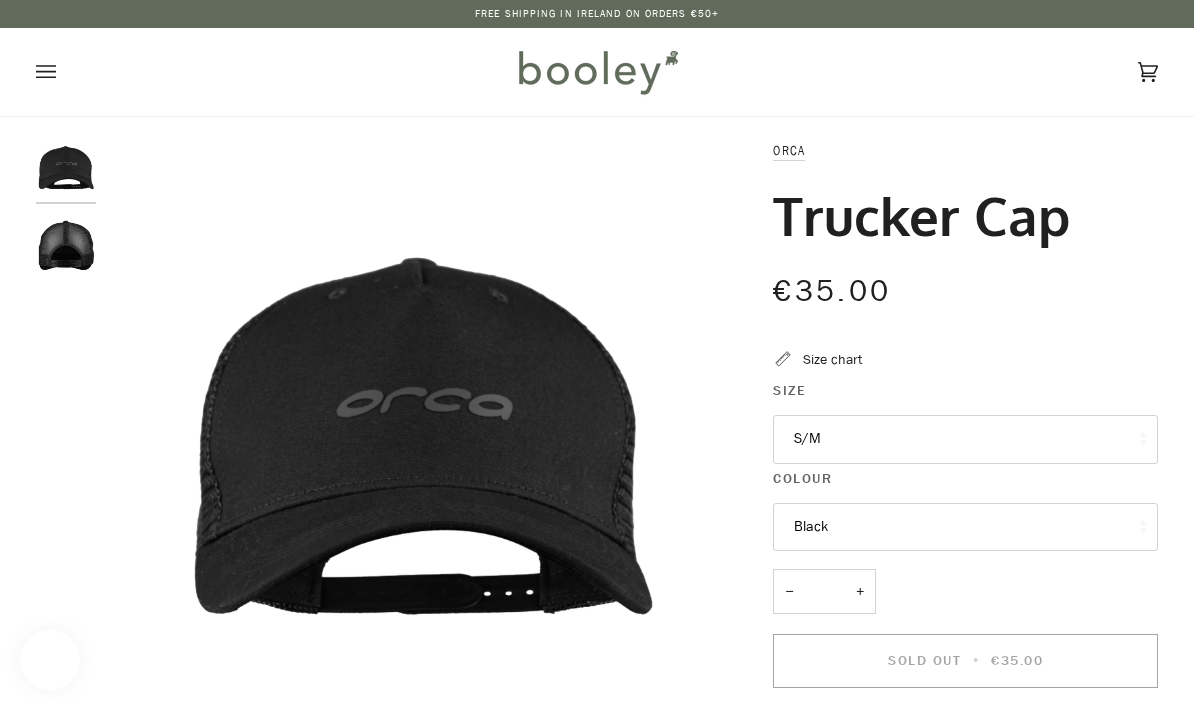 click at bounding box center [66, 170] 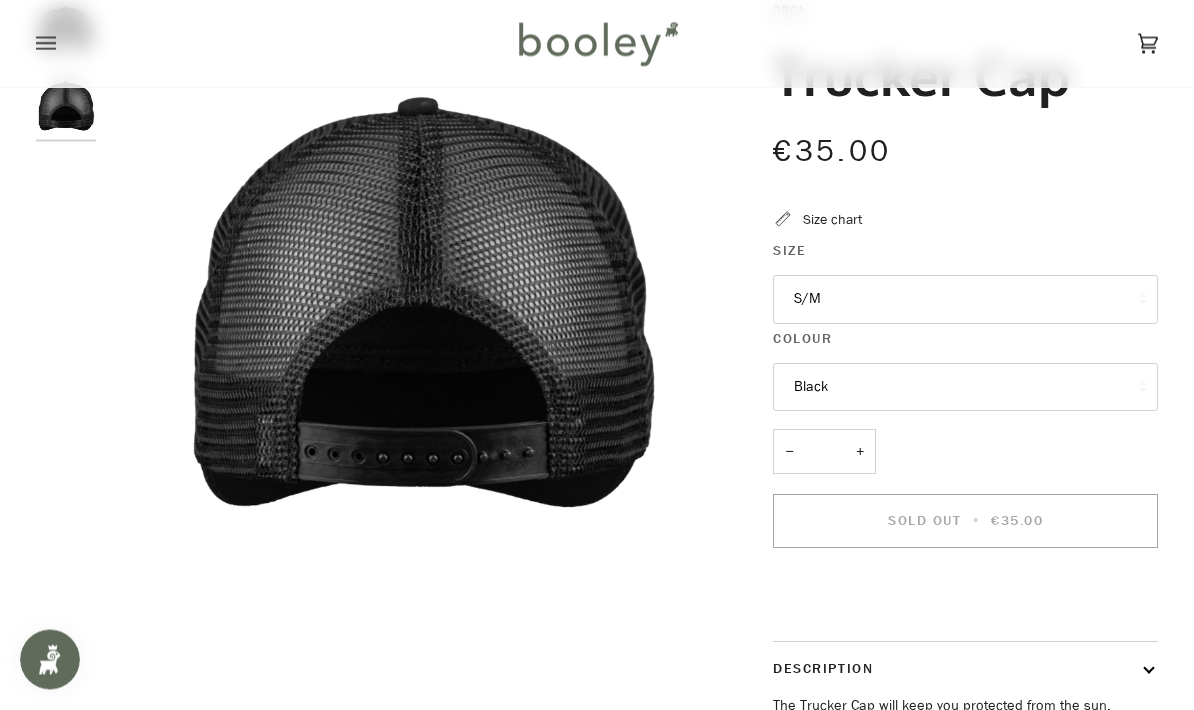 scroll, scrollTop: 138, scrollLeft: 0, axis: vertical 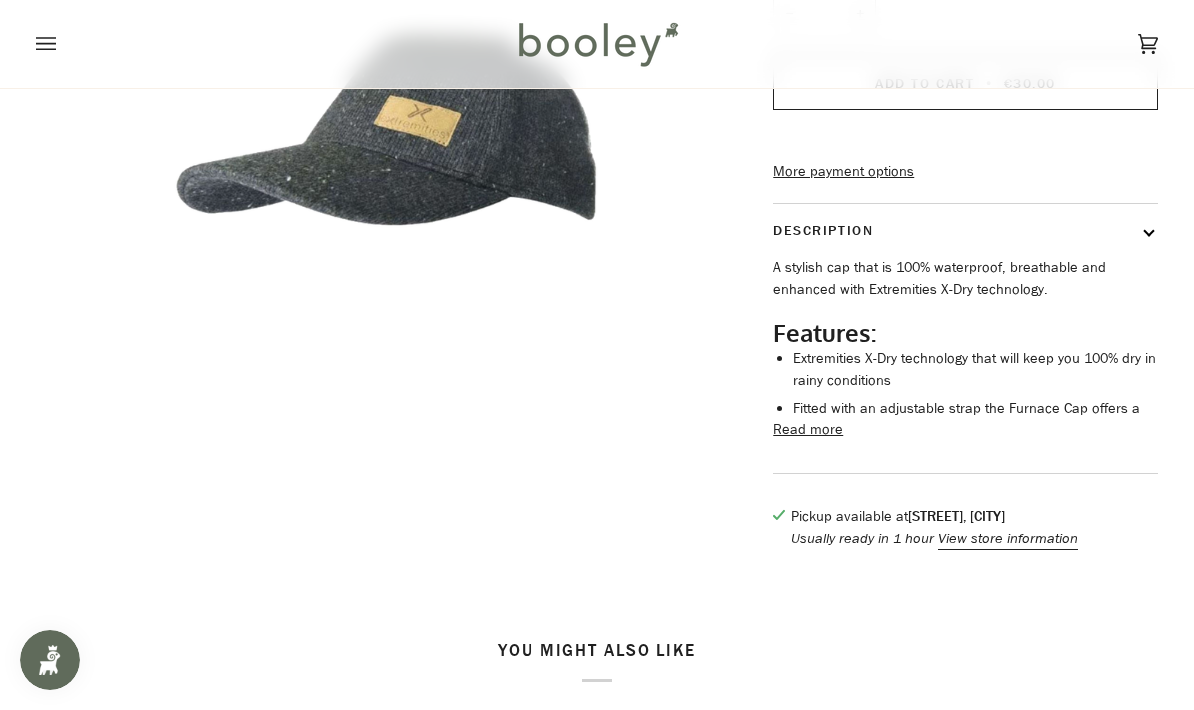click on "Read more" at bounding box center (808, 430) 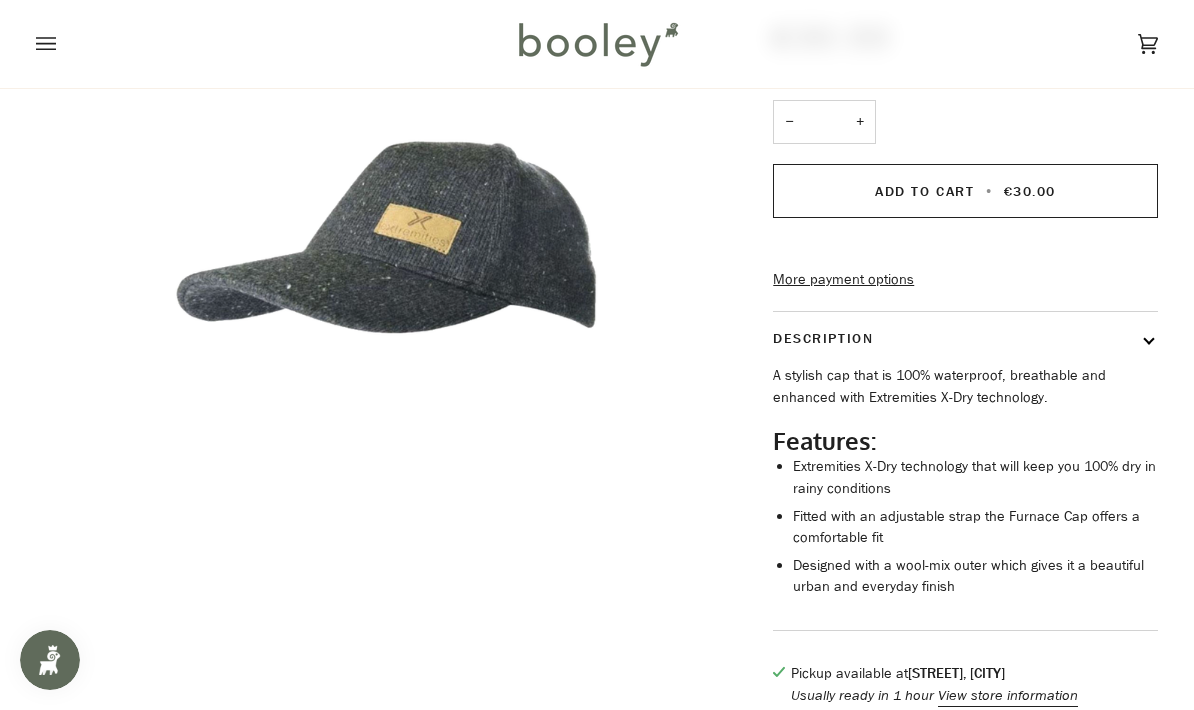scroll, scrollTop: 153, scrollLeft: 0, axis: vertical 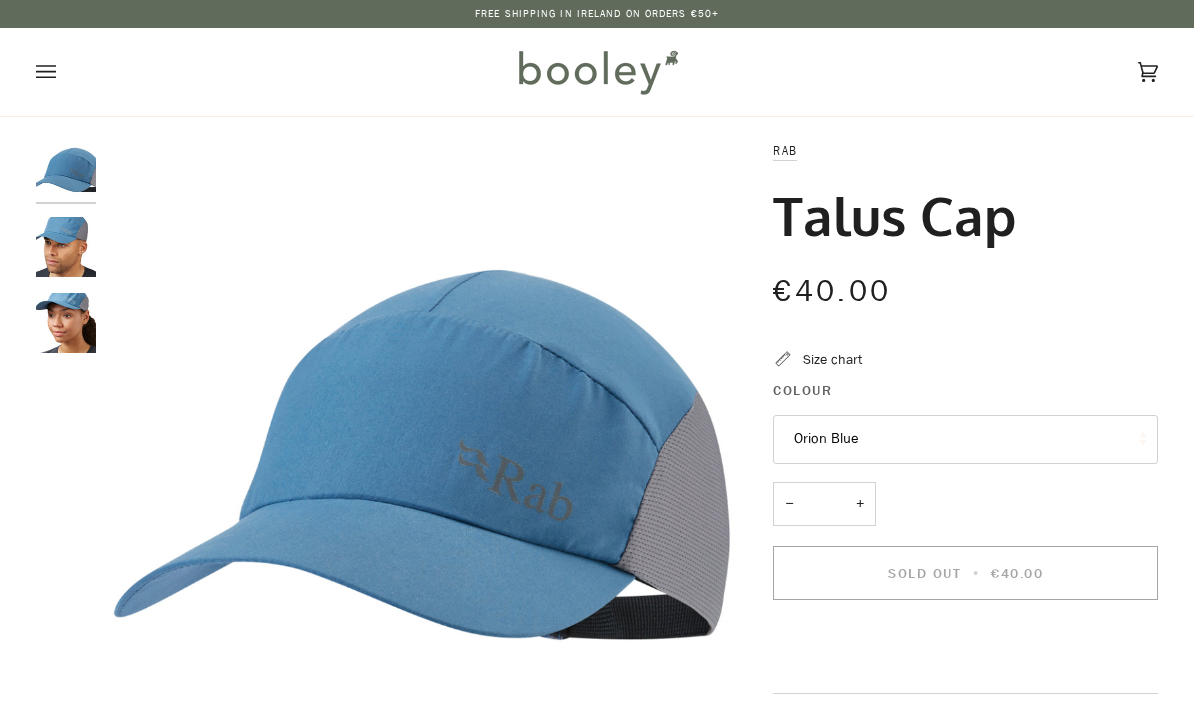 click at bounding box center (66, 247) 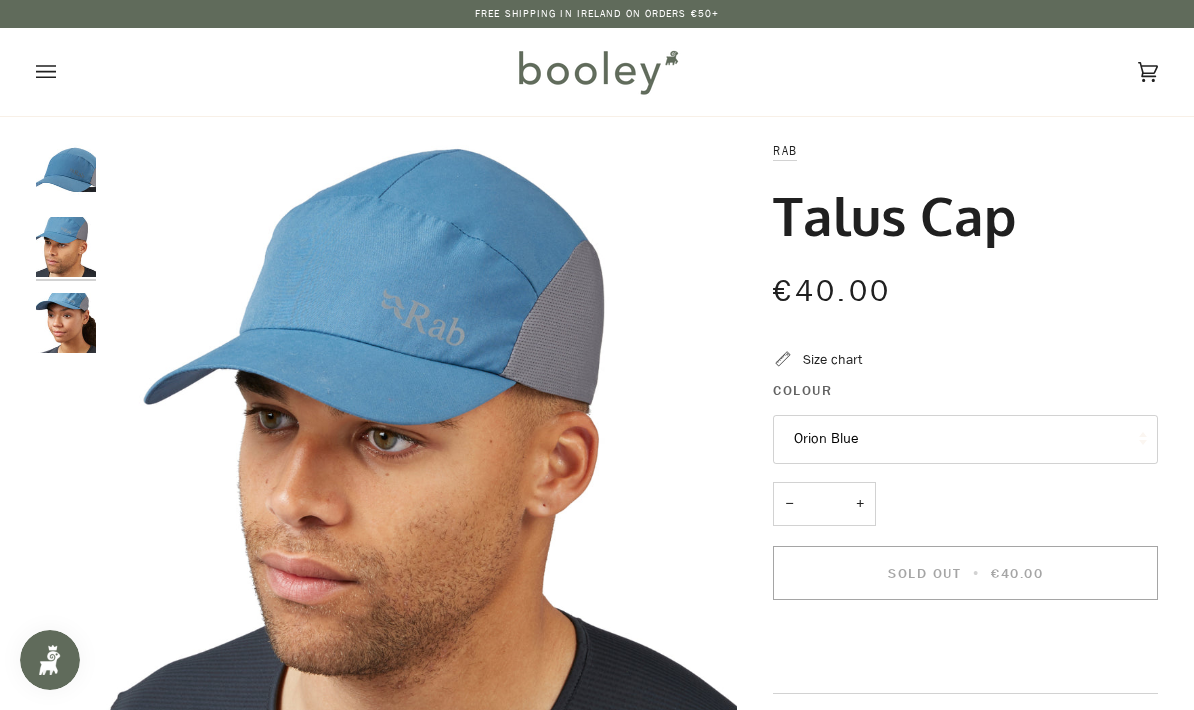scroll, scrollTop: 0, scrollLeft: 0, axis: both 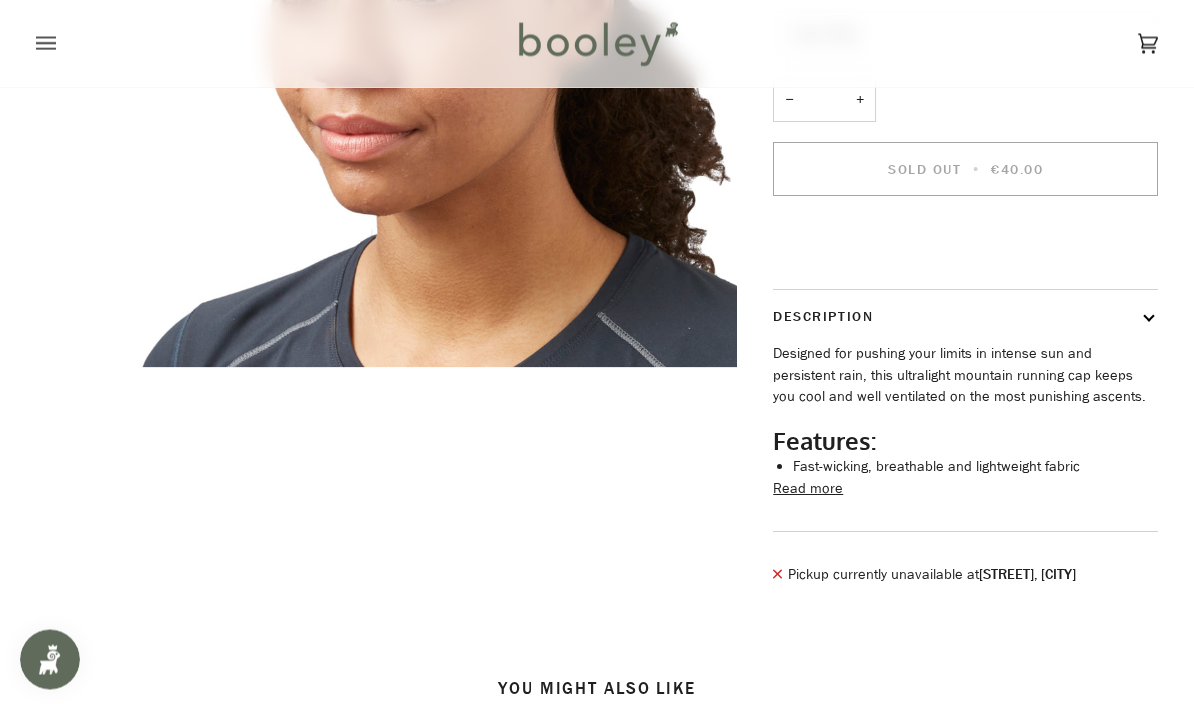 click on "Read more" at bounding box center [808, 490] 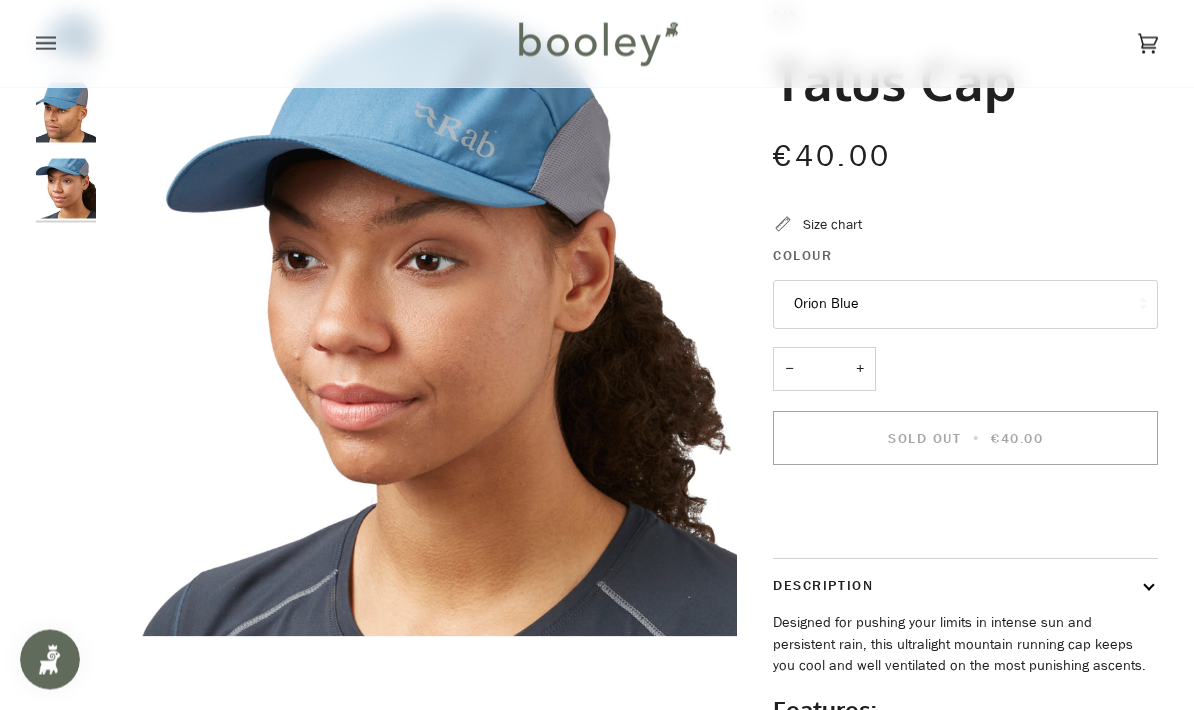 scroll, scrollTop: 0, scrollLeft: 0, axis: both 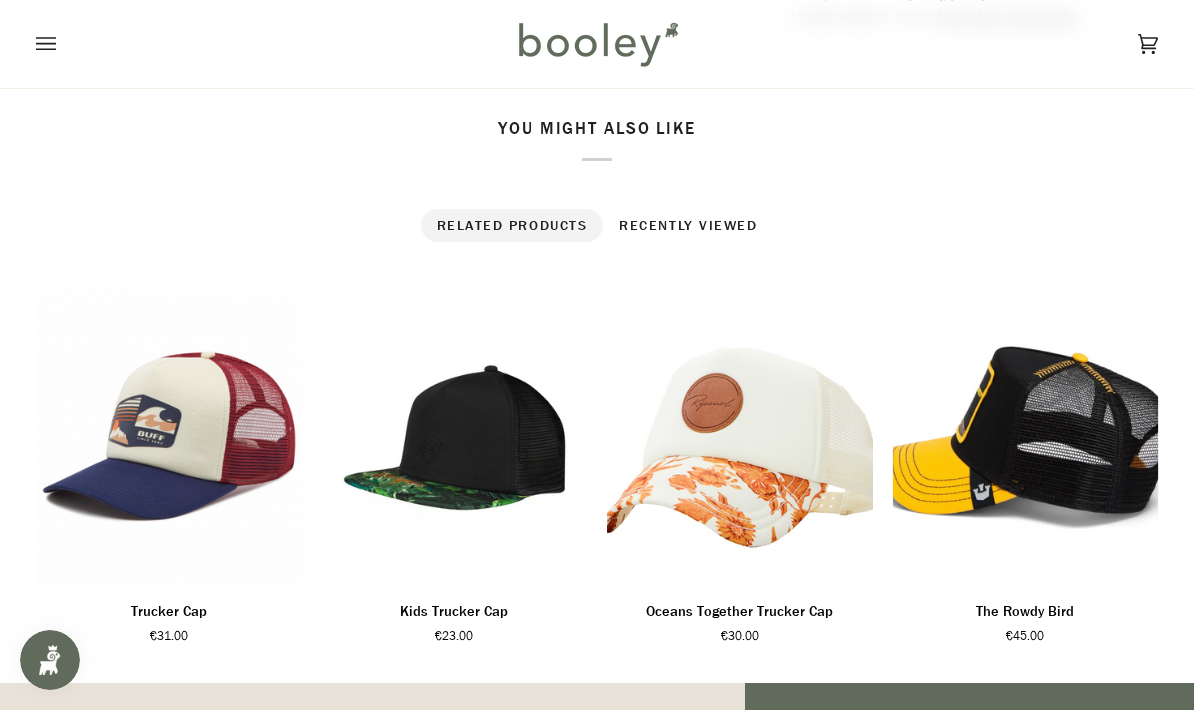 click at bounding box center (1026, 437) 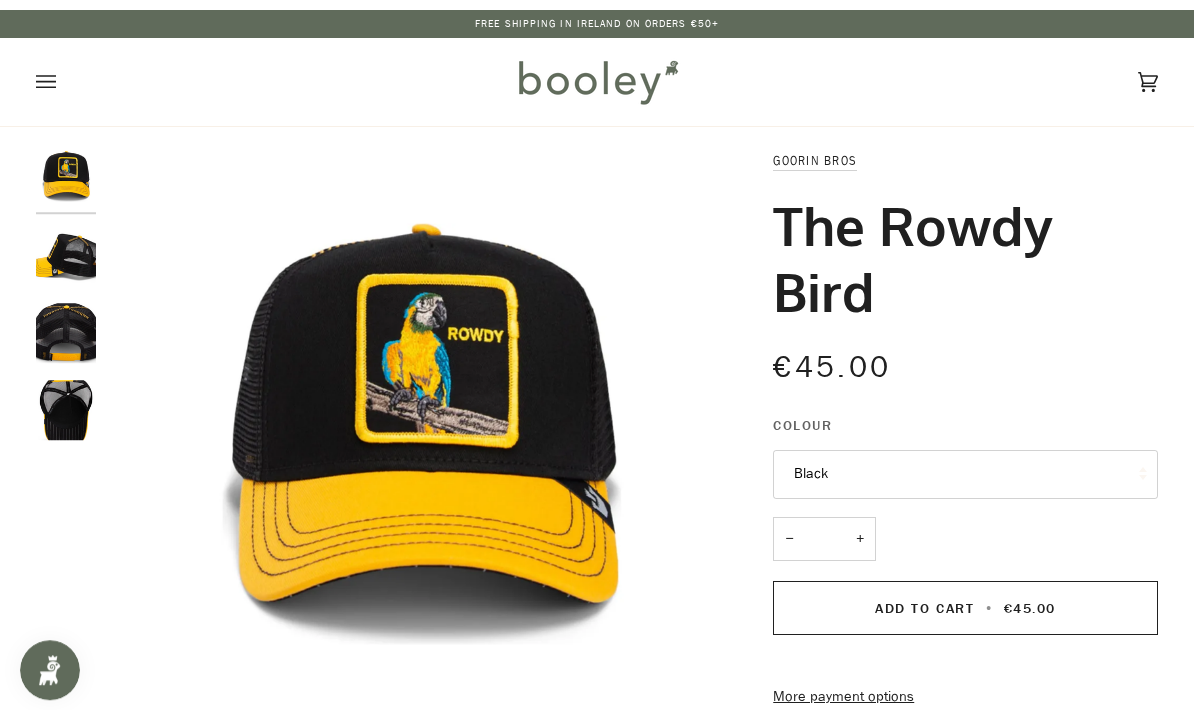 scroll, scrollTop: 0, scrollLeft: 0, axis: both 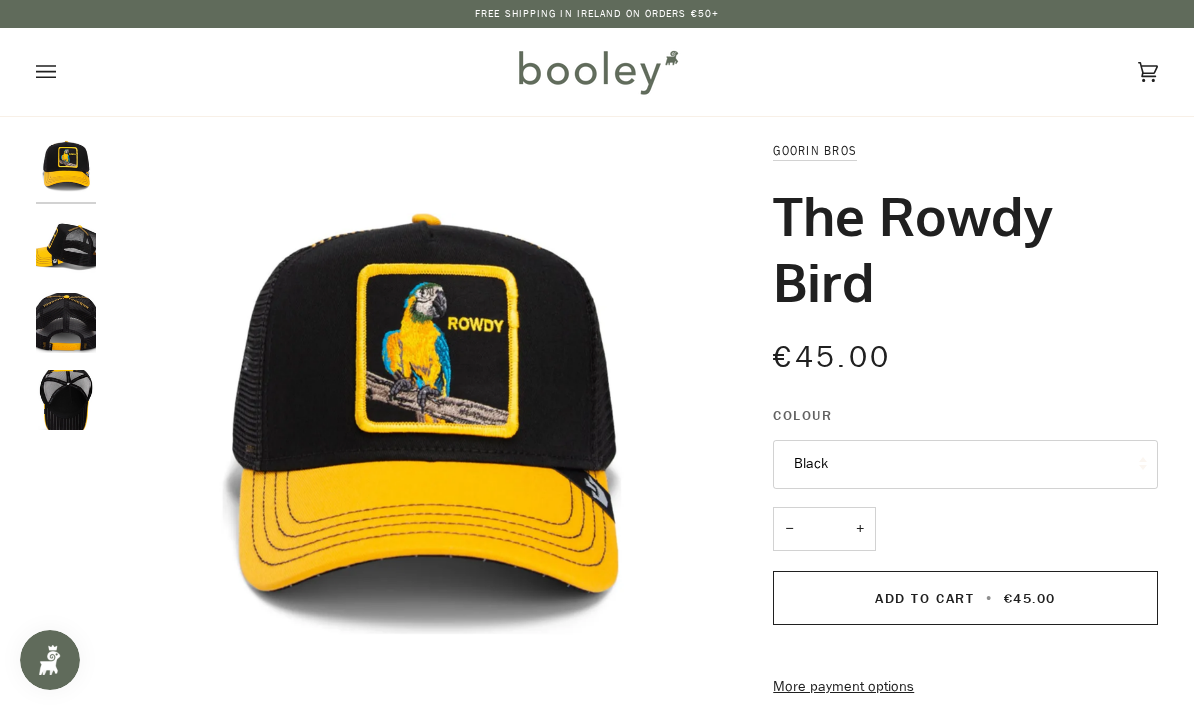 click at bounding box center [66, 170] 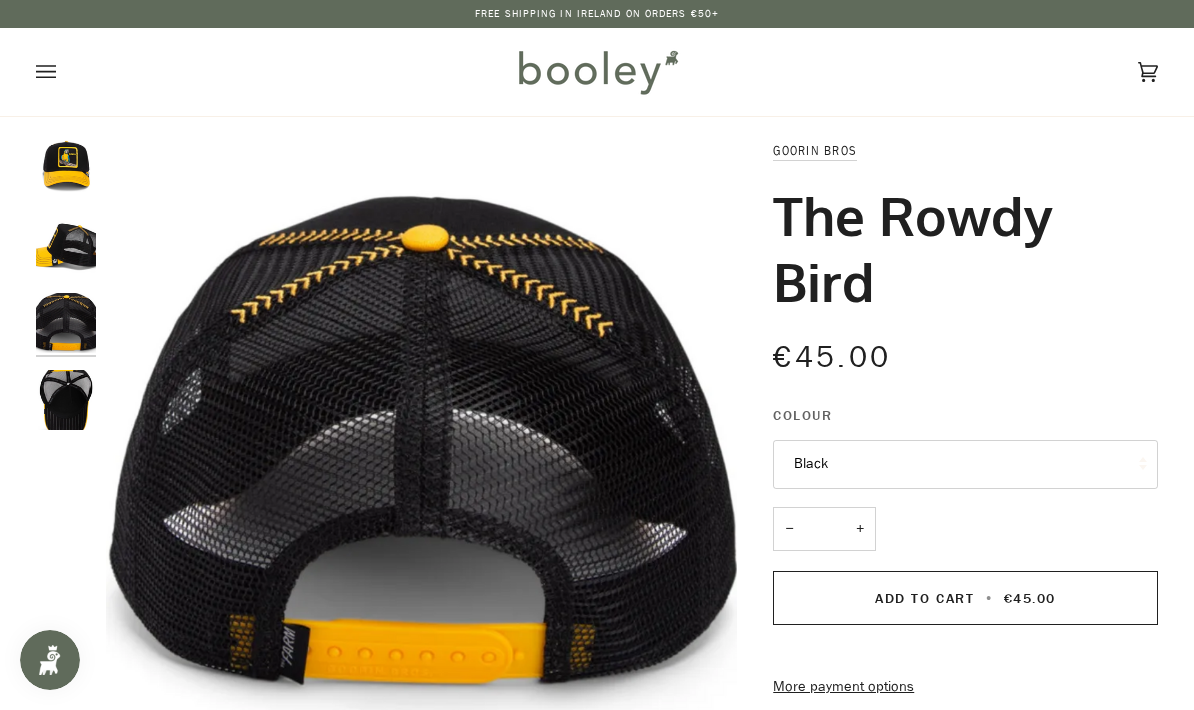click at bounding box center (66, 170) 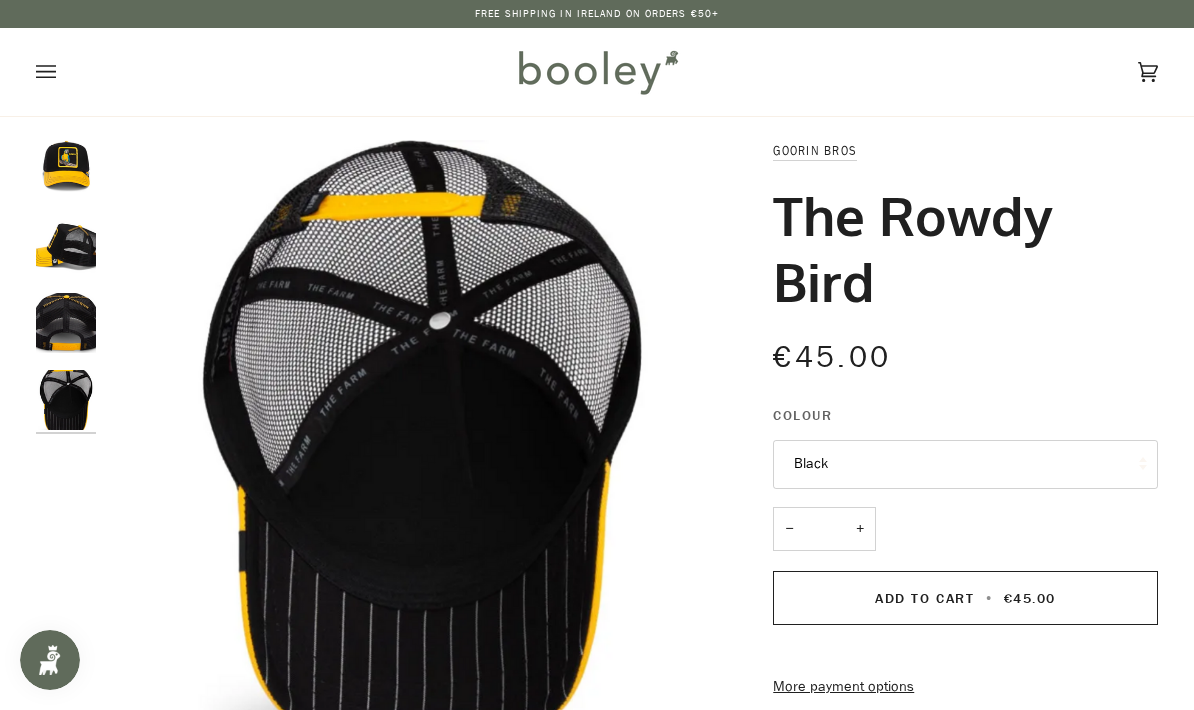 click at bounding box center (46, 72) 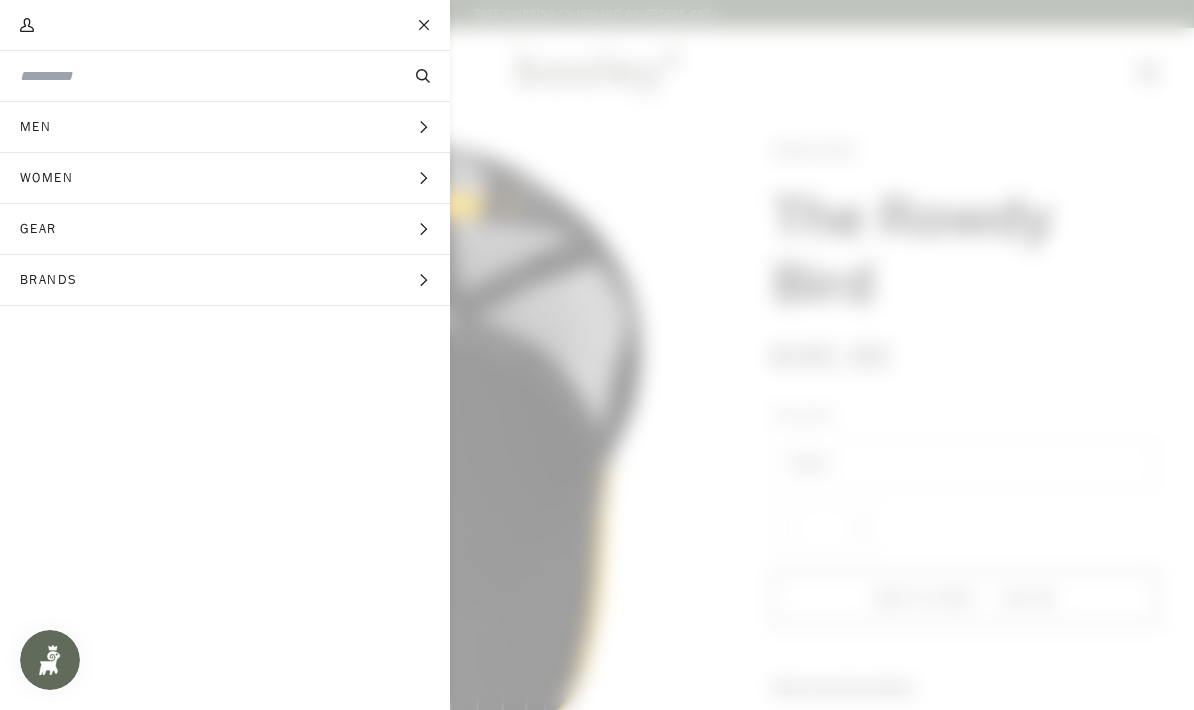 click at bounding box center (191, 76) 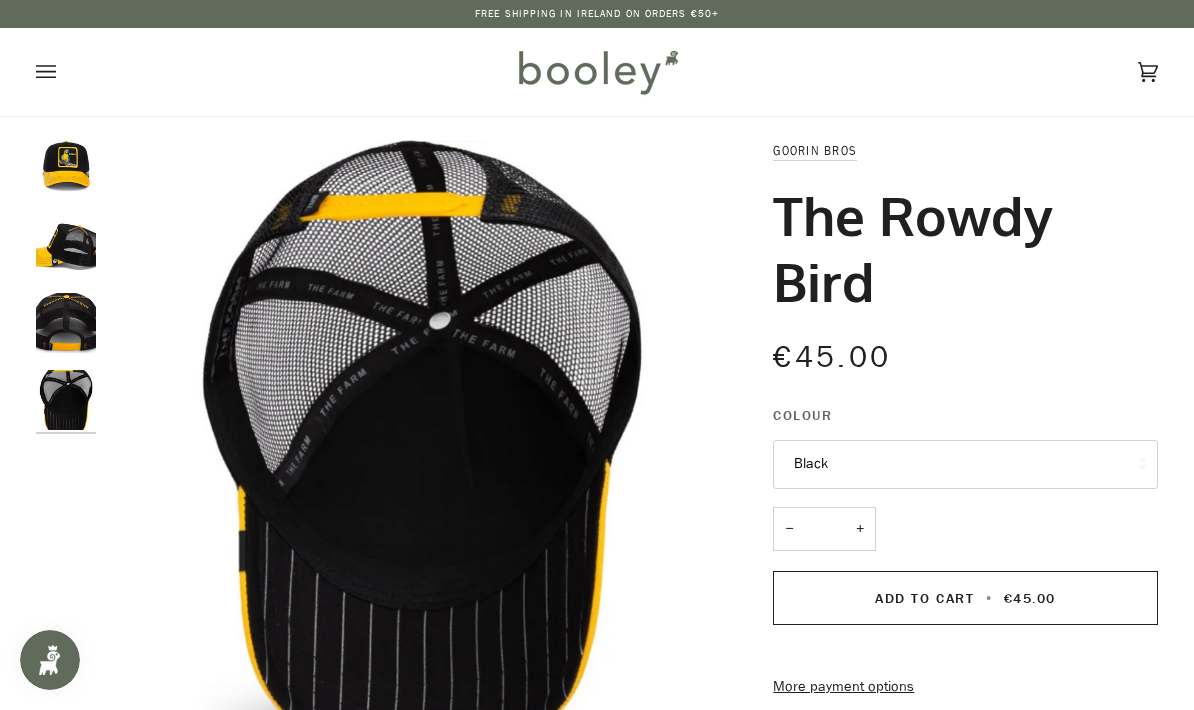 click at bounding box center (597, 72) 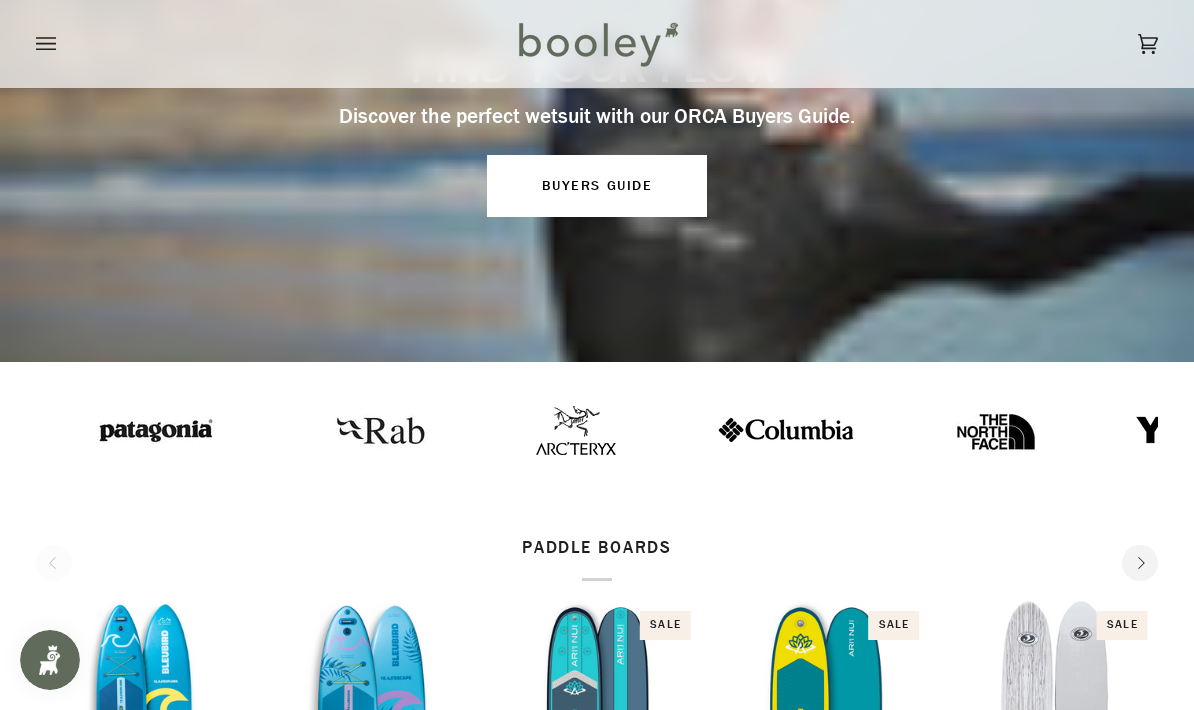 scroll, scrollTop: 0, scrollLeft: 0, axis: both 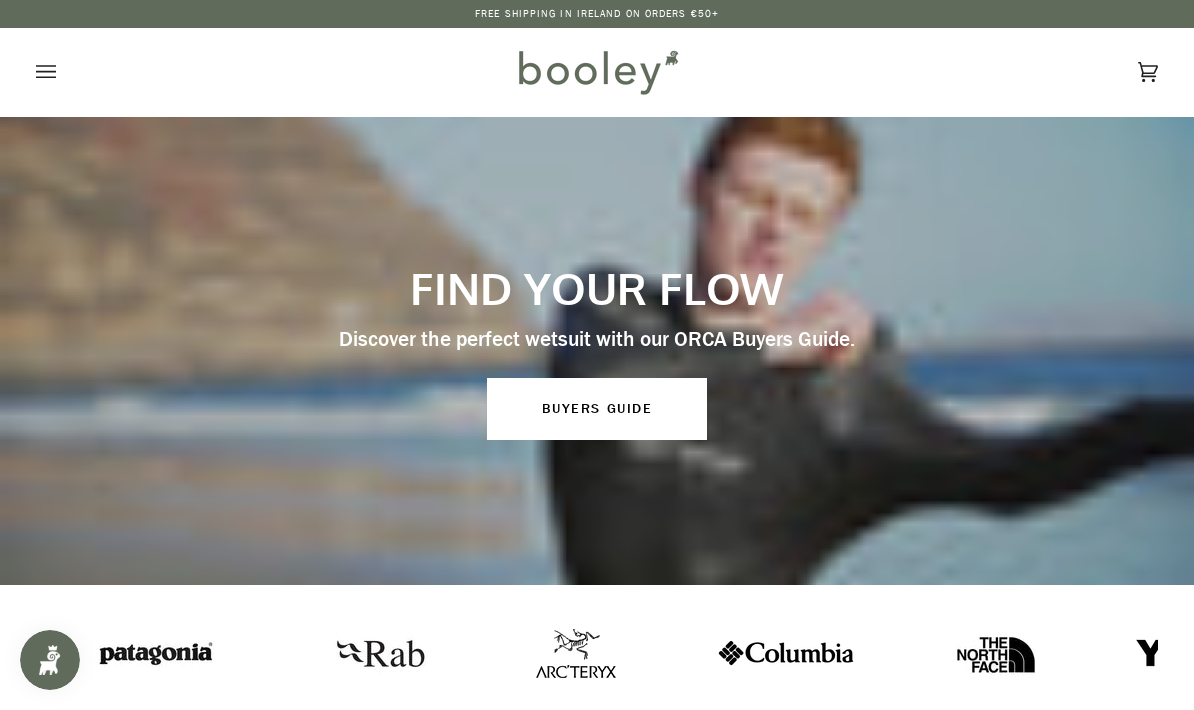 click at bounding box center (46, 72) 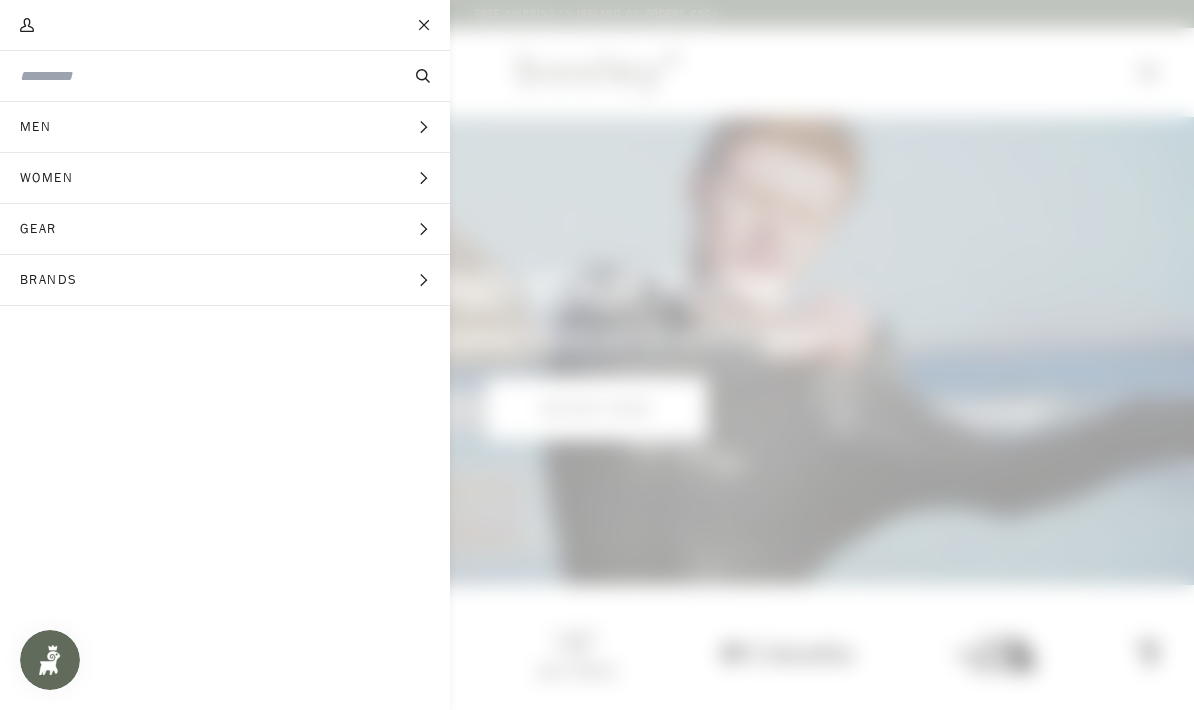 click on "Men
Expand menu" at bounding box center [225, 127] 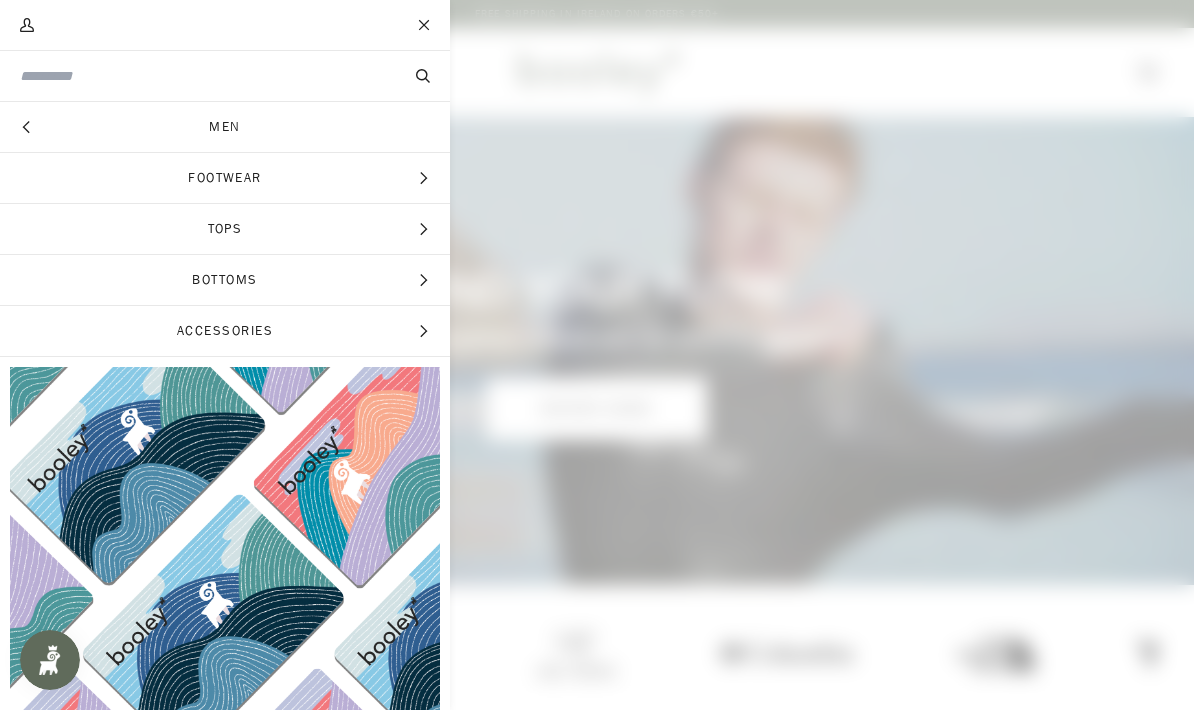 click on "Footwear" at bounding box center [225, 178] 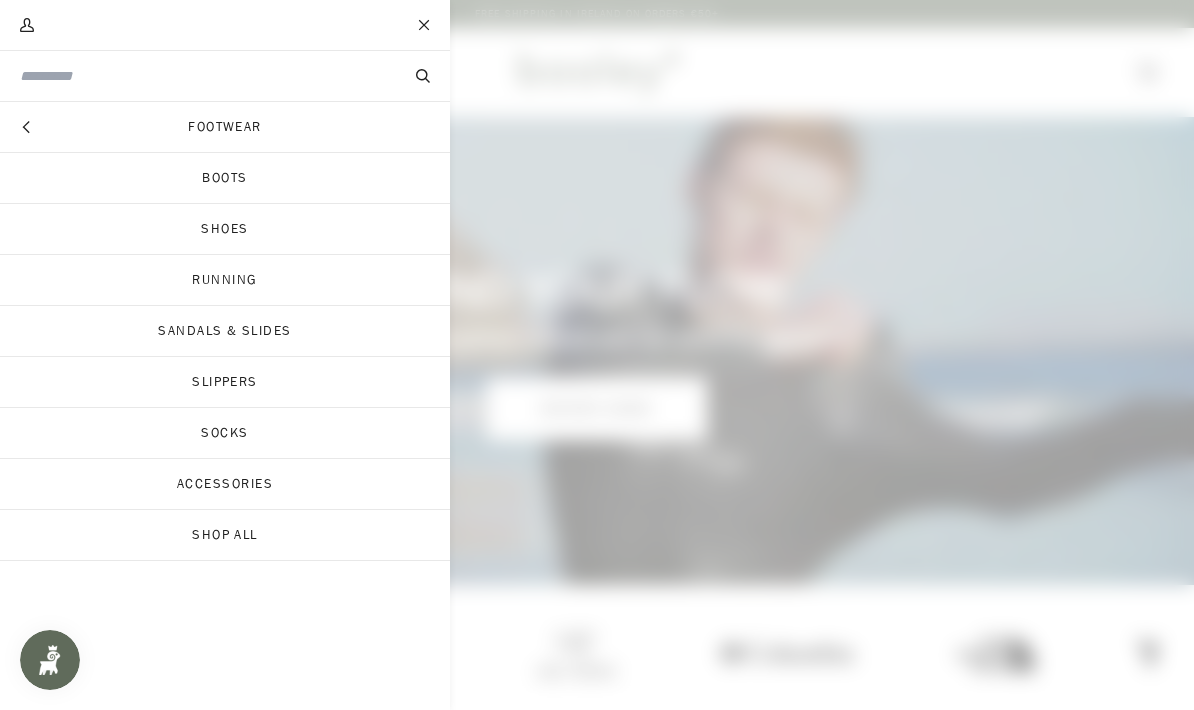 click on "Boots" at bounding box center [225, 178] 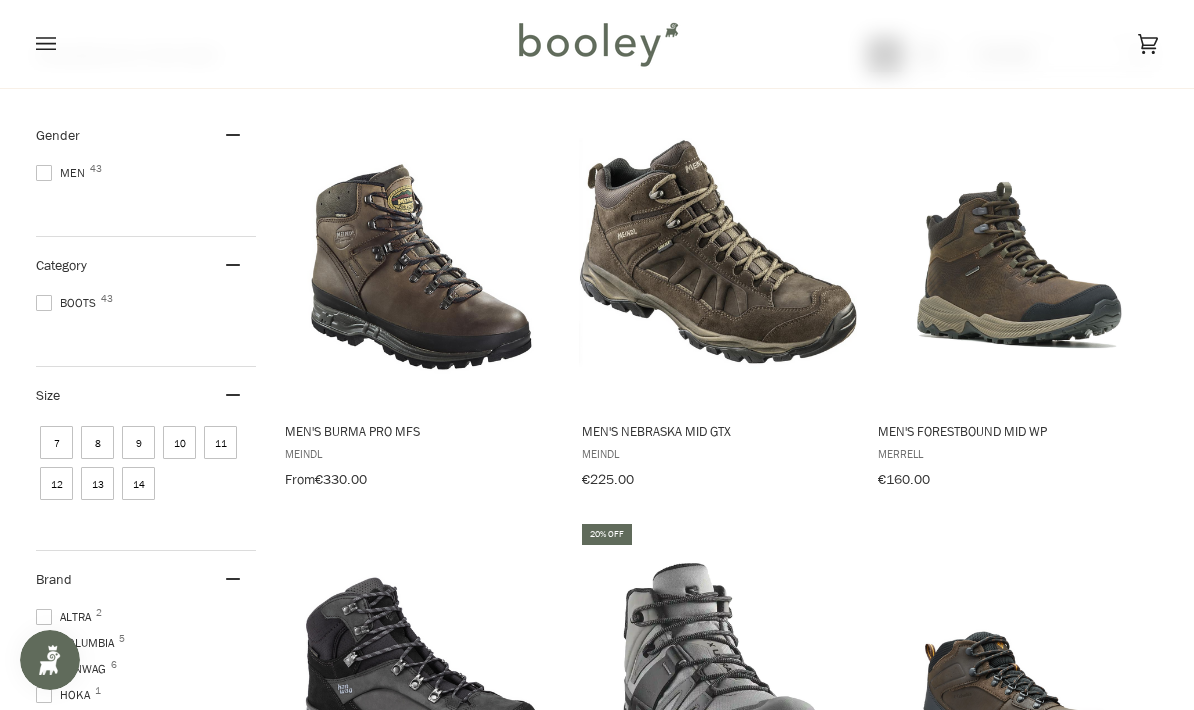 scroll, scrollTop: 374, scrollLeft: 0, axis: vertical 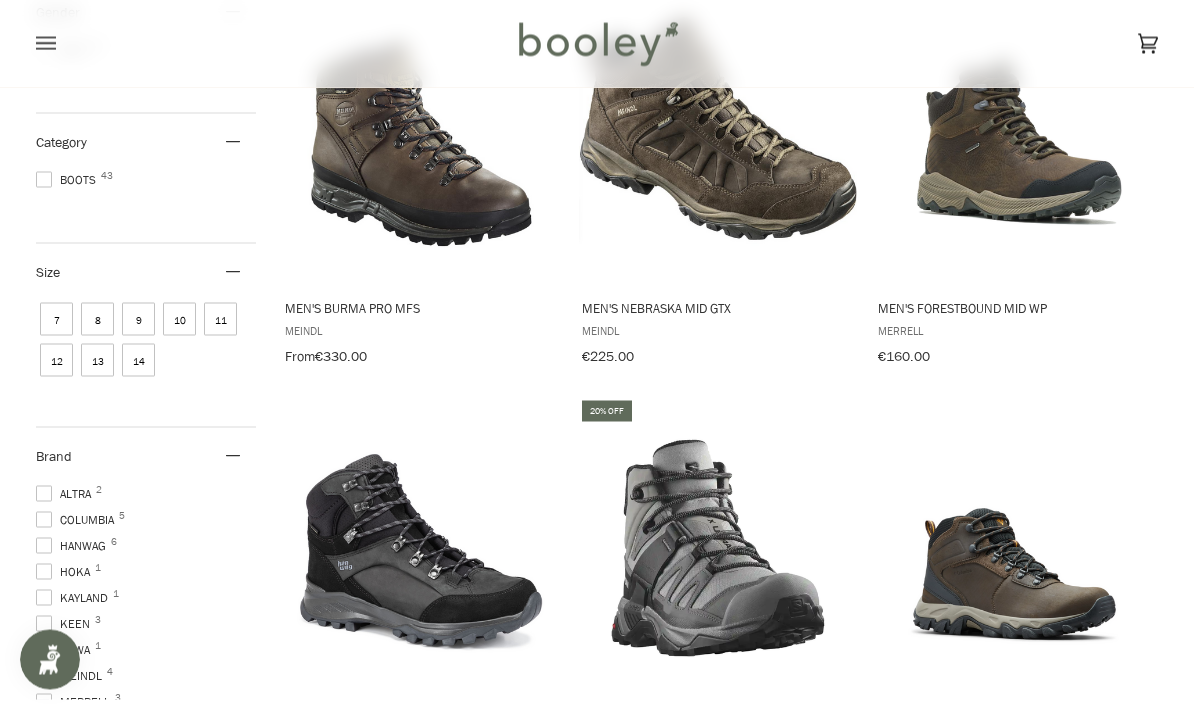 click on "11" at bounding box center [220, 319] 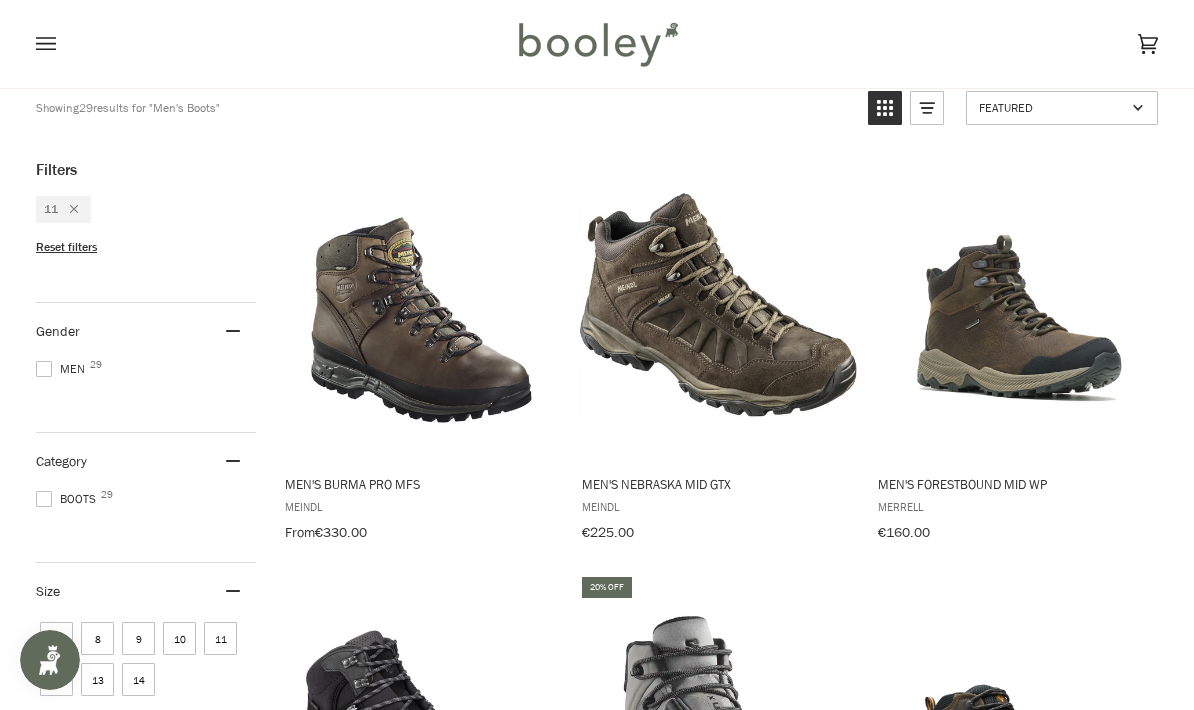 scroll, scrollTop: 80, scrollLeft: 0, axis: vertical 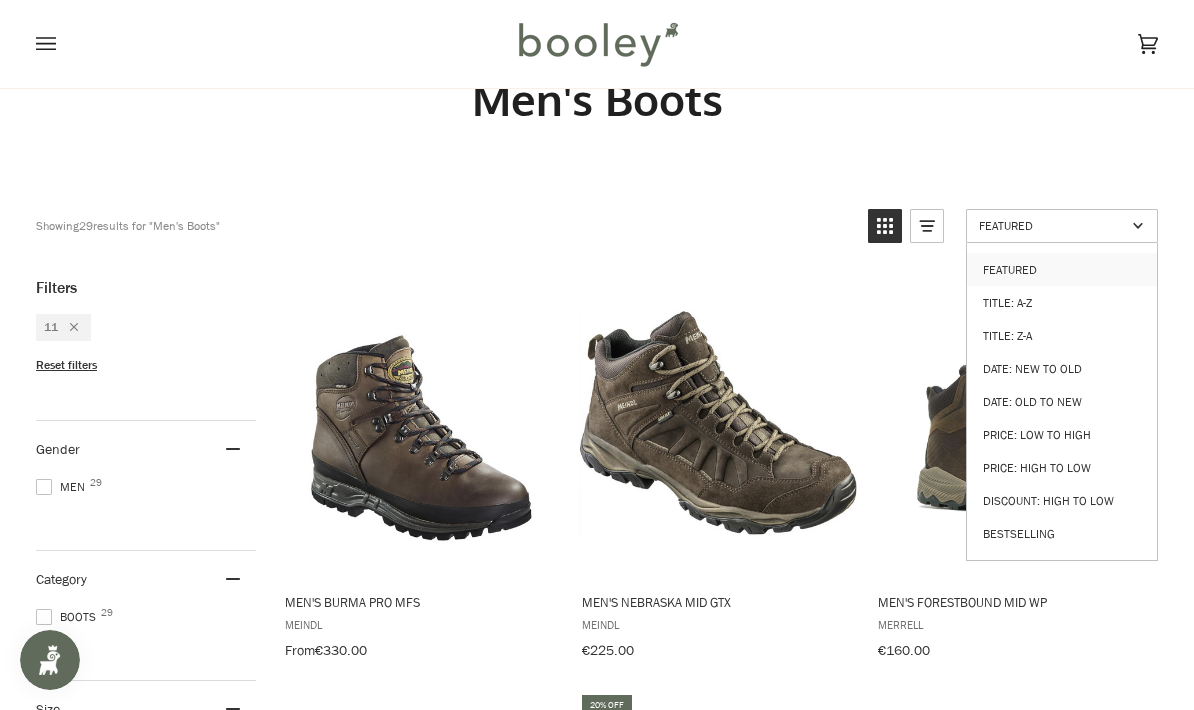 click on "Price: Low to High" at bounding box center (1062, 434) 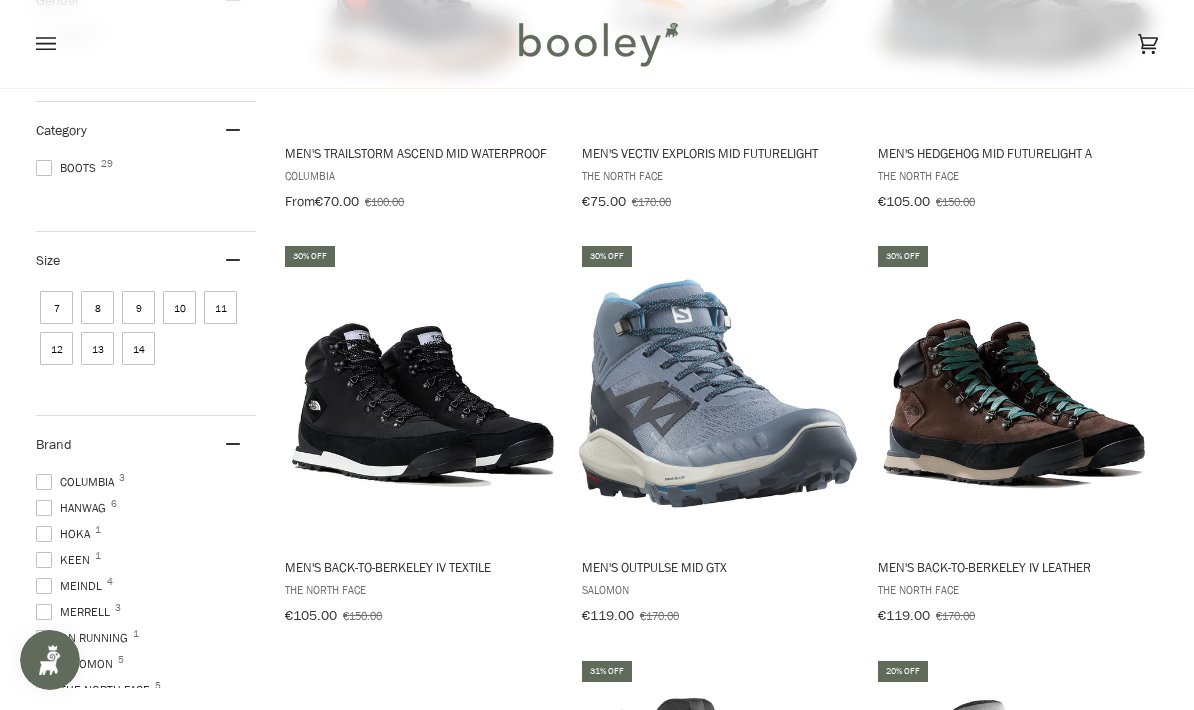 scroll, scrollTop: 559, scrollLeft: 0, axis: vertical 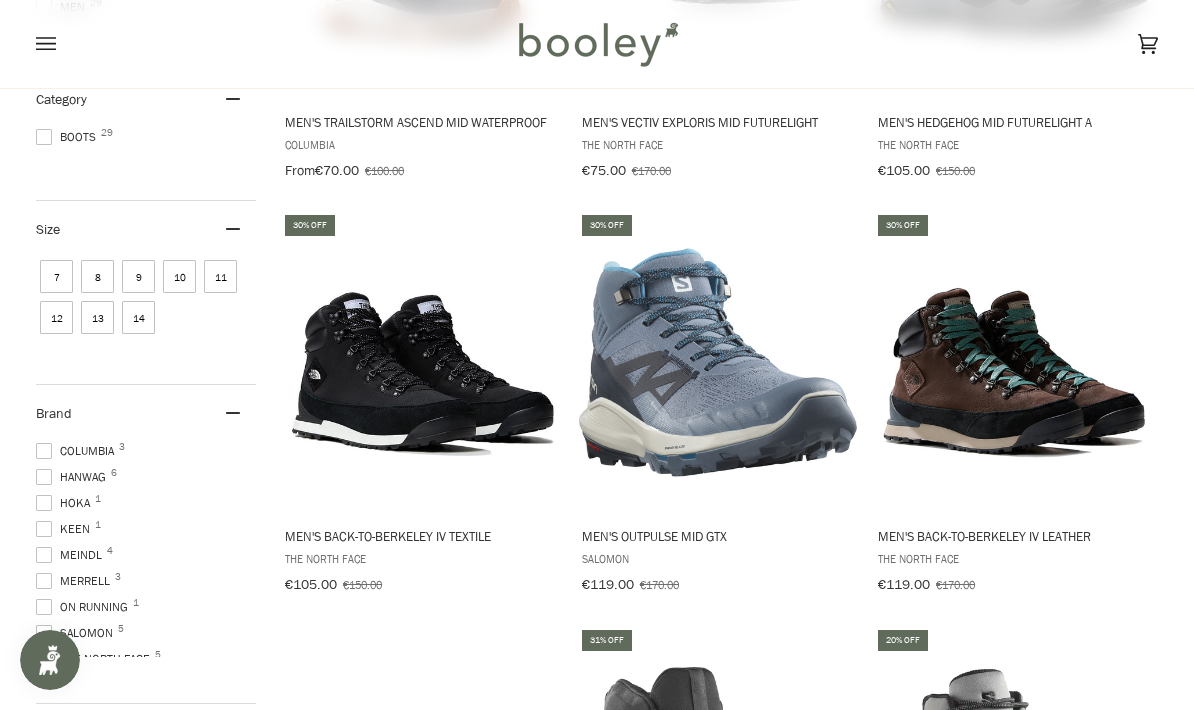 click at bounding box center (718, 362) 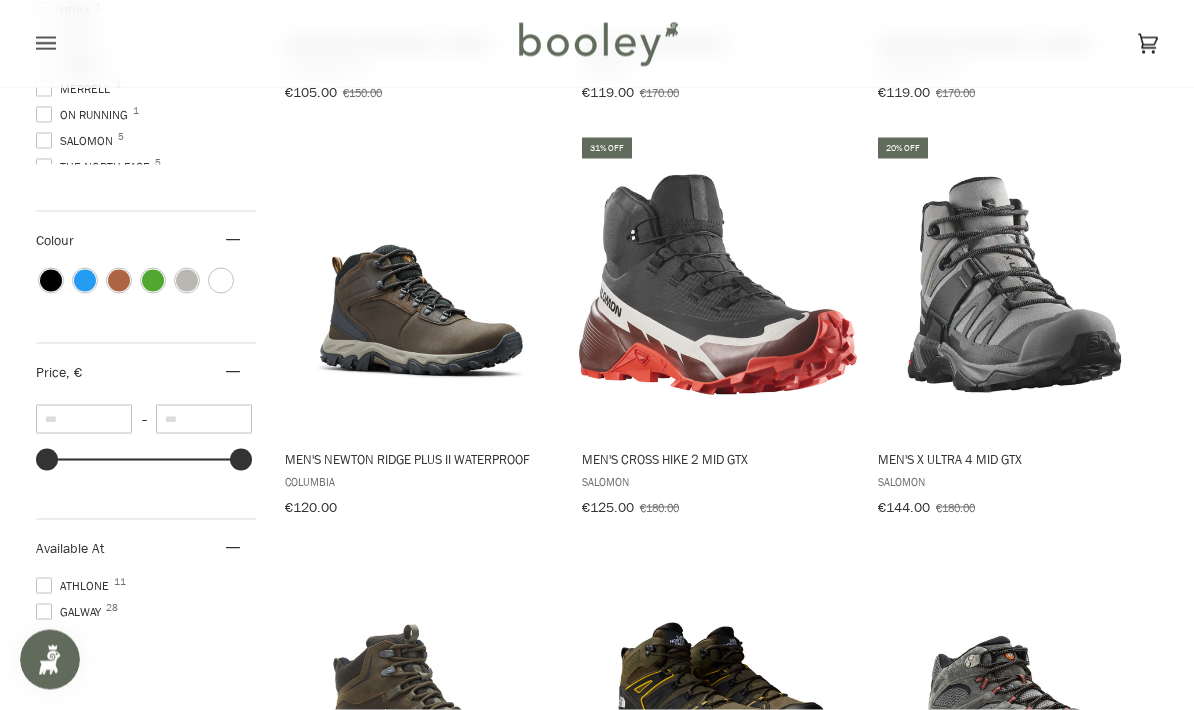 scroll, scrollTop: 1053, scrollLeft: 0, axis: vertical 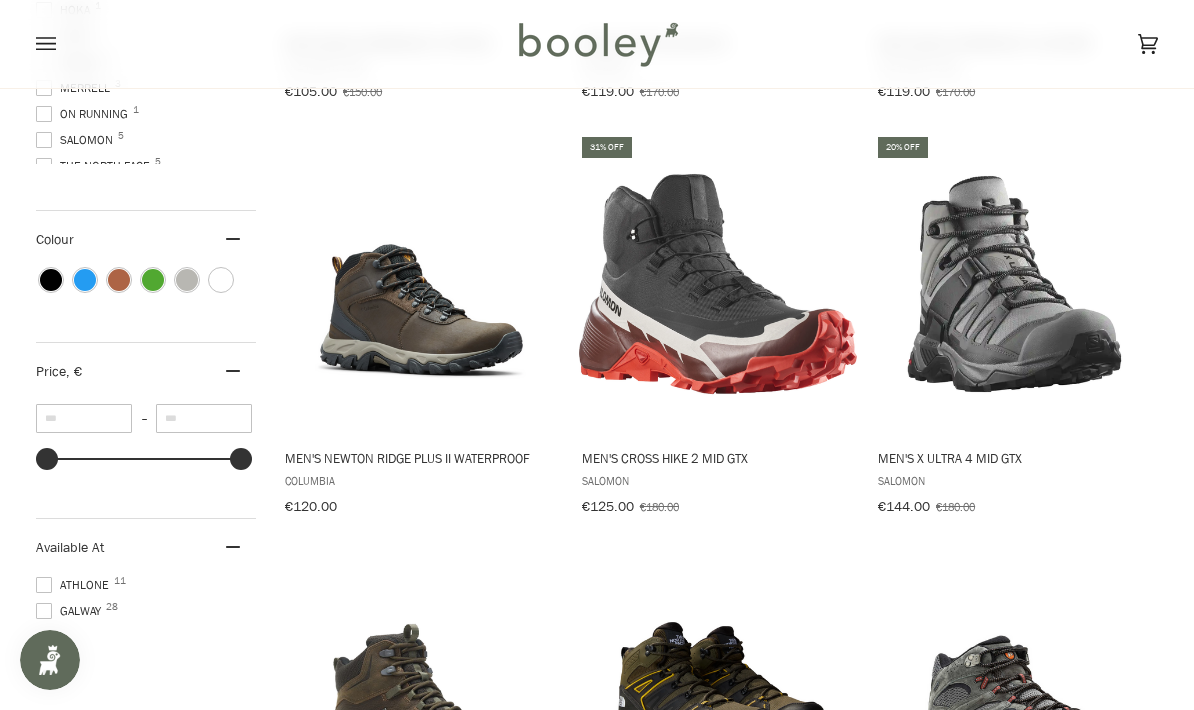 click at bounding box center (718, 284) 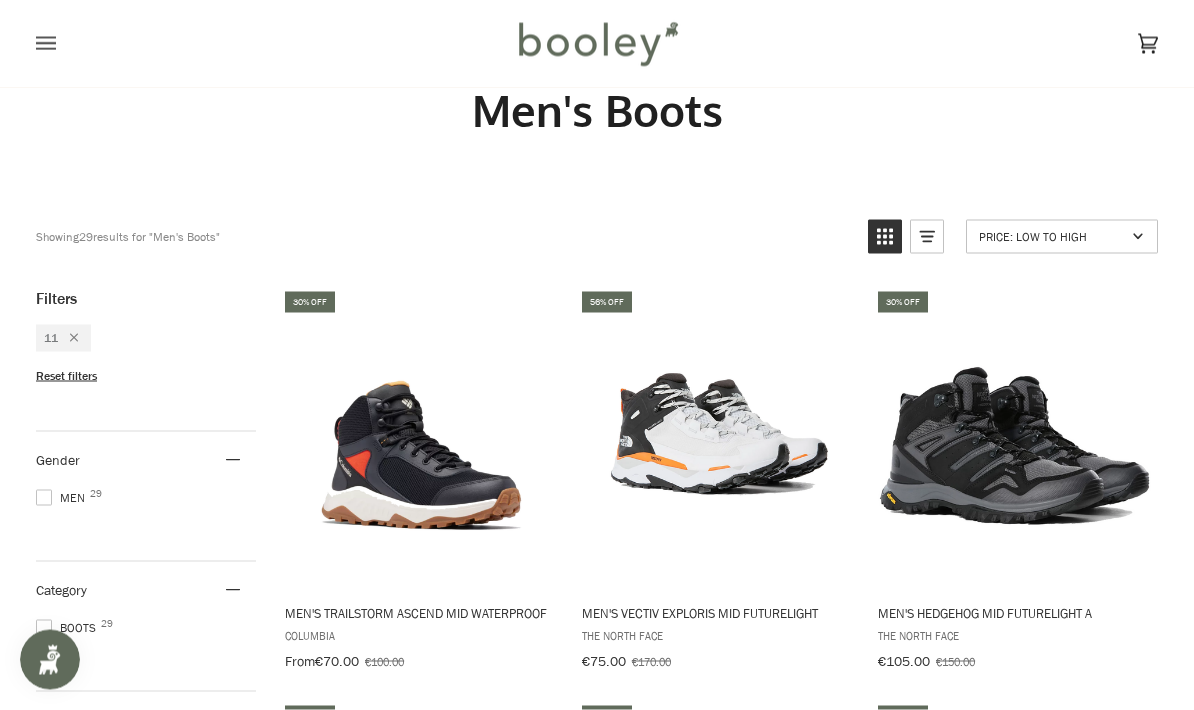scroll, scrollTop: 0, scrollLeft: 0, axis: both 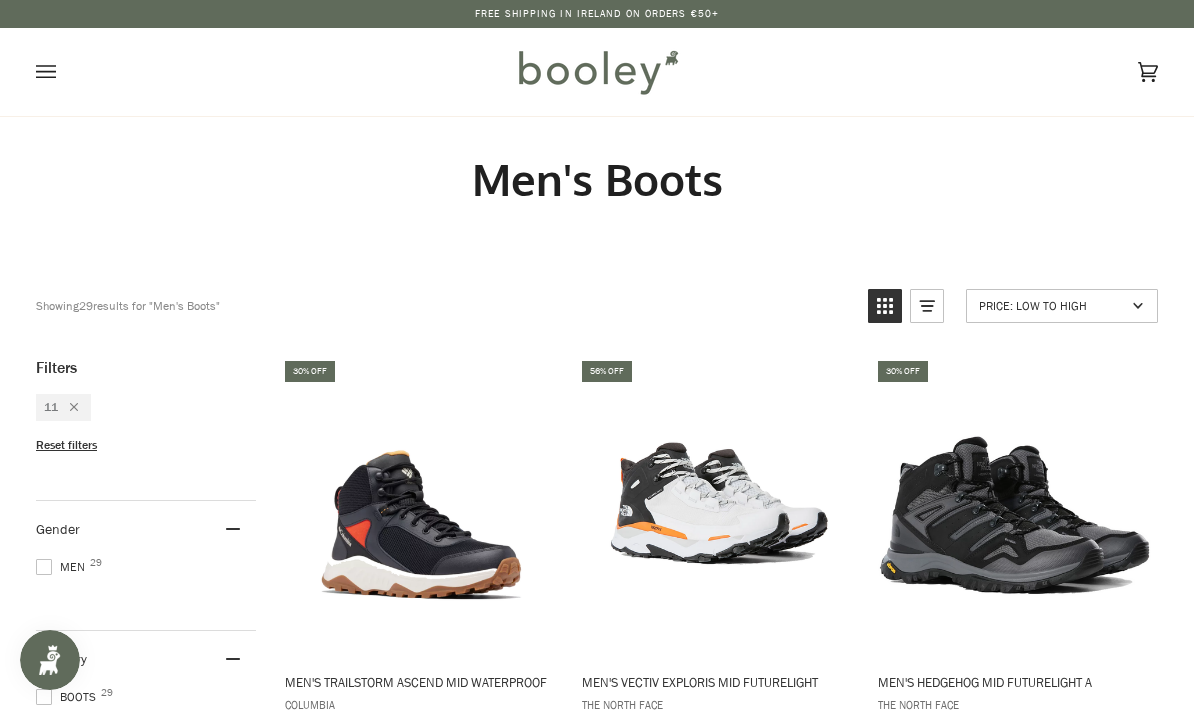 click at bounding box center [46, 72] 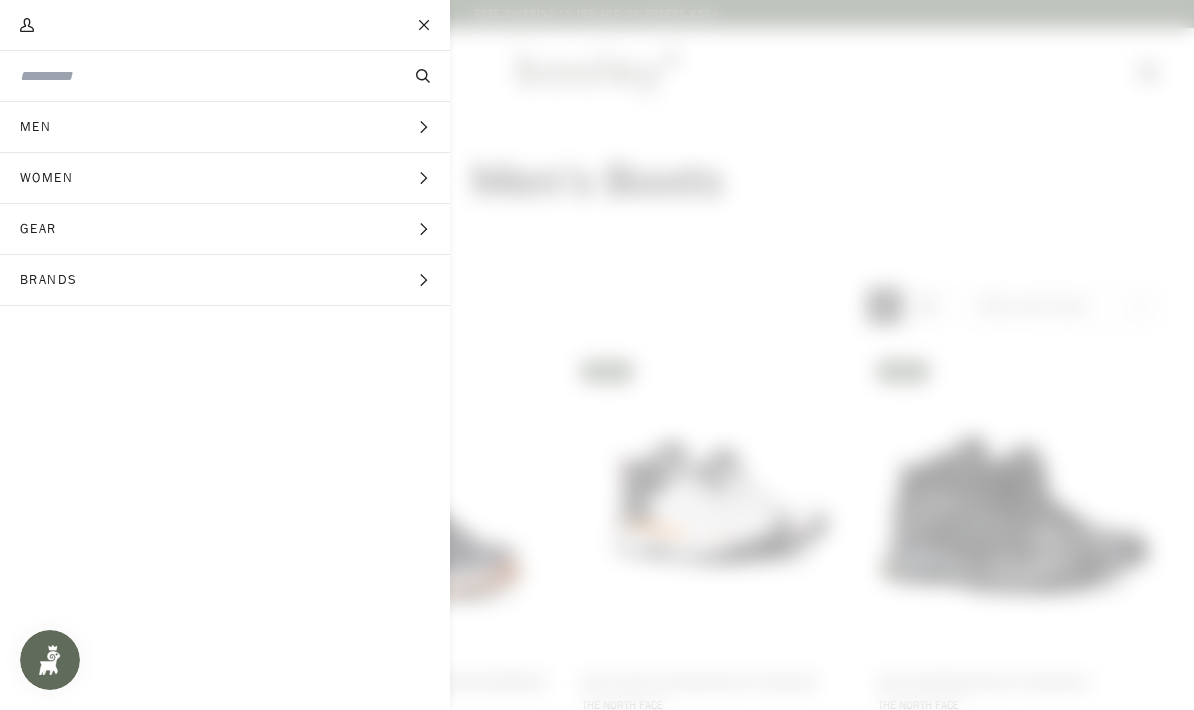 click on "Men
Expand menu" at bounding box center (225, 127) 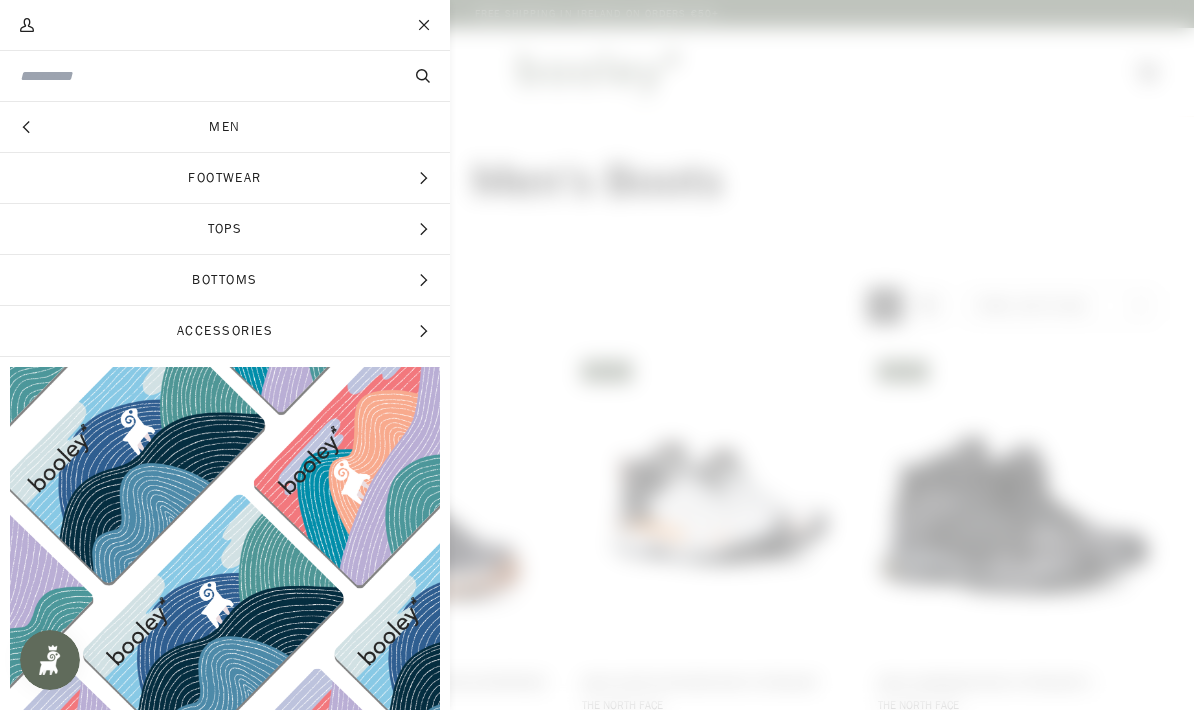 click on "Footwear" at bounding box center [225, 178] 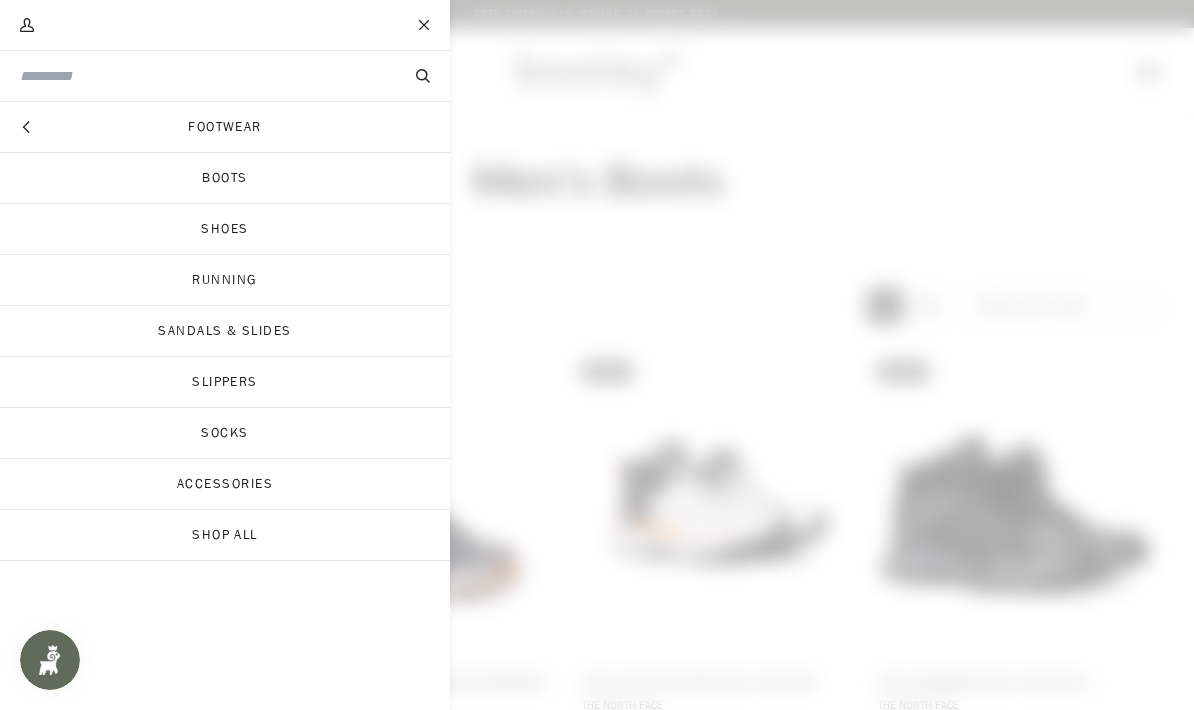 click on "Shoes" at bounding box center (225, 229) 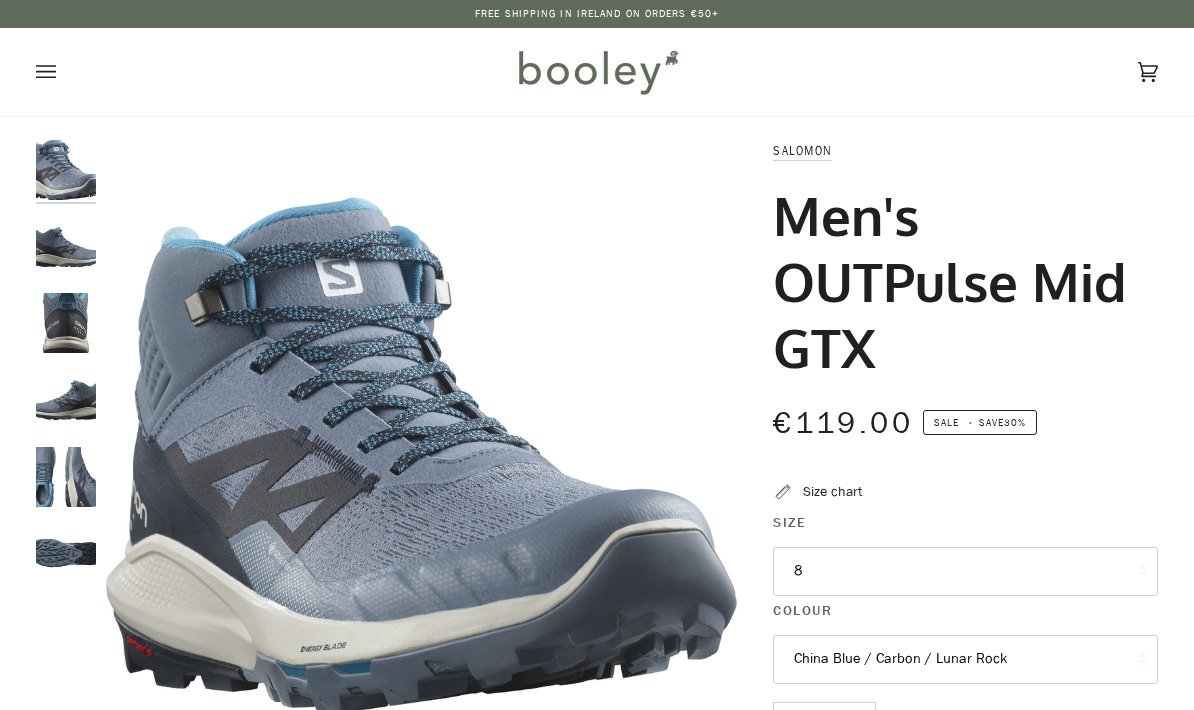 scroll, scrollTop: 0, scrollLeft: 0, axis: both 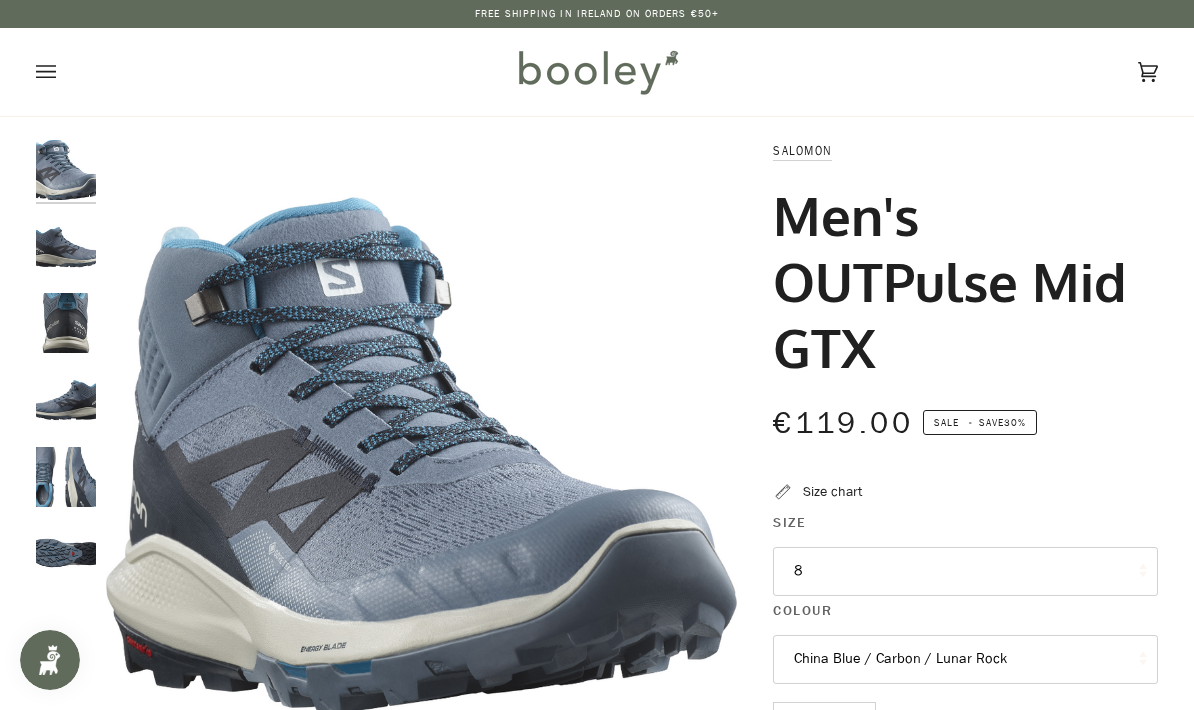 click at bounding box center [66, 247] 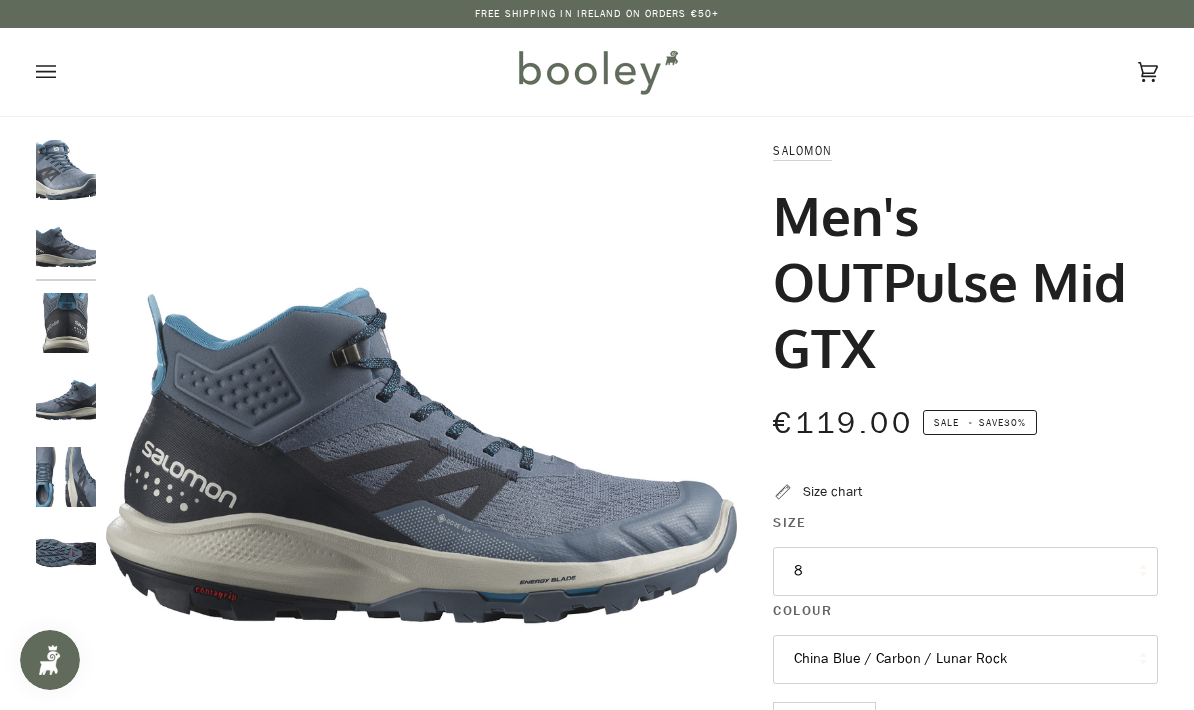 click at bounding box center (66, 247) 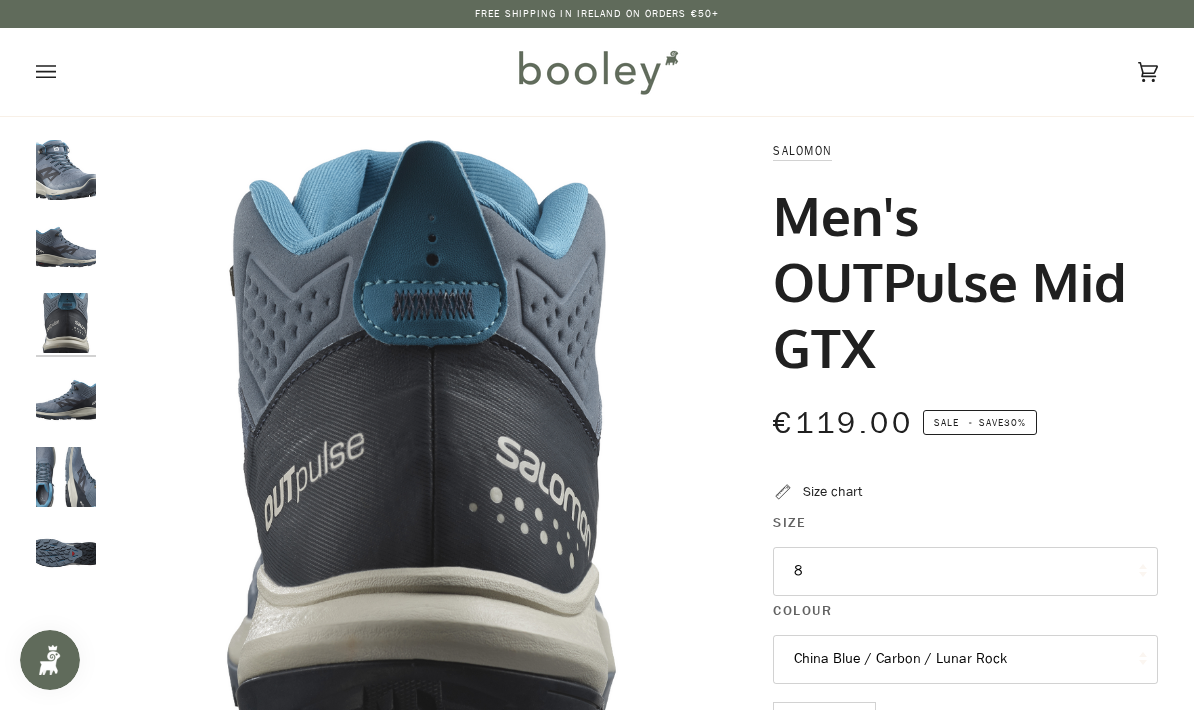 click at bounding box center [66, 247] 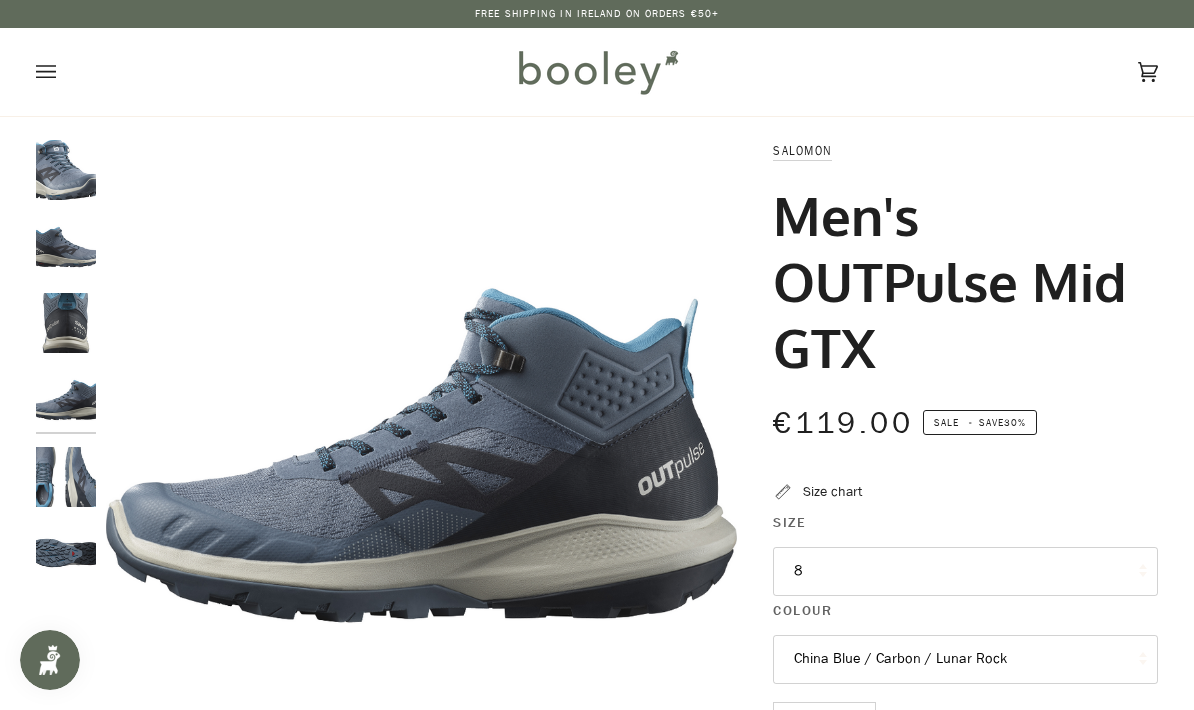 click at bounding box center [66, 247] 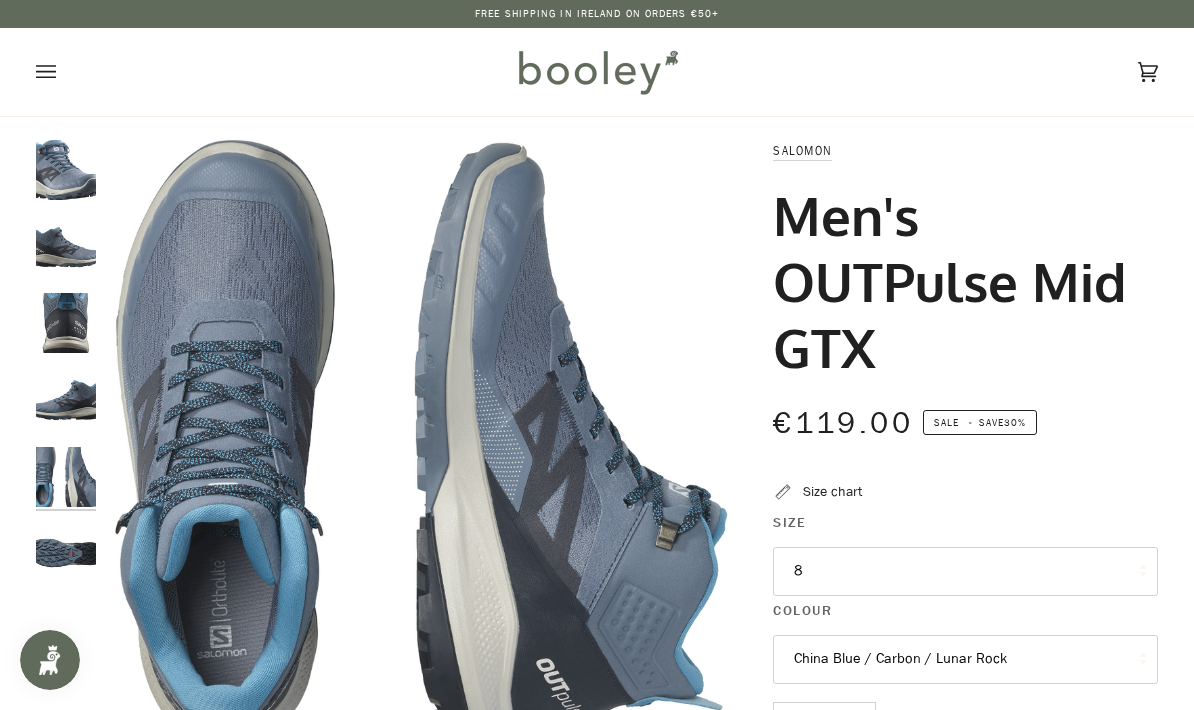 click at bounding box center [66, 247] 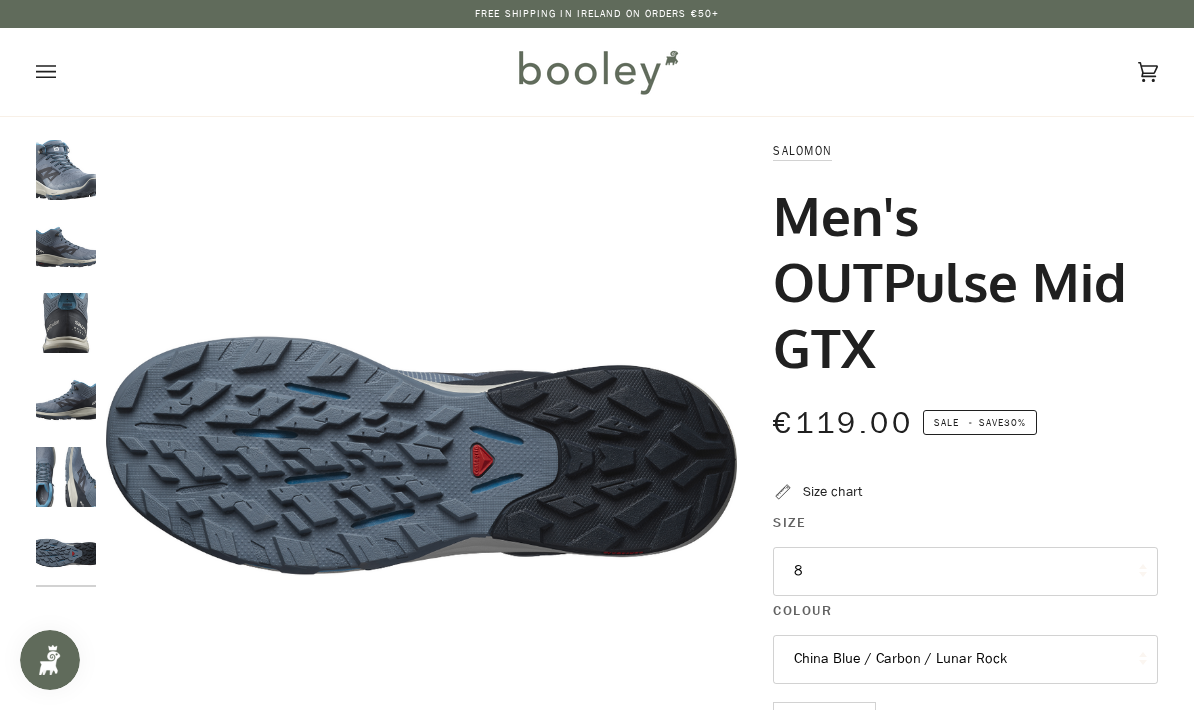 click on "8" at bounding box center [965, 571] 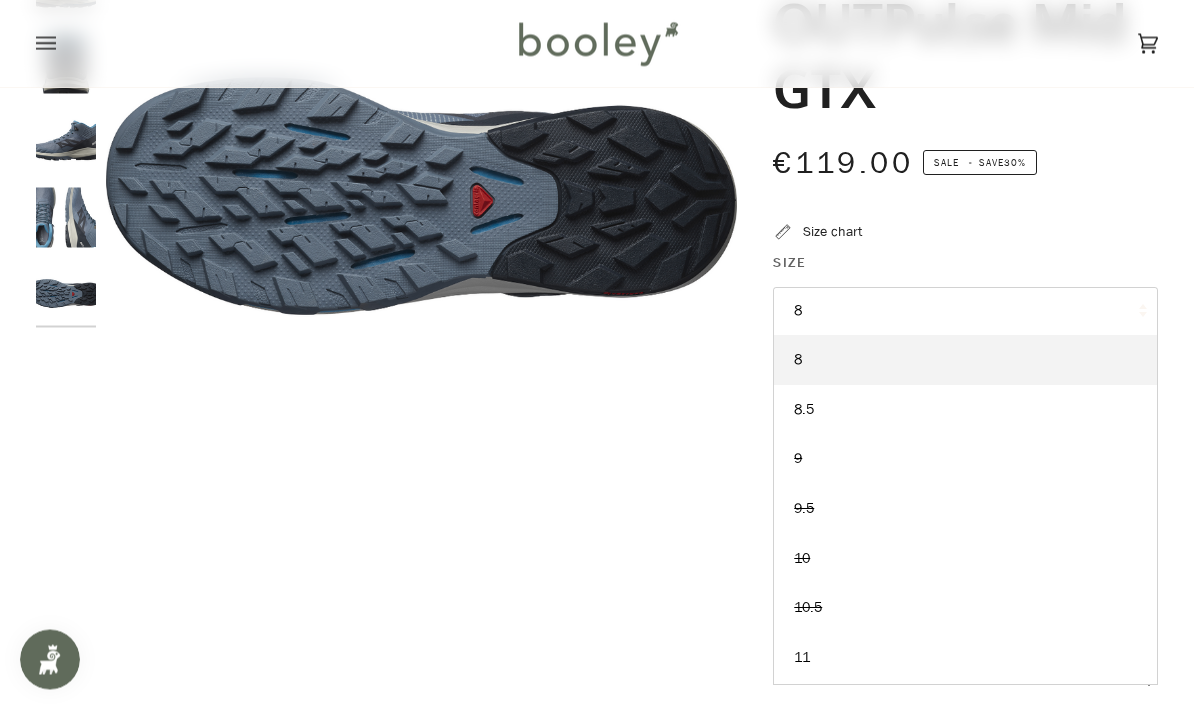click on "11" at bounding box center (965, 361) 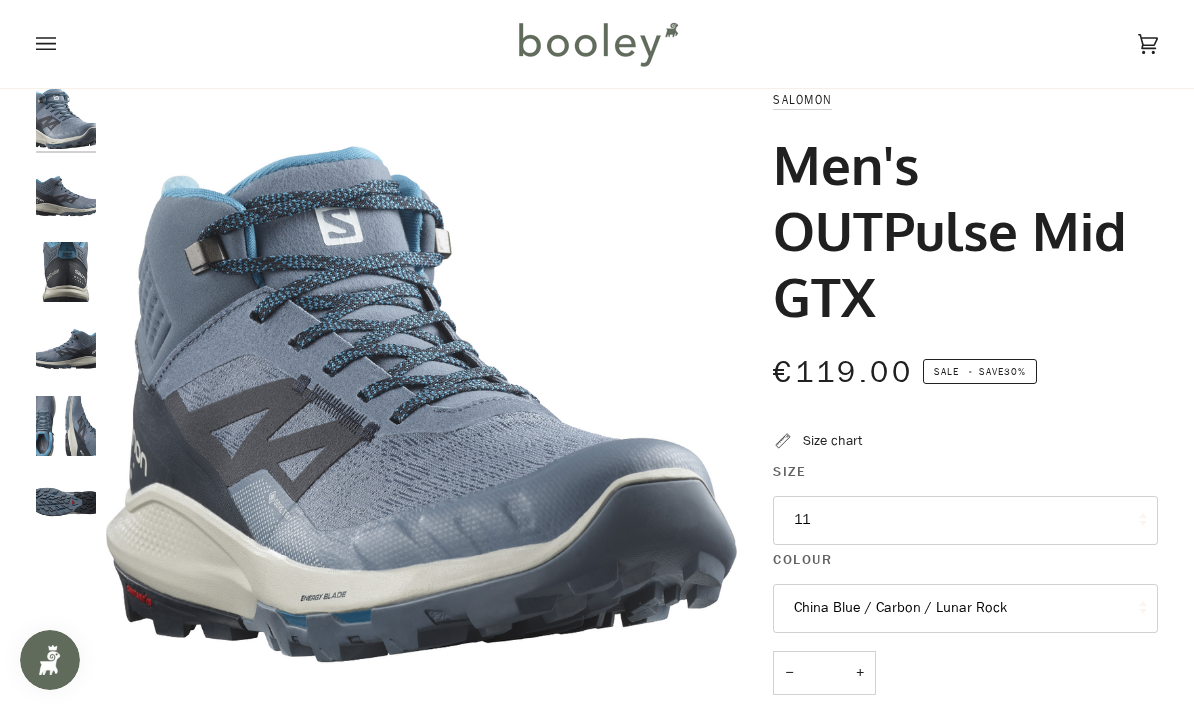 scroll, scrollTop: 0, scrollLeft: 0, axis: both 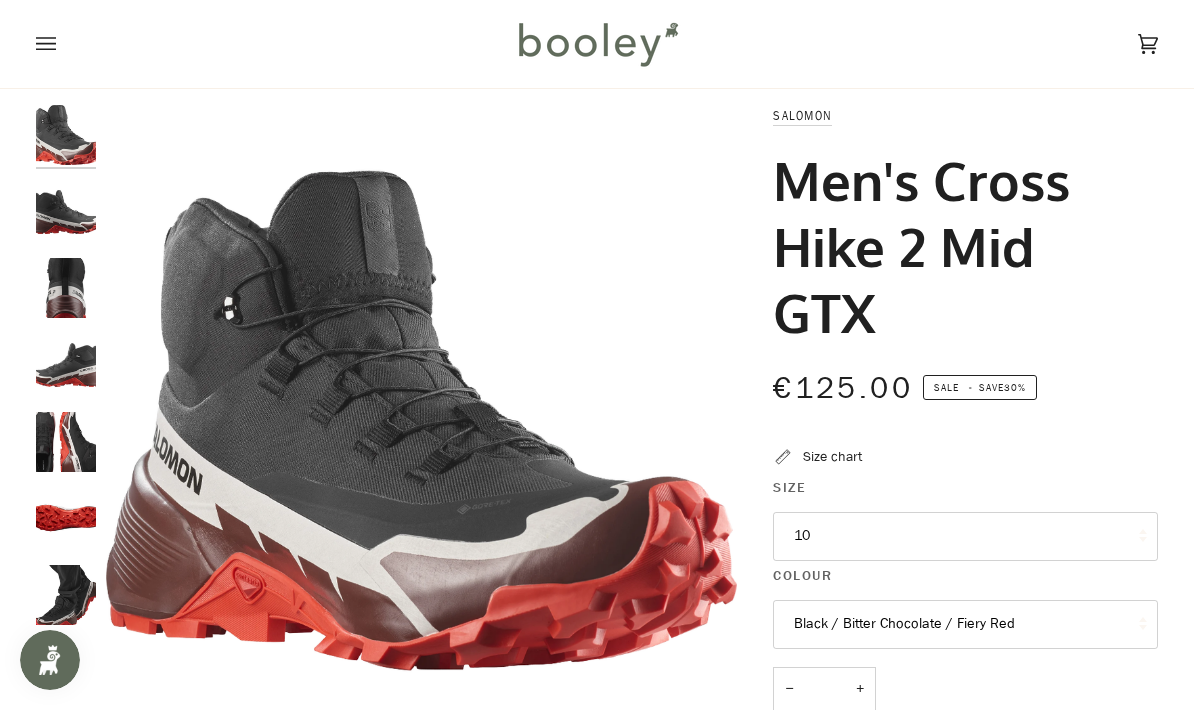 click at bounding box center [66, 212] 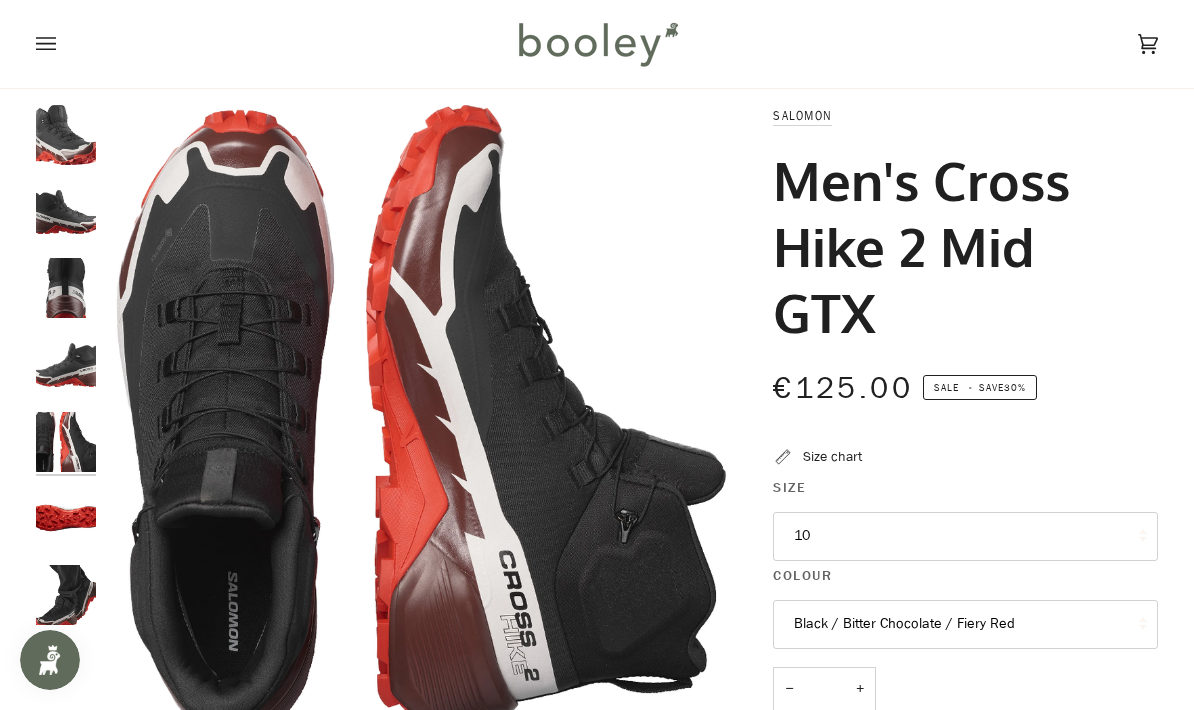 click at bounding box center (66, 212) 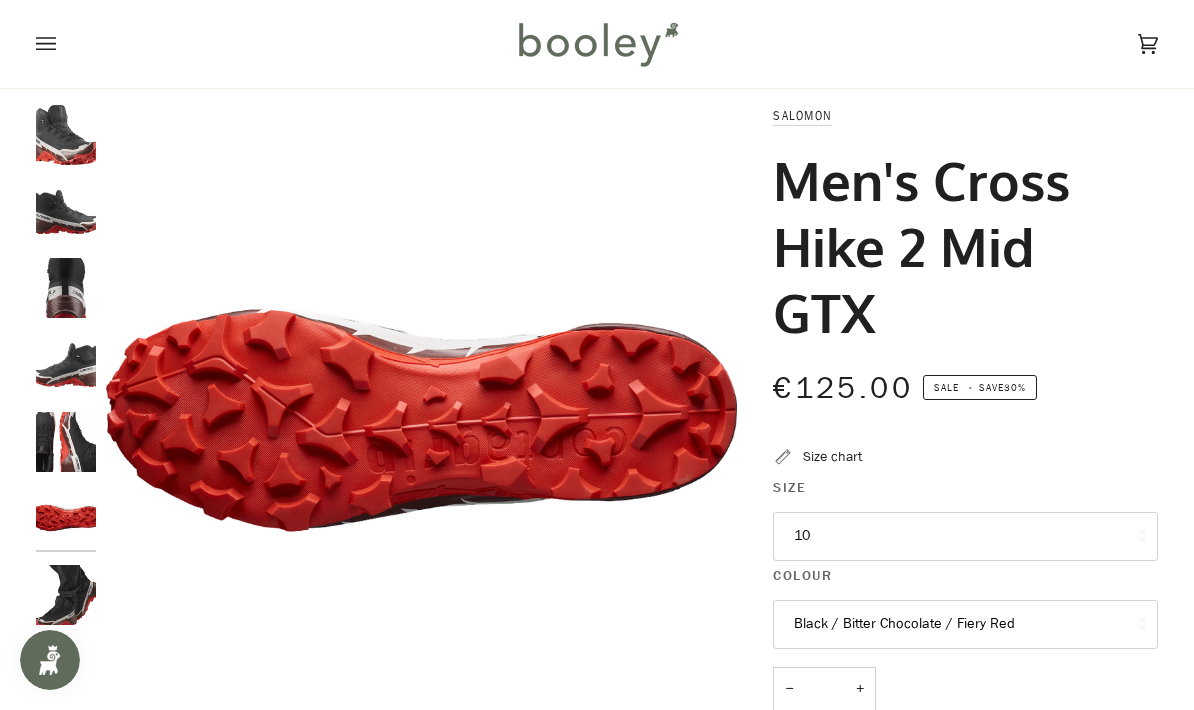 click at bounding box center [66, 212] 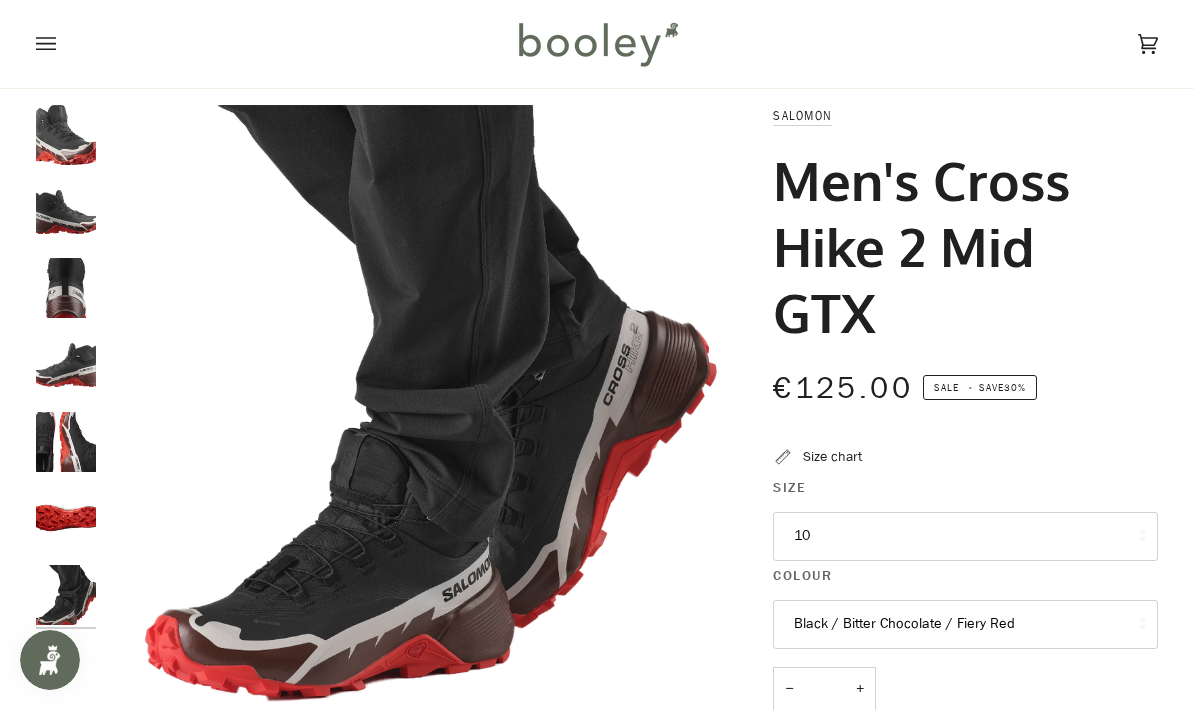 click on "10" at bounding box center [965, 536] 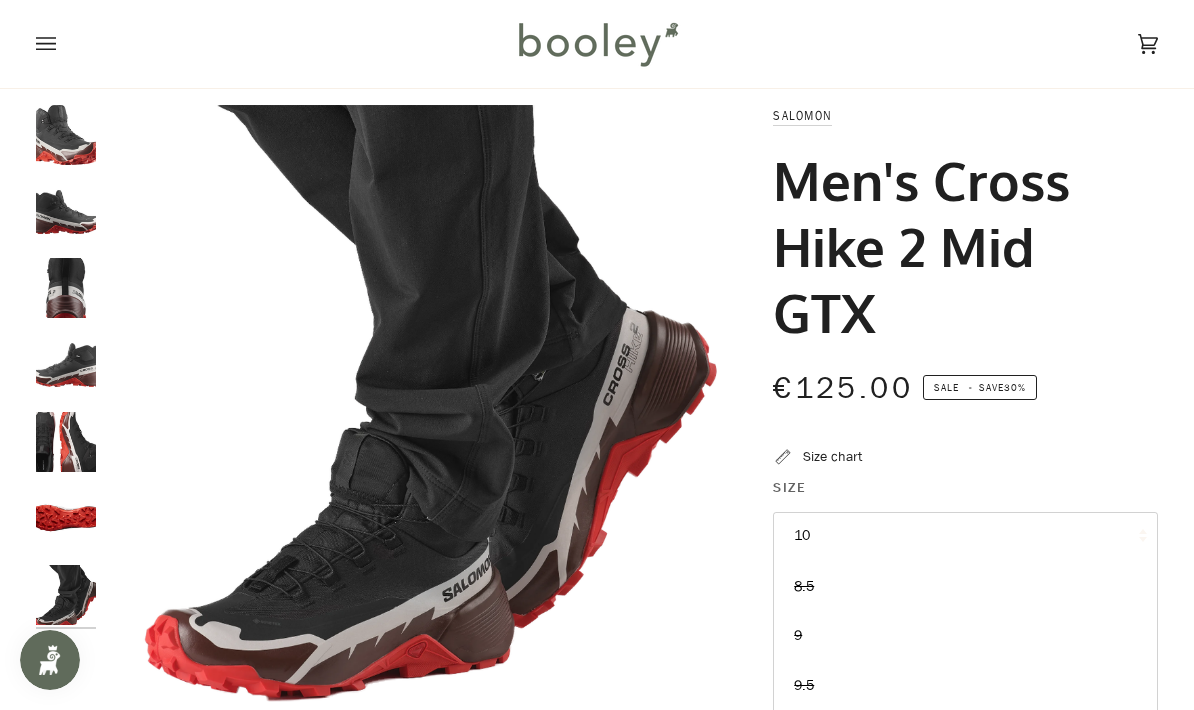 scroll, scrollTop: 48, scrollLeft: 0, axis: vertical 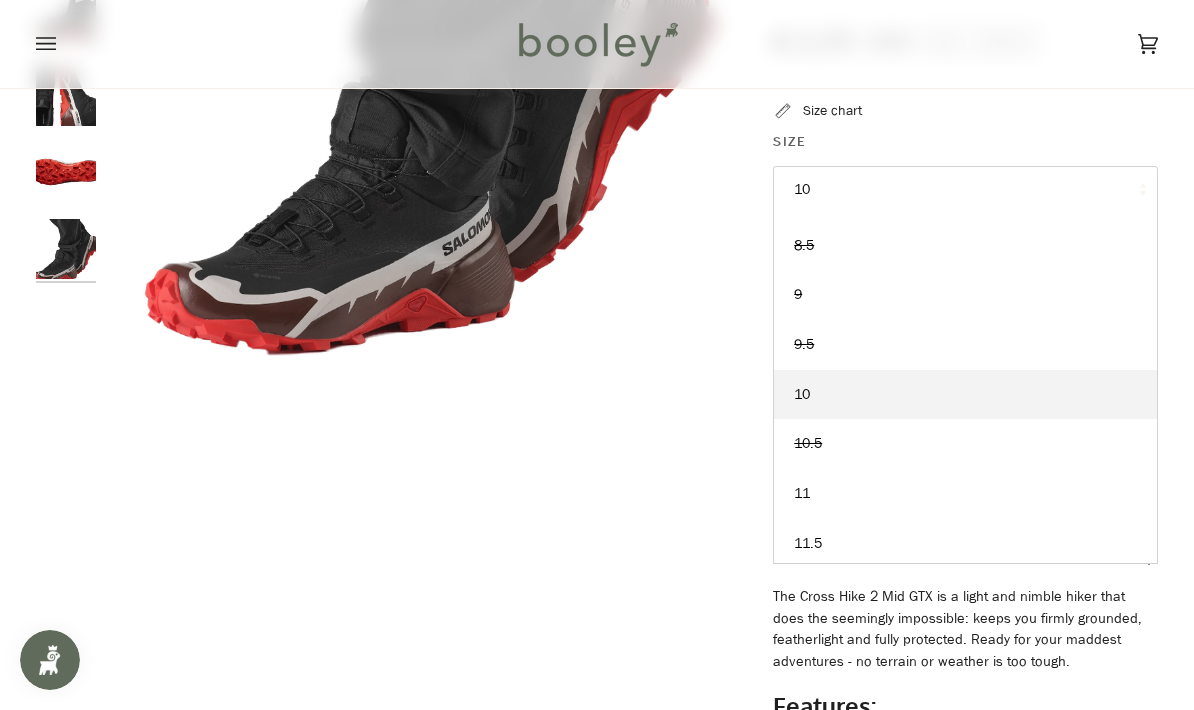 click on "11.5" at bounding box center [965, 196] 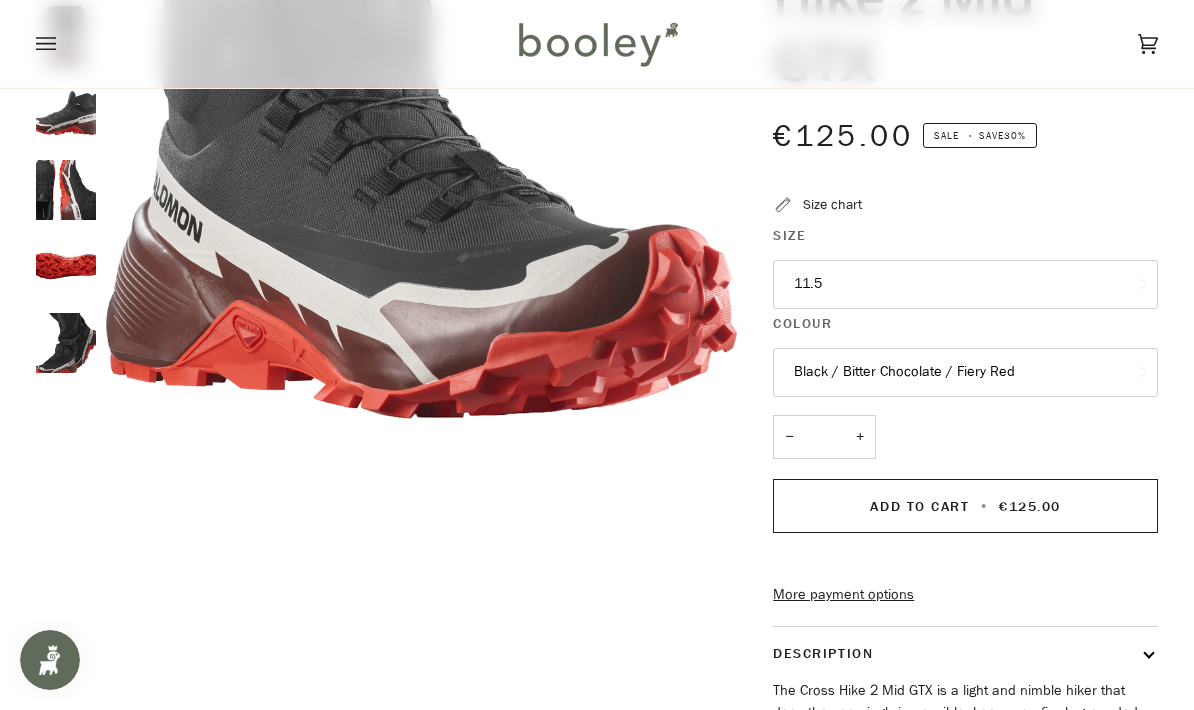 scroll, scrollTop: 0, scrollLeft: 0, axis: both 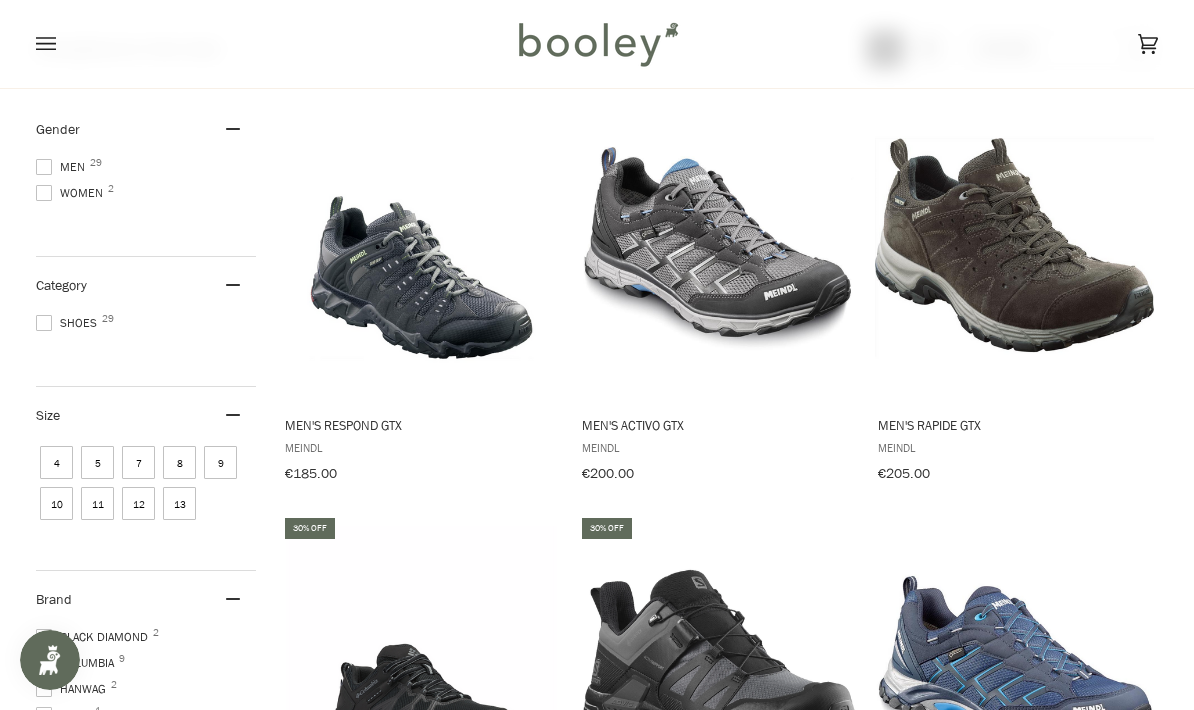 click on "11" at bounding box center (97, 503) 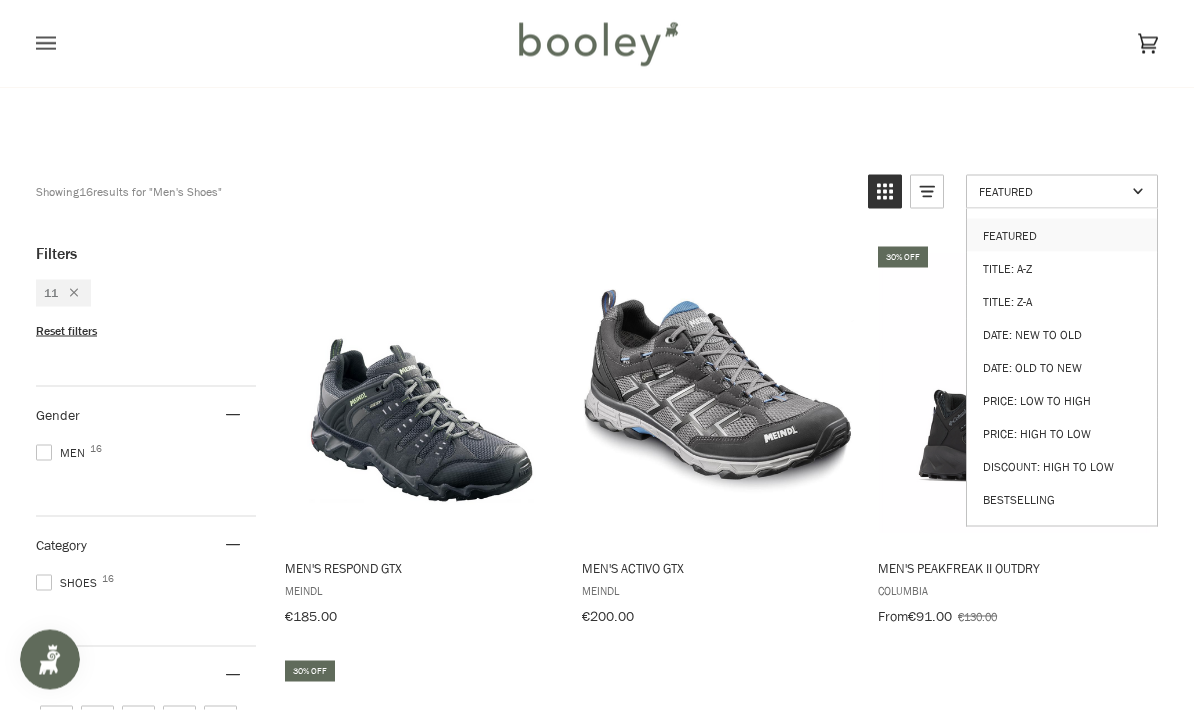 scroll, scrollTop: 115, scrollLeft: 0, axis: vertical 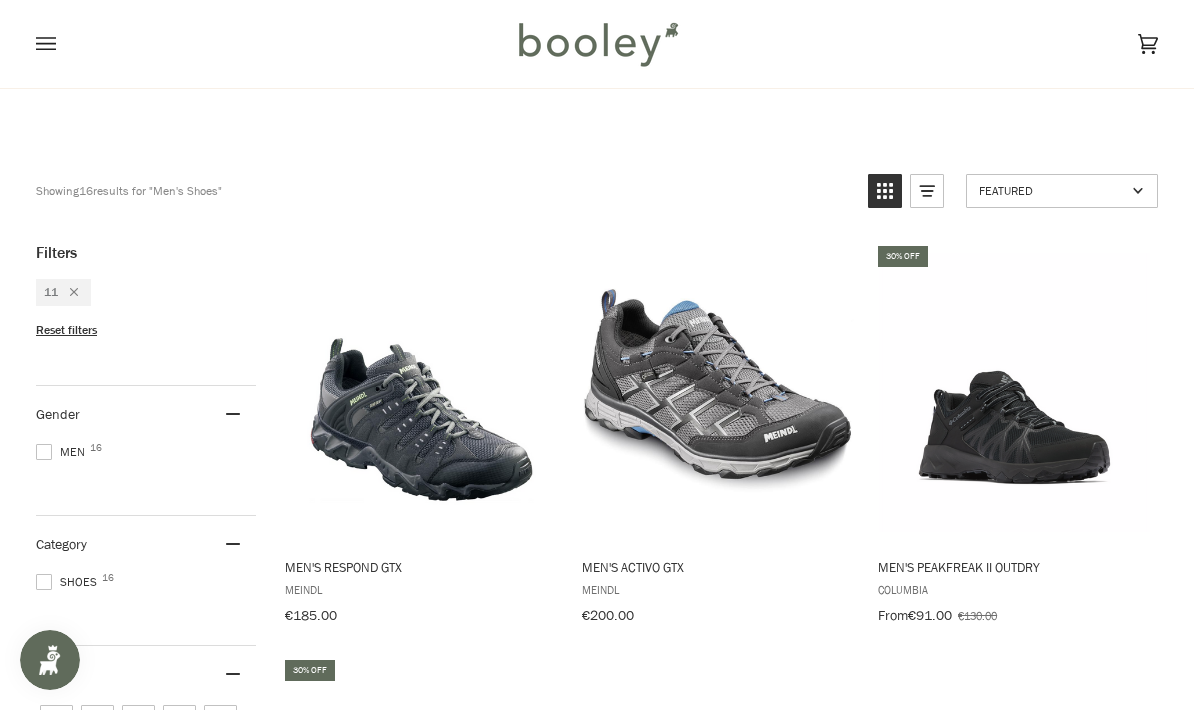 click at bounding box center [718, 392] 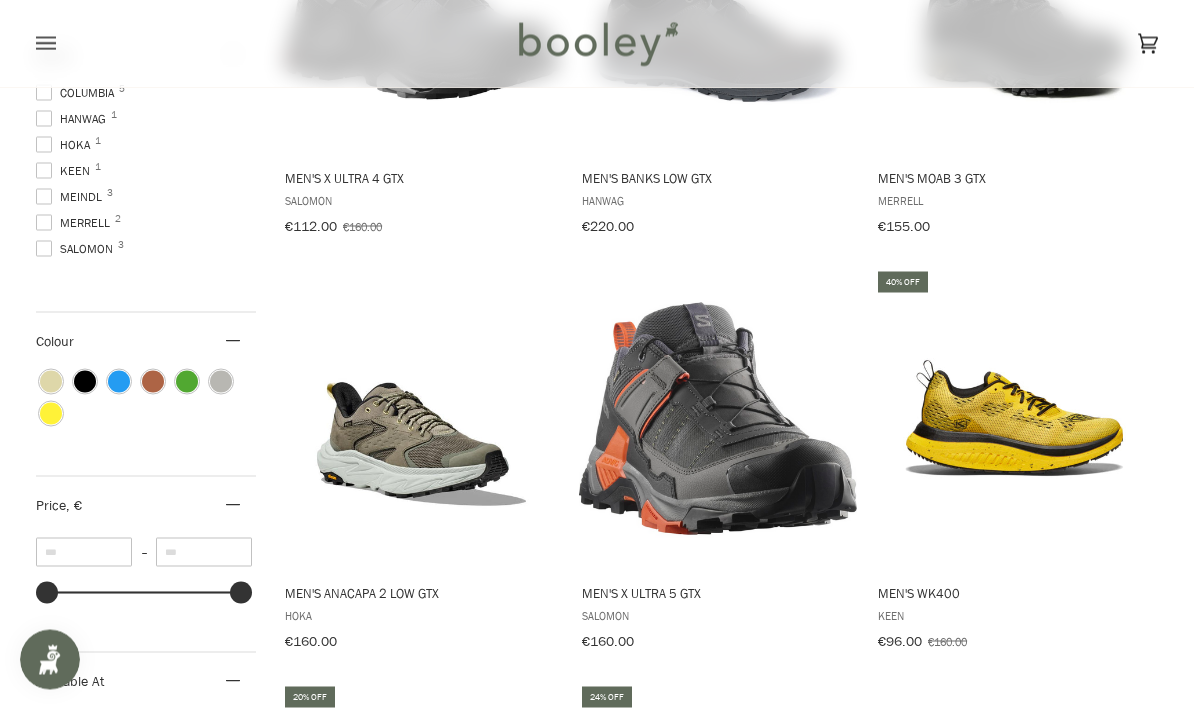 scroll, scrollTop: 919, scrollLeft: 0, axis: vertical 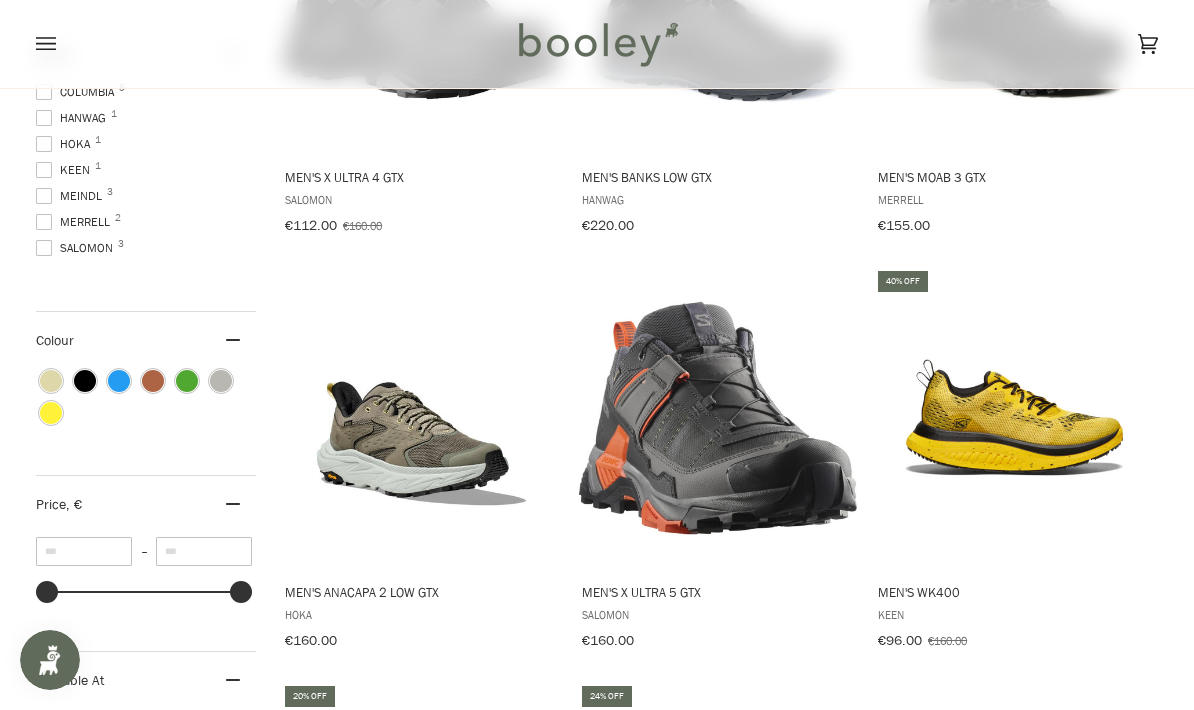 click at bounding box center [421, 418] 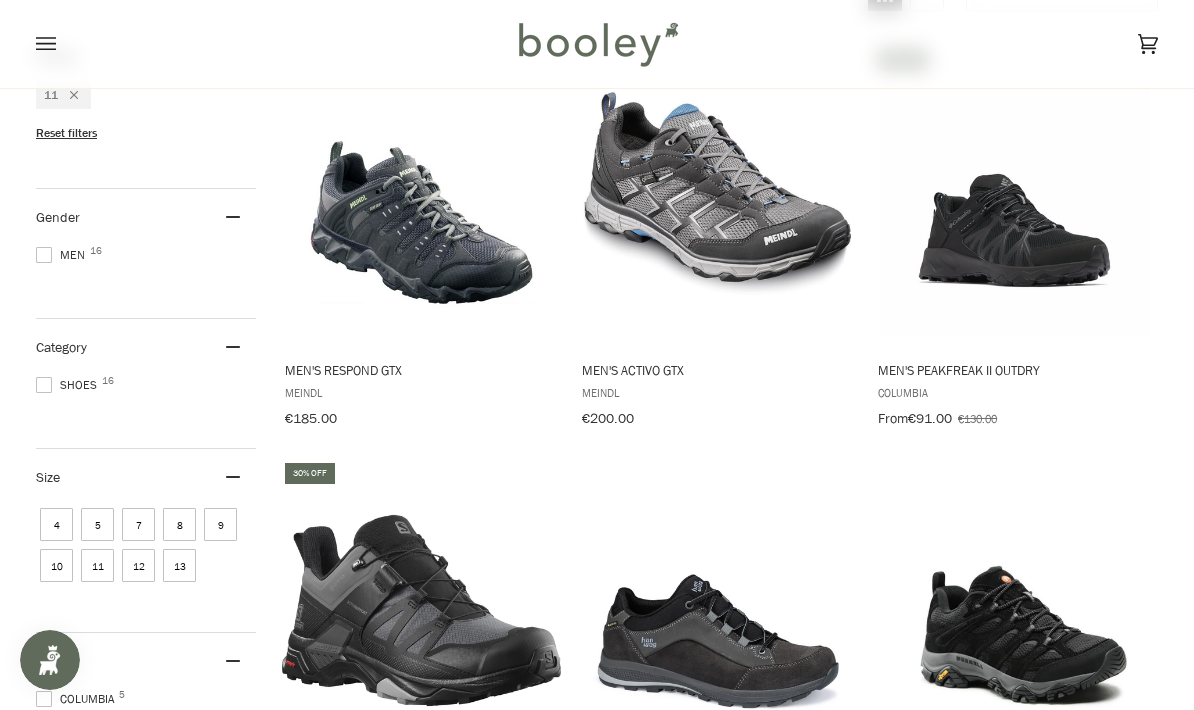 scroll, scrollTop: 310, scrollLeft: 0, axis: vertical 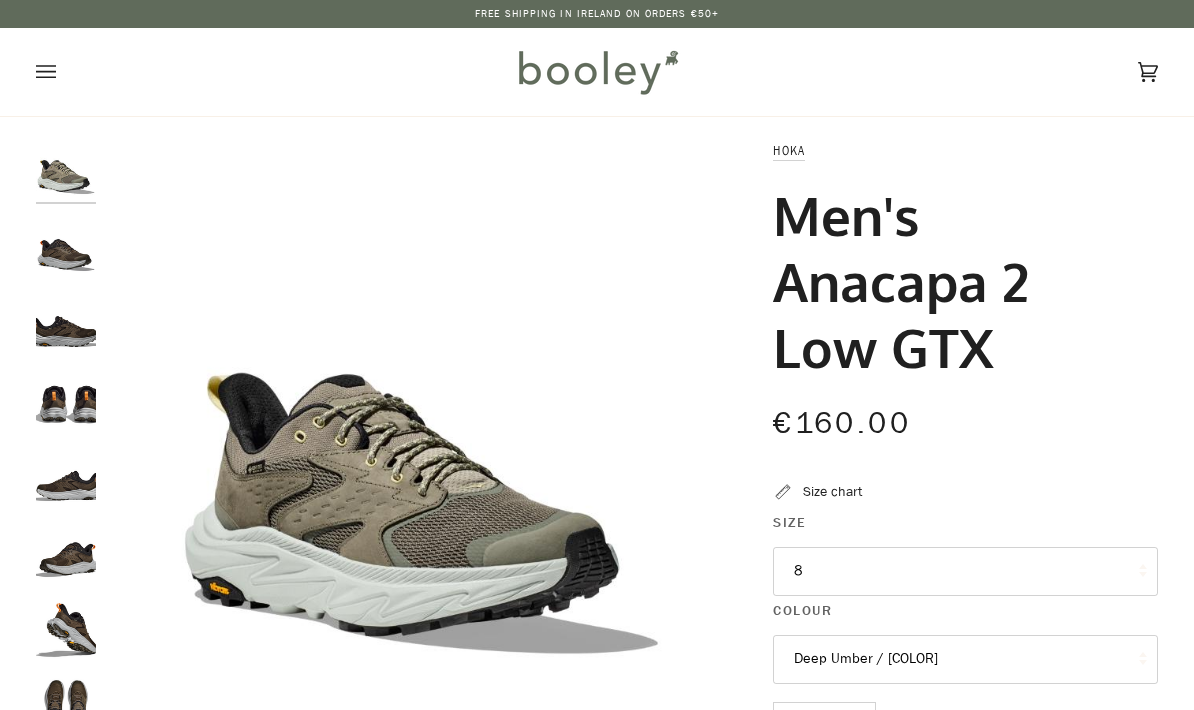 click at bounding box center (66, 247) 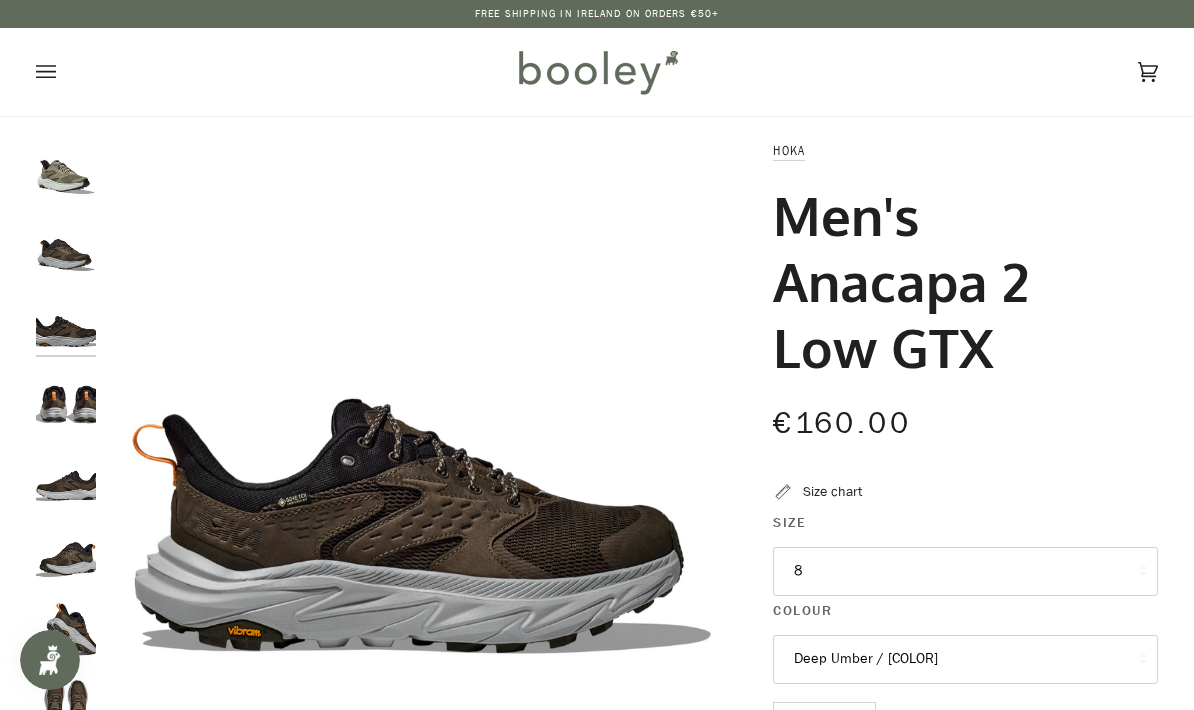 scroll, scrollTop: 0, scrollLeft: 0, axis: both 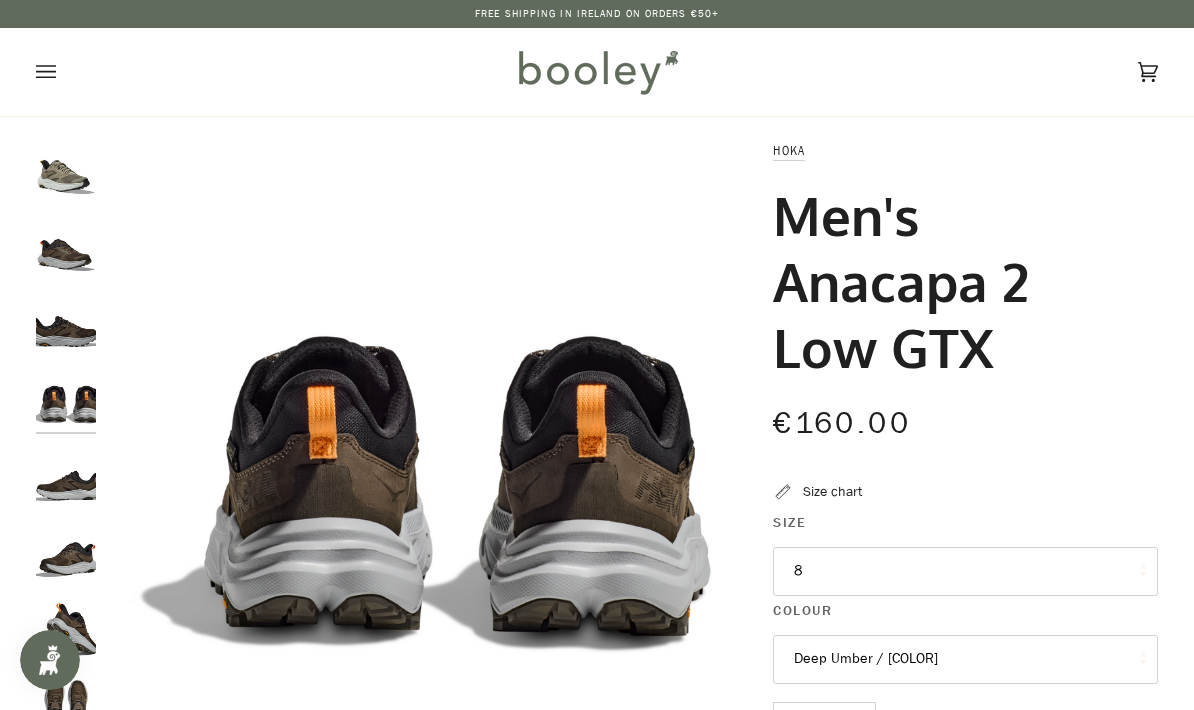 click at bounding box center (66, 247) 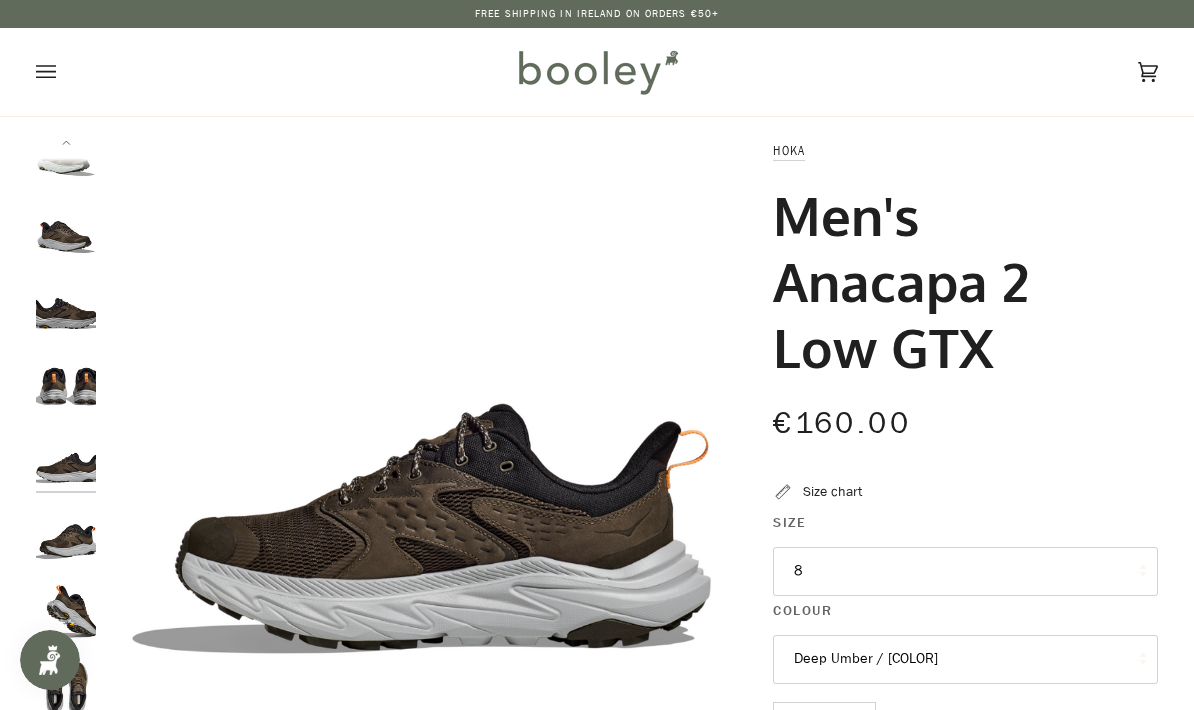 click at bounding box center [66, 229] 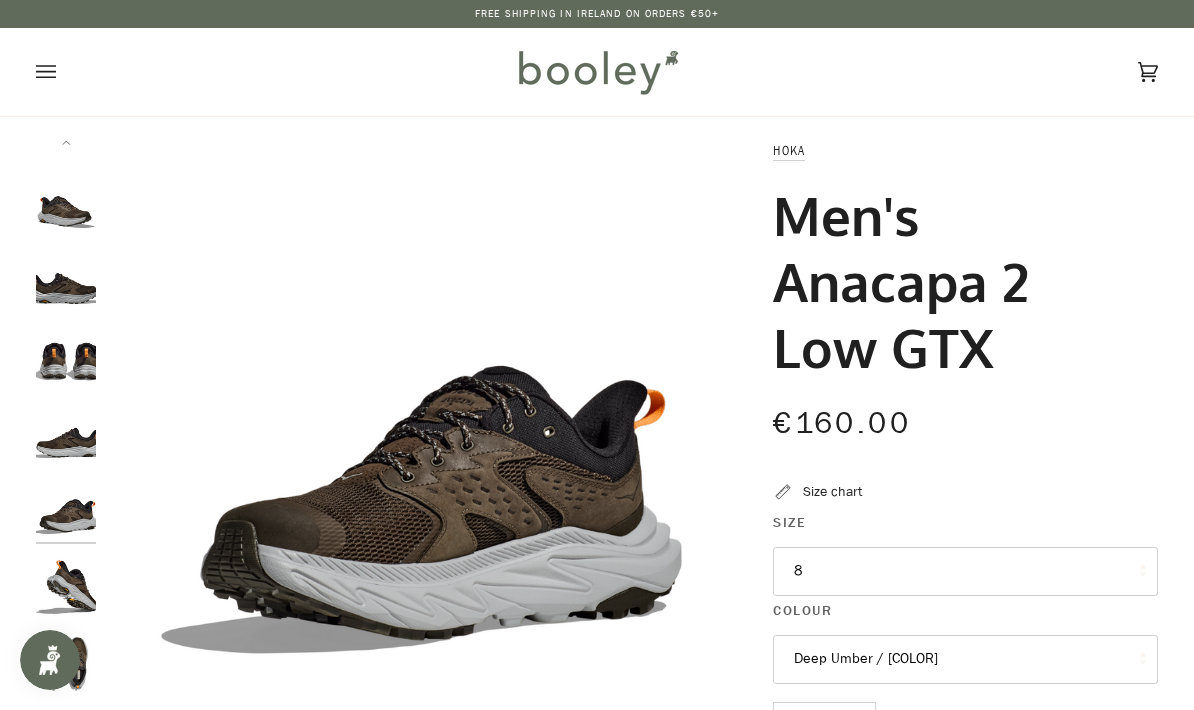 scroll, scrollTop: 53, scrollLeft: 0, axis: vertical 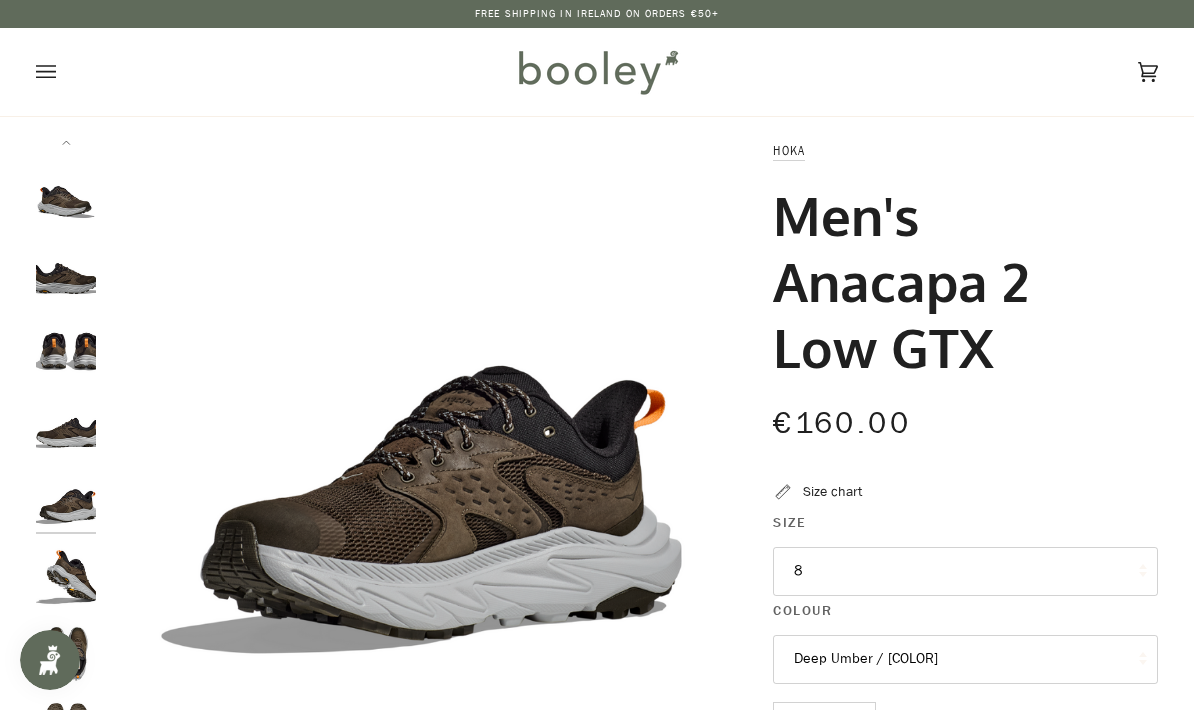 click at bounding box center [66, 194] 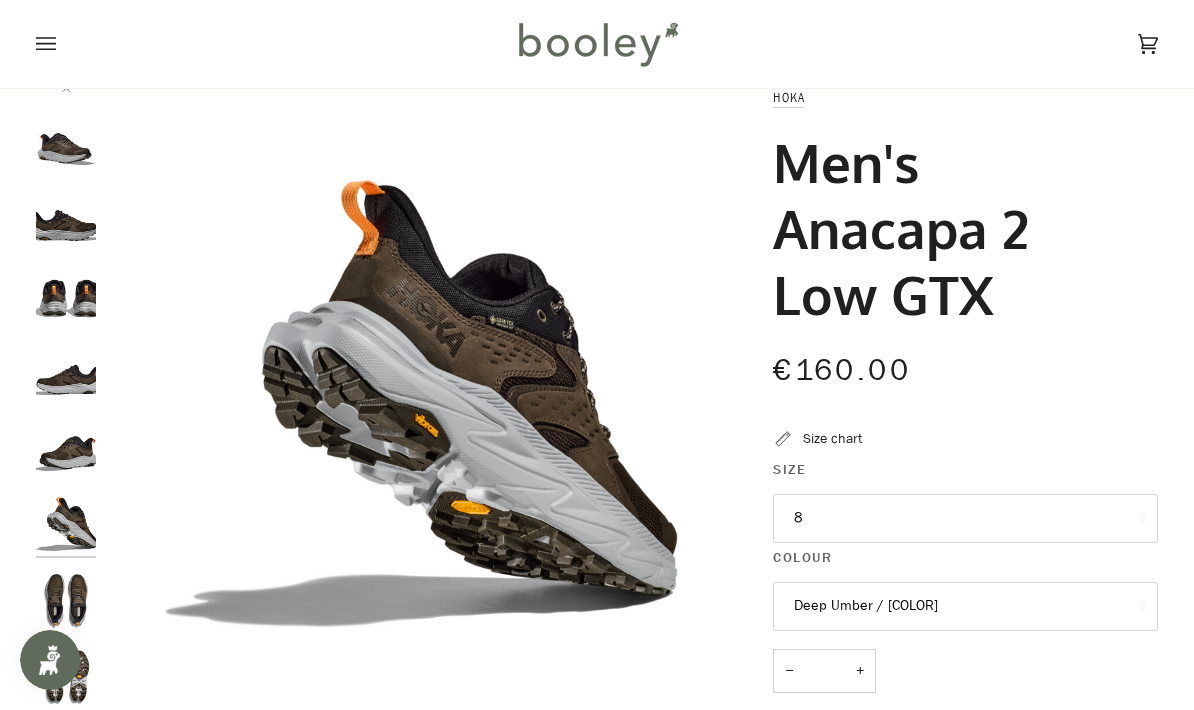 scroll, scrollTop: 100, scrollLeft: 0, axis: vertical 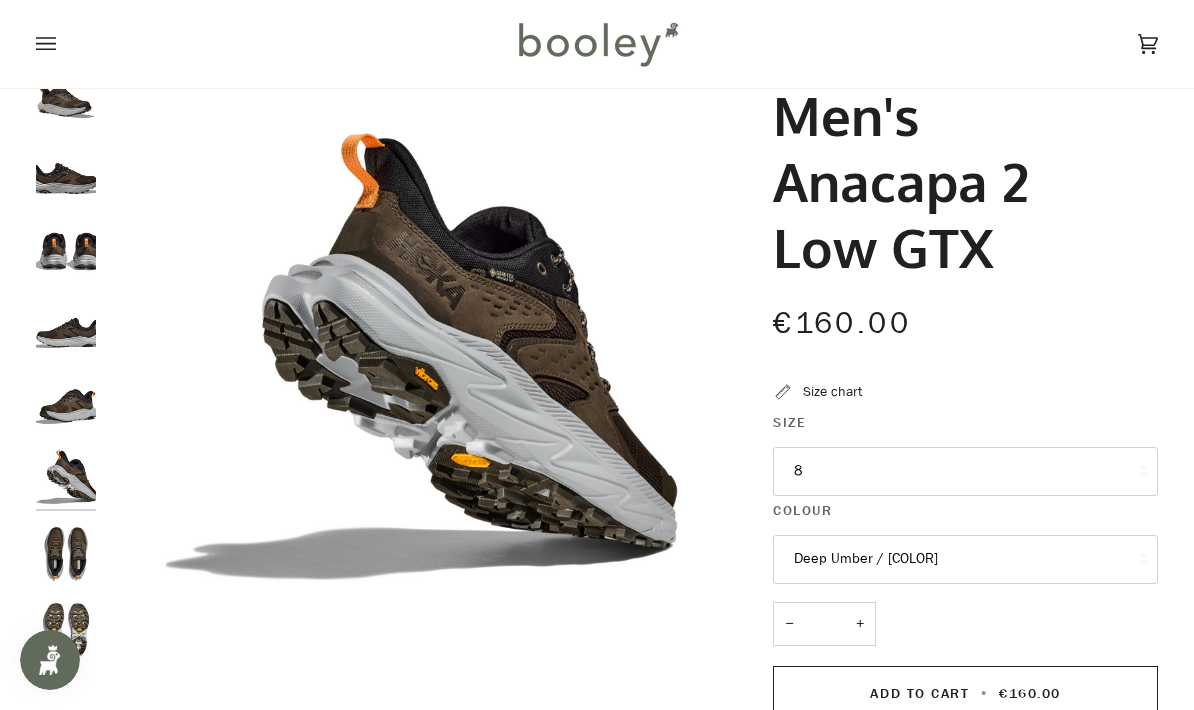 click at bounding box center [66, 94] 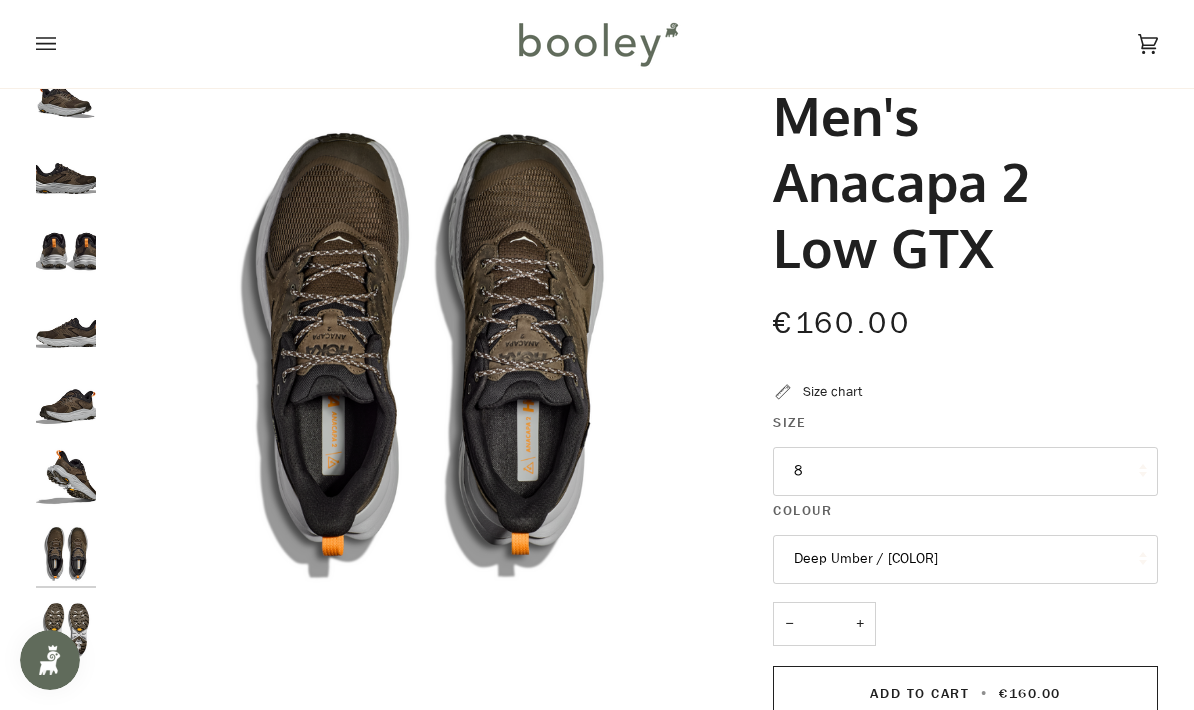 click on "8" at bounding box center [965, 471] 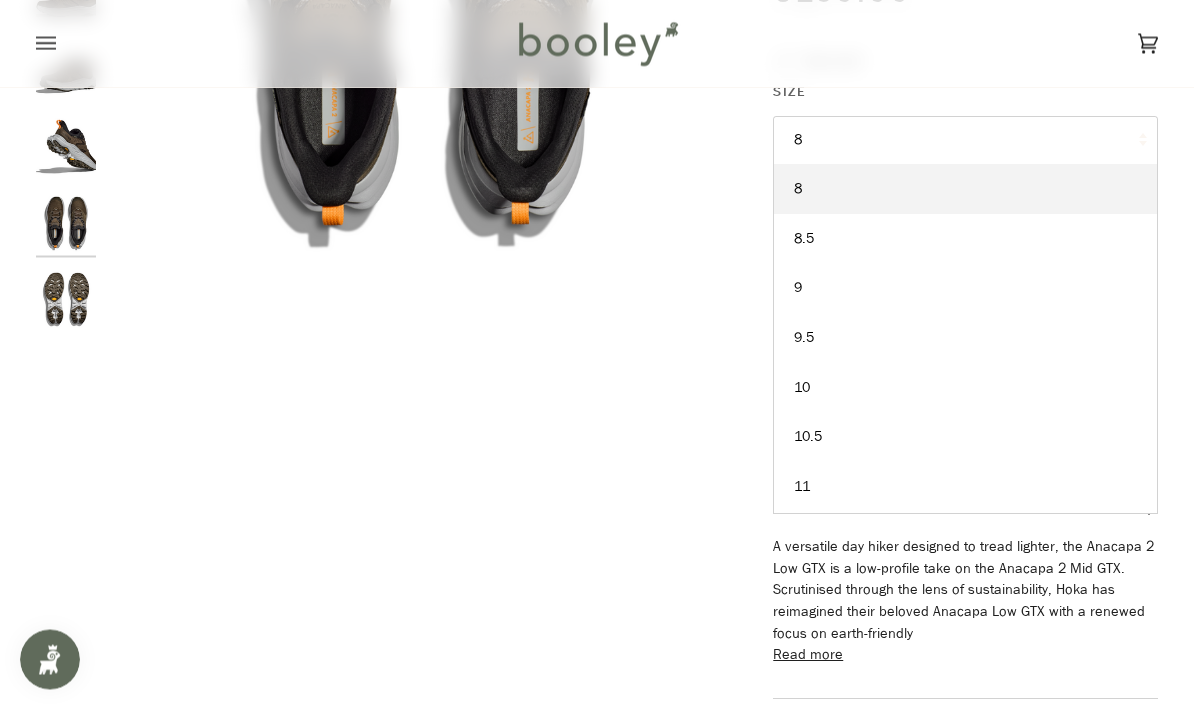 click on "11" at bounding box center [965, 190] 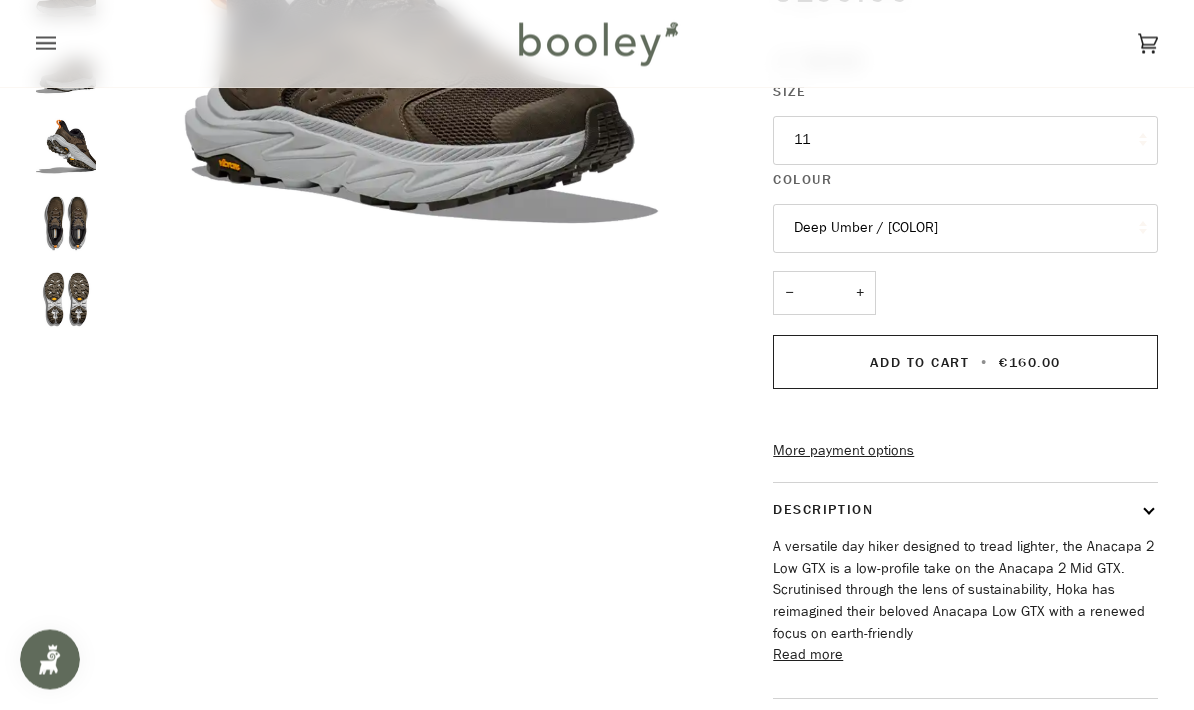 scroll, scrollTop: 511, scrollLeft: 0, axis: vertical 